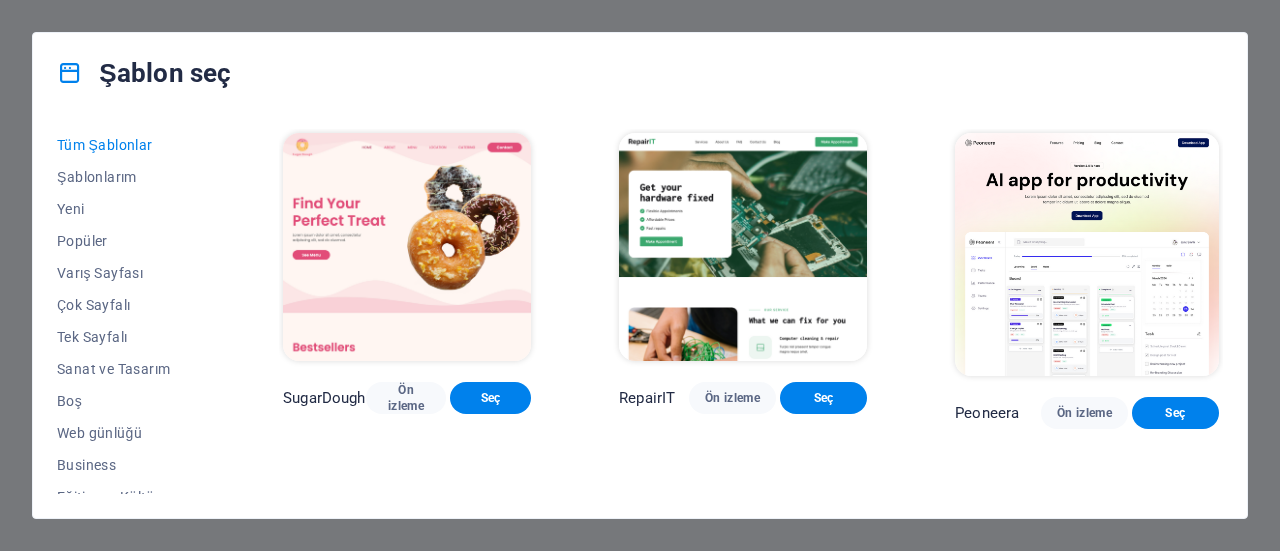 scroll, scrollTop: 0, scrollLeft: 0, axis: both 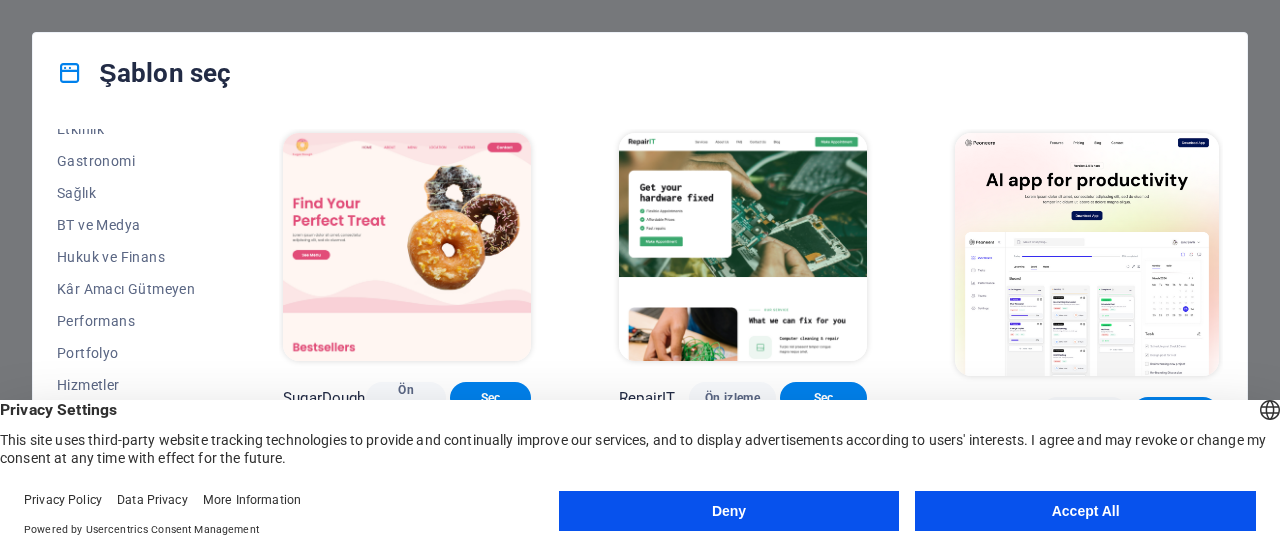 click on "Accept All" at bounding box center [1085, 511] 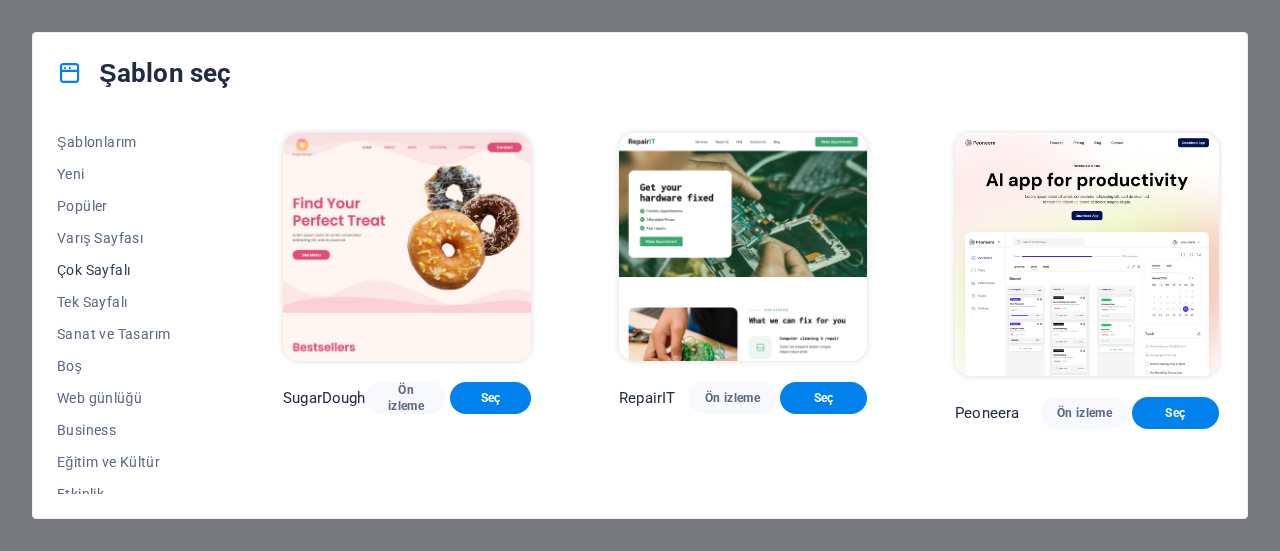scroll, scrollTop: 0, scrollLeft: 0, axis: both 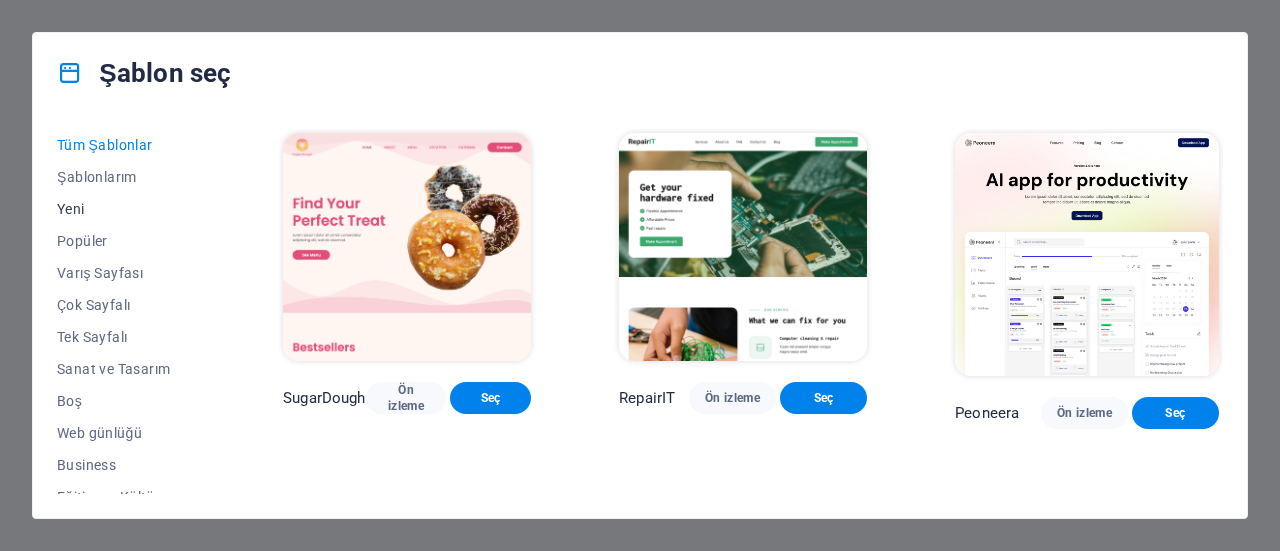 click on "Yeni" at bounding box center [126, 209] 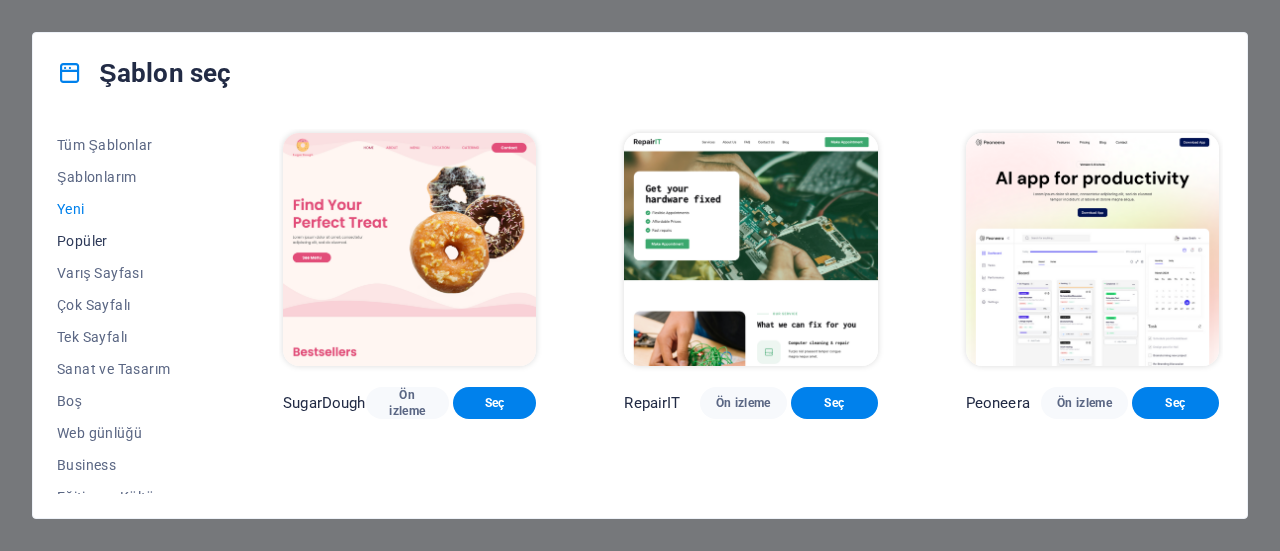 click on "Popüler" at bounding box center [126, 241] 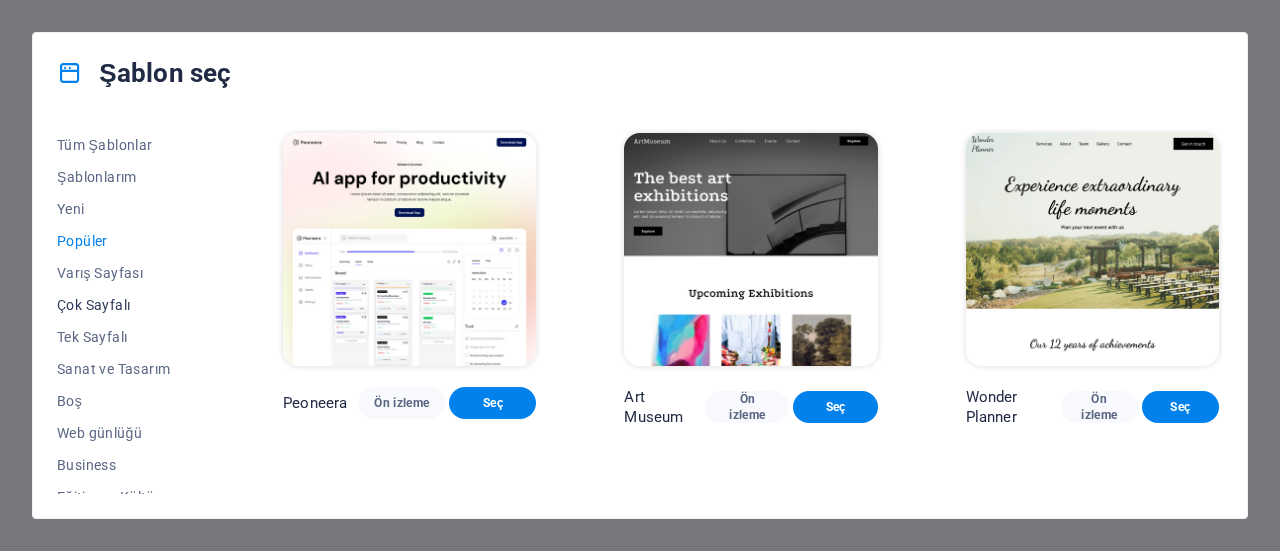 click on "Çok Sayfalı" at bounding box center [126, 305] 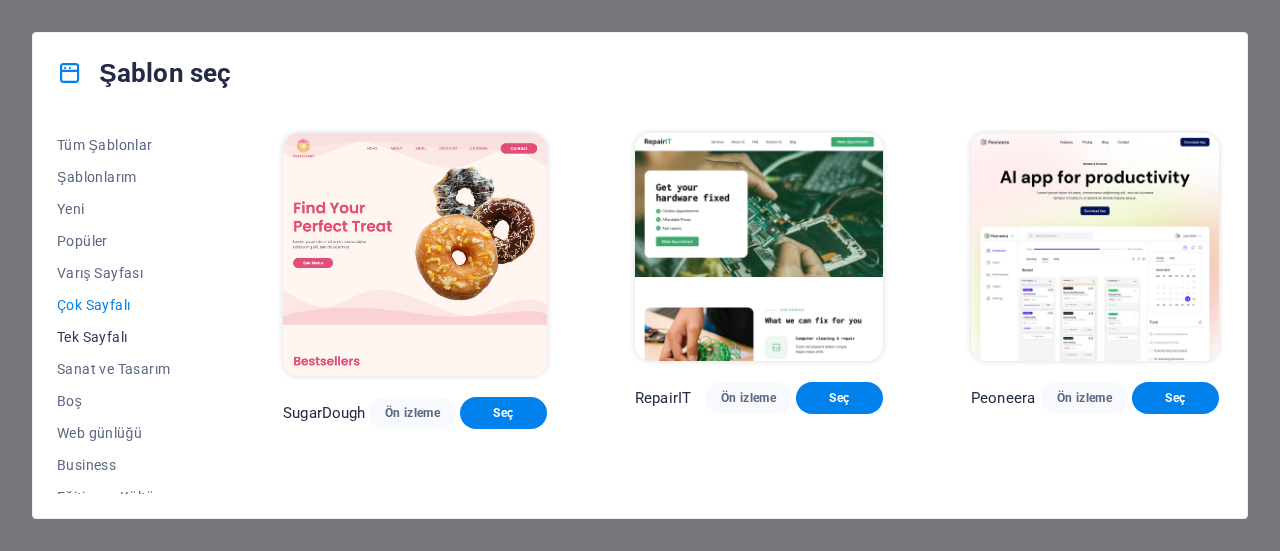 click on "Tek Sayfalı" at bounding box center (126, 337) 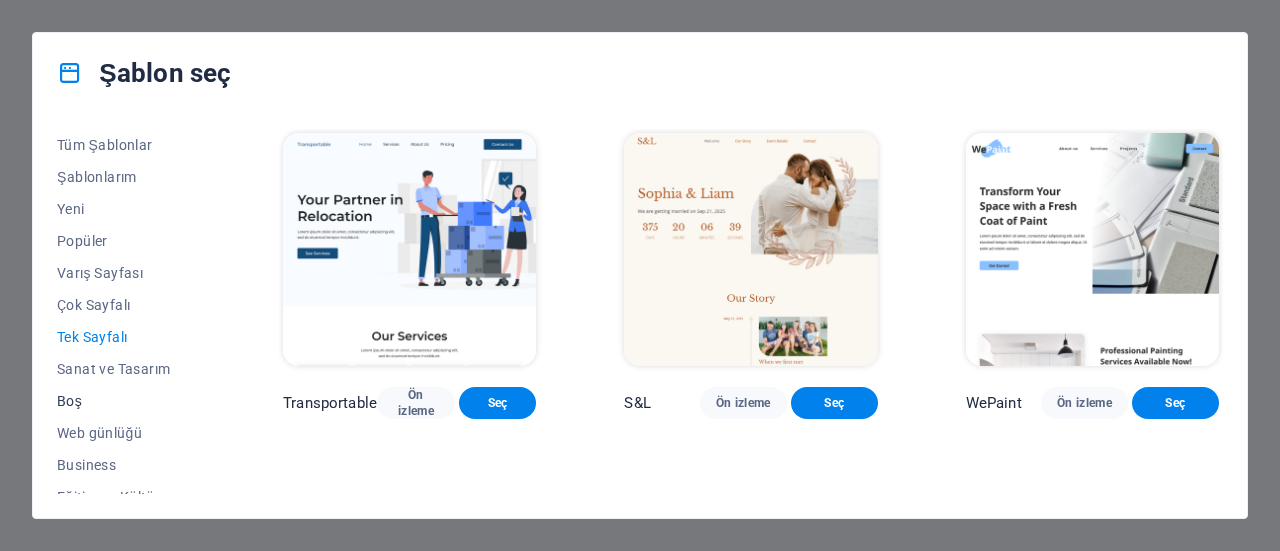 click on "Boş" at bounding box center [126, 401] 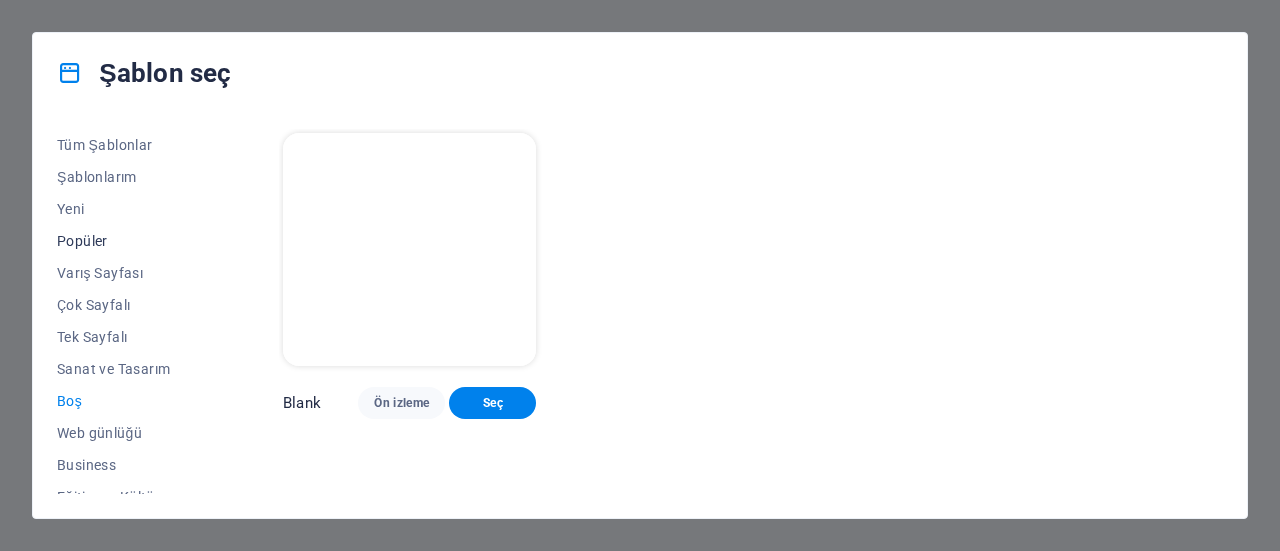 click on "Popüler" at bounding box center (126, 241) 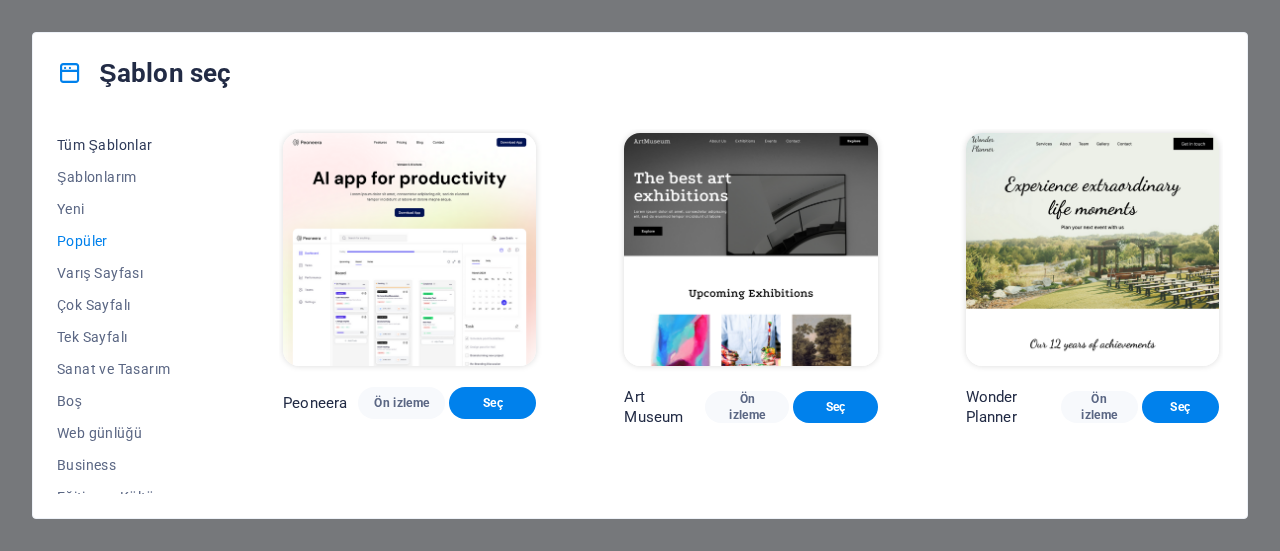click on "Tüm Şablonlar" at bounding box center (126, 145) 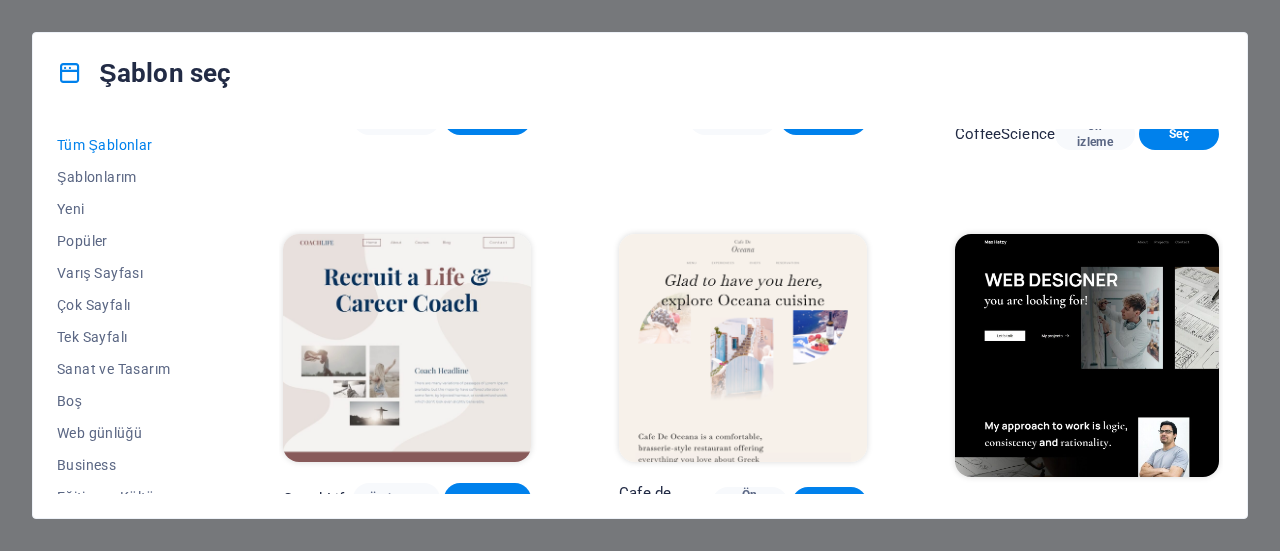 scroll, scrollTop: 4600, scrollLeft: 0, axis: vertical 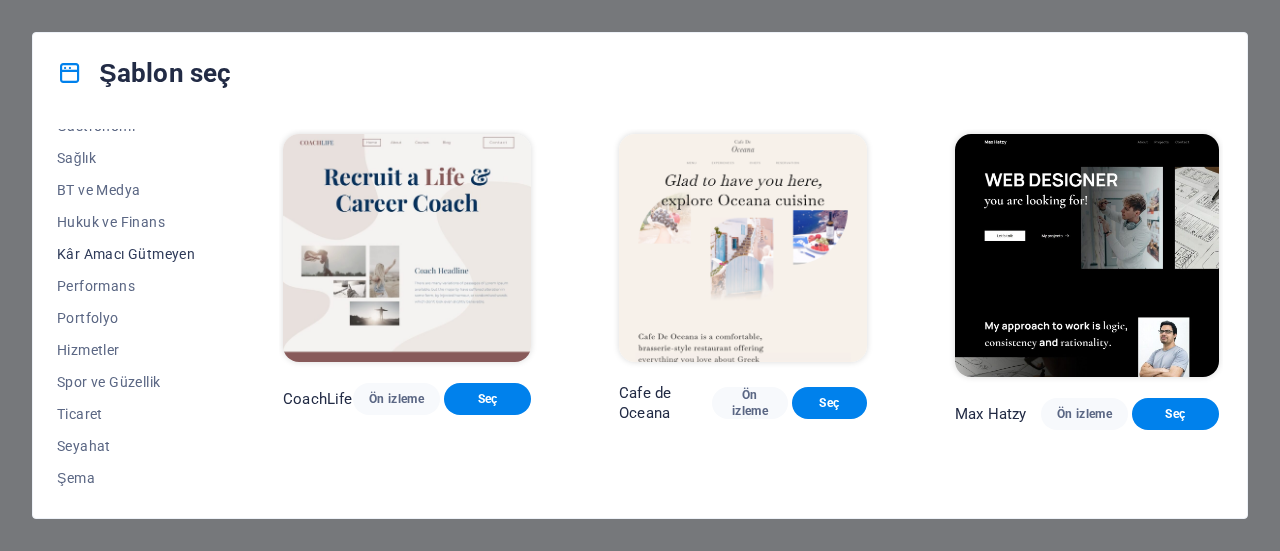 click on "Kâr Amacı Gütmeyen" at bounding box center (126, 254) 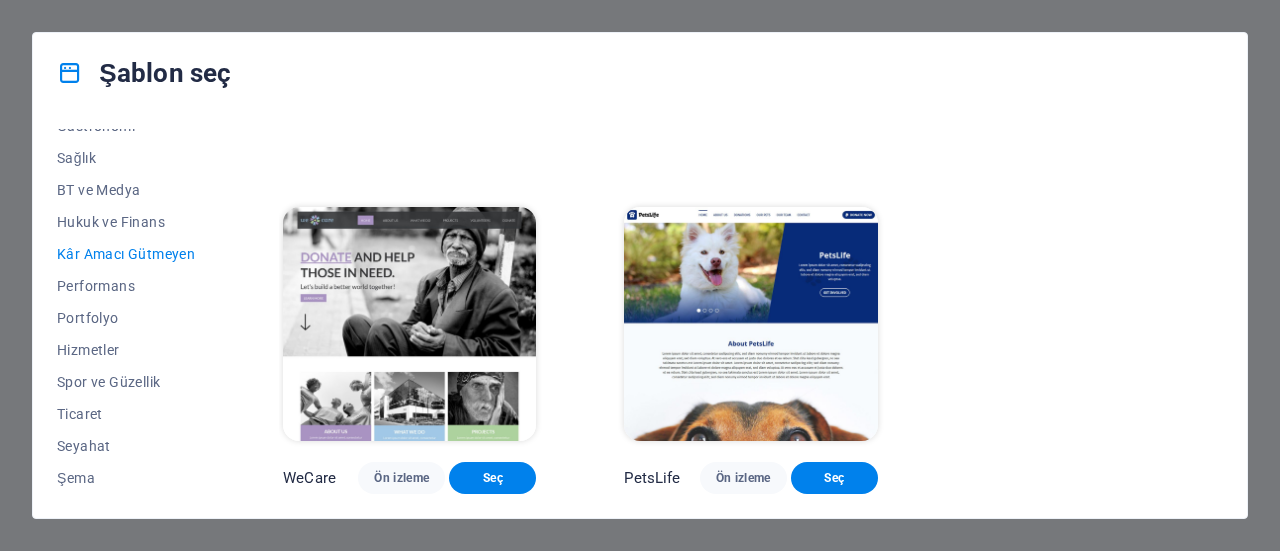 scroll, scrollTop: 298, scrollLeft: 0, axis: vertical 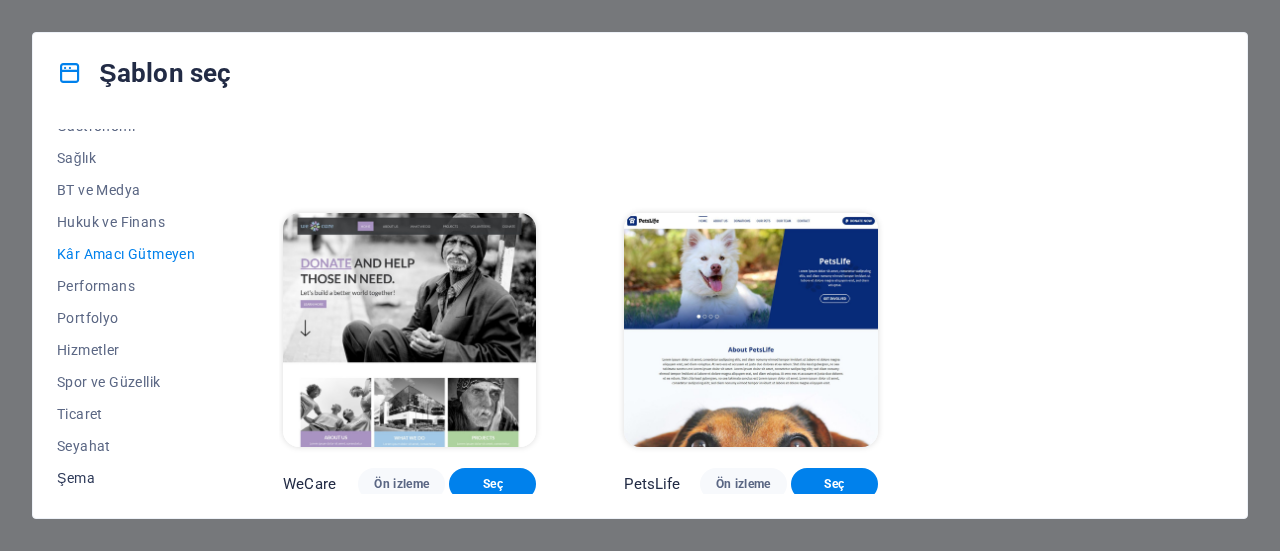 click on "Şema" at bounding box center (126, 478) 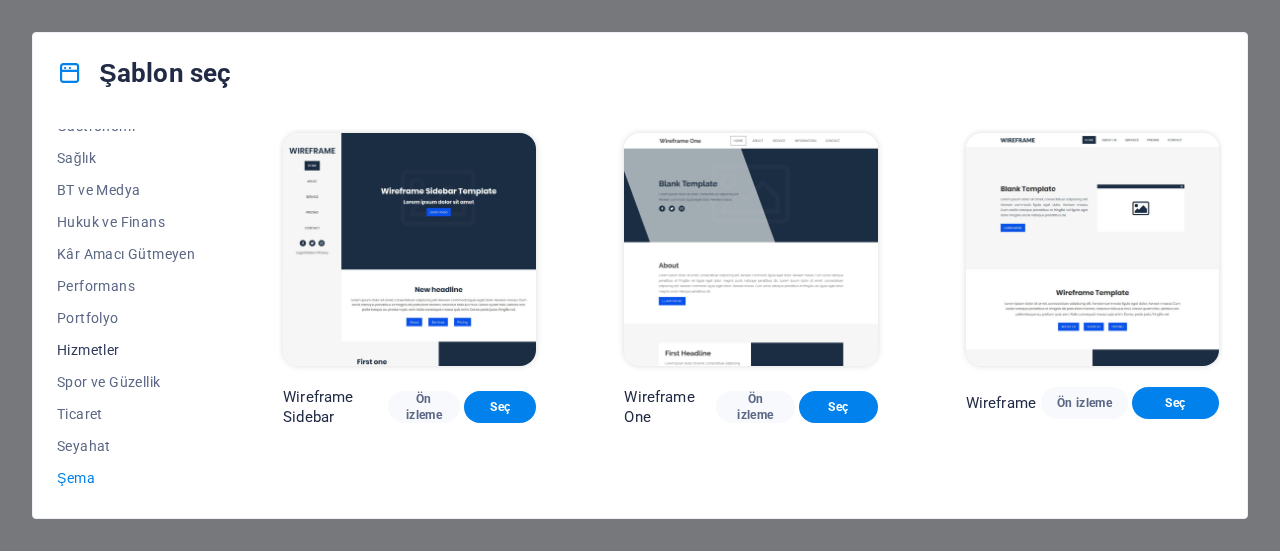 click on "Hizmetler" at bounding box center [126, 350] 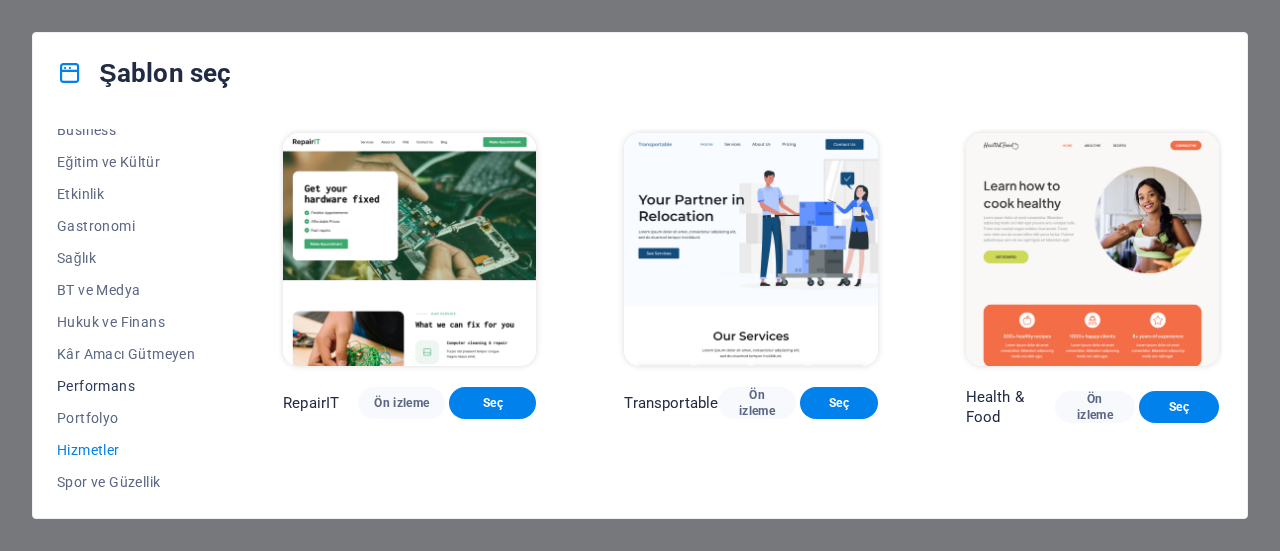 scroll, scrollTop: 235, scrollLeft: 0, axis: vertical 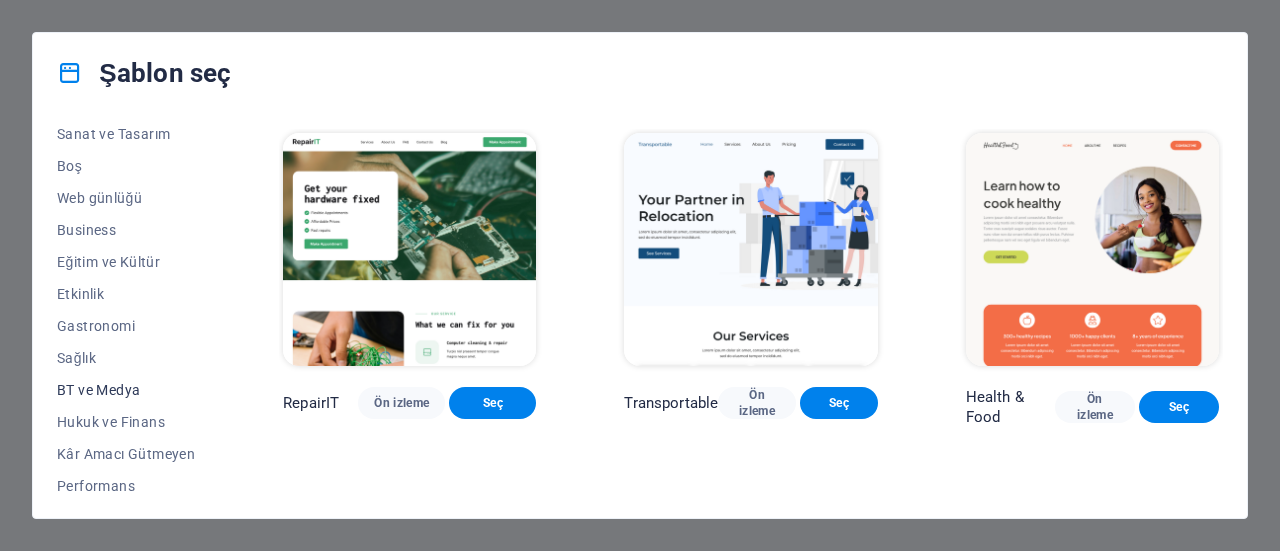click on "BT ve Medya" at bounding box center [126, 390] 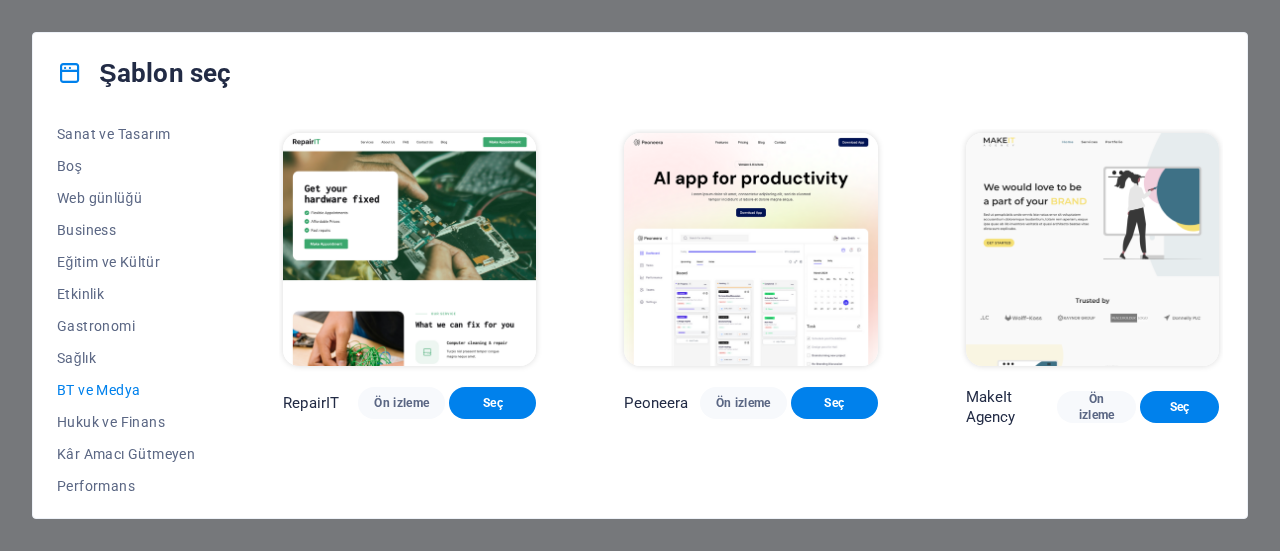scroll, scrollTop: 35, scrollLeft: 0, axis: vertical 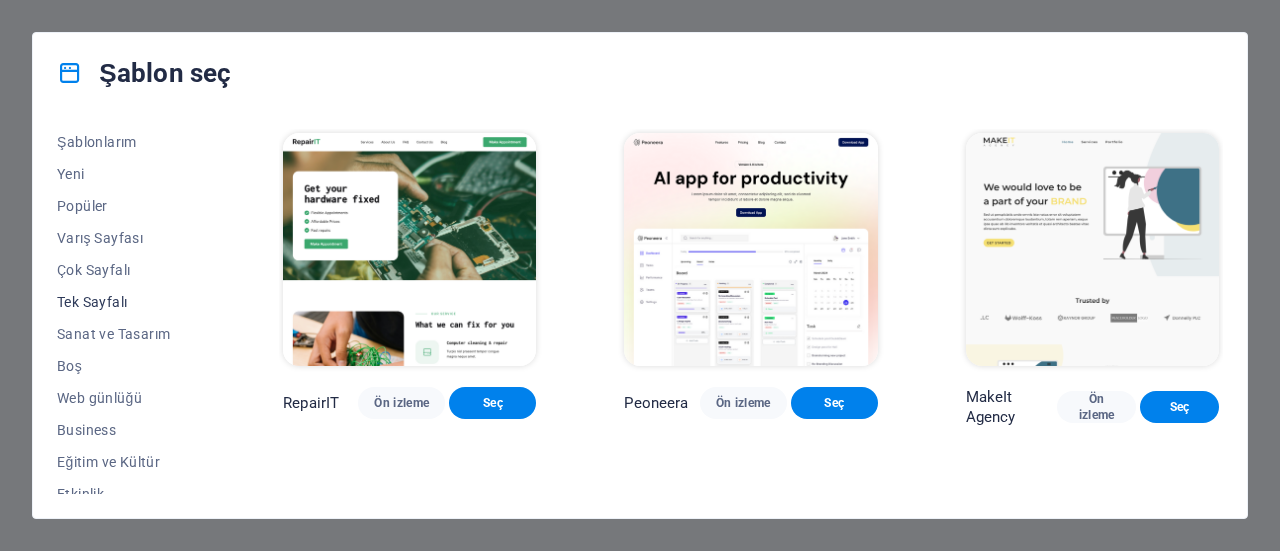 click on "Tek Sayfalı" at bounding box center (126, 302) 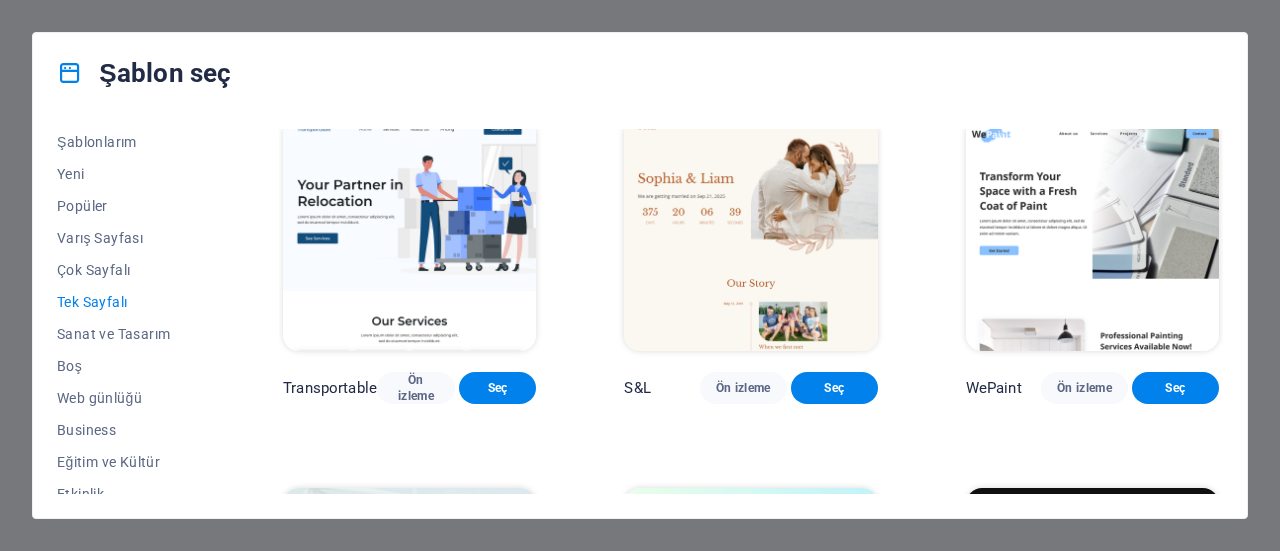 scroll, scrollTop: 0, scrollLeft: 0, axis: both 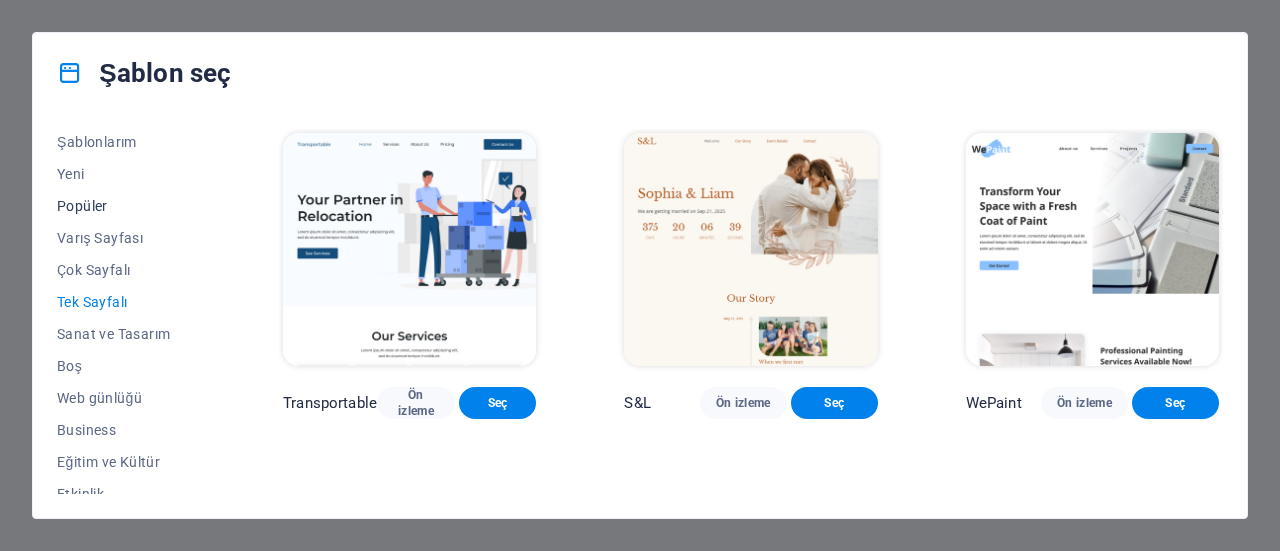 click on "Popüler" at bounding box center [126, 206] 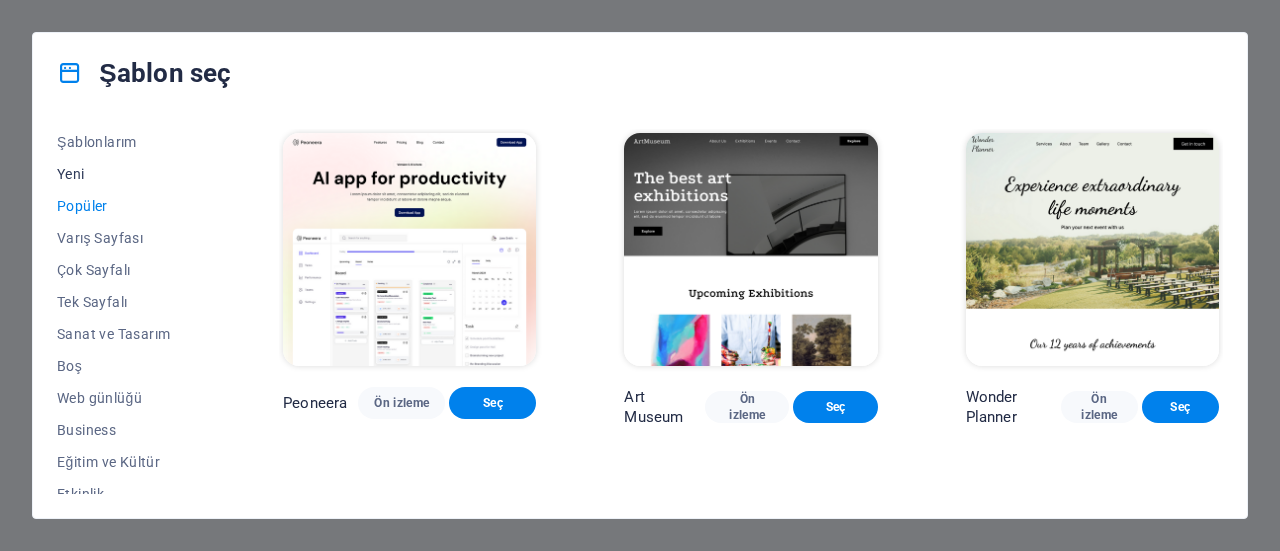 click on "Yeni" at bounding box center [126, 174] 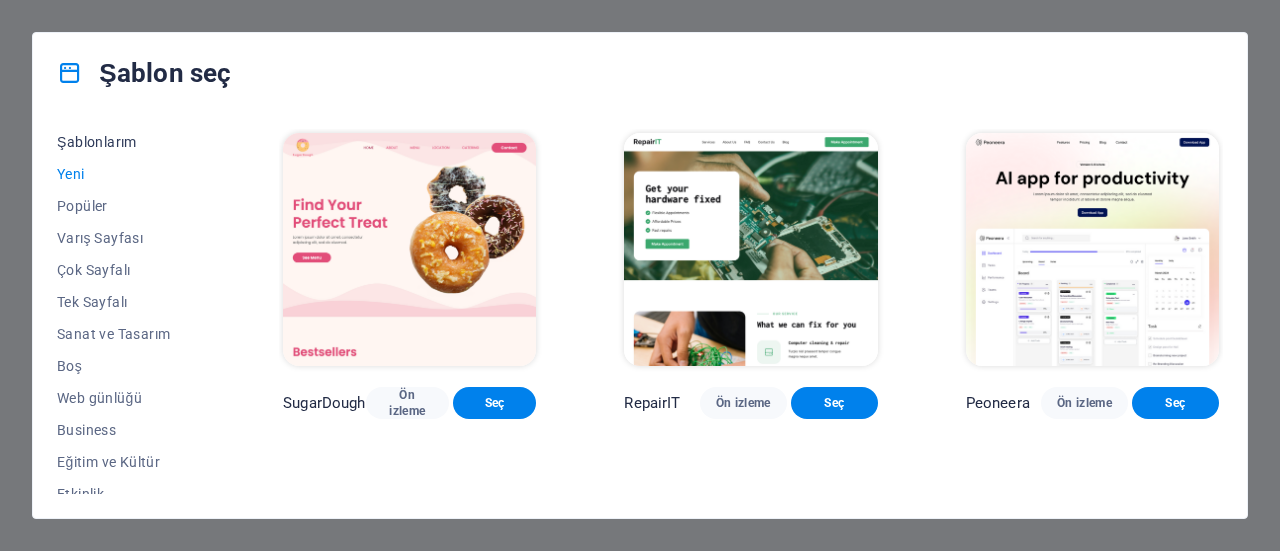 click on "Şablonlarım" at bounding box center [126, 142] 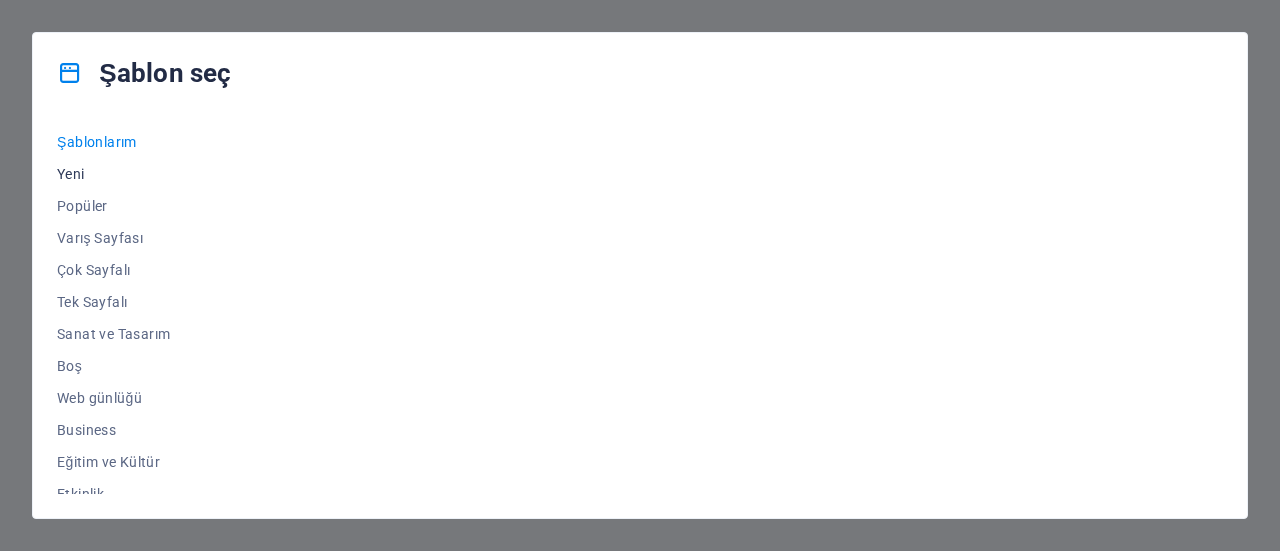 click on "Yeni" at bounding box center [126, 174] 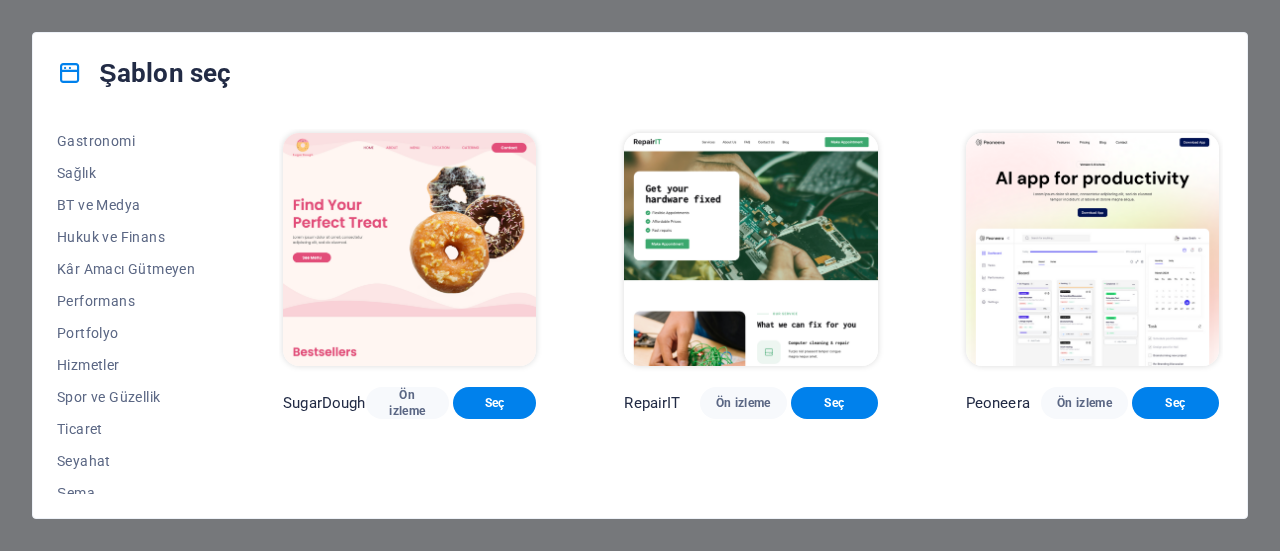 scroll, scrollTop: 435, scrollLeft: 0, axis: vertical 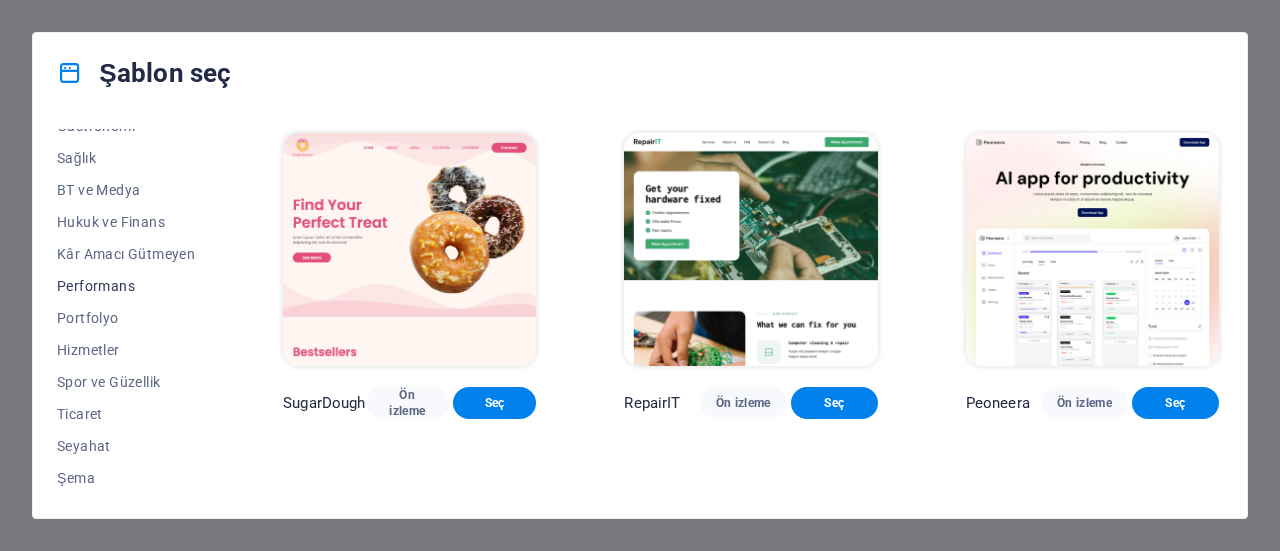 click on "Performans" at bounding box center [126, 286] 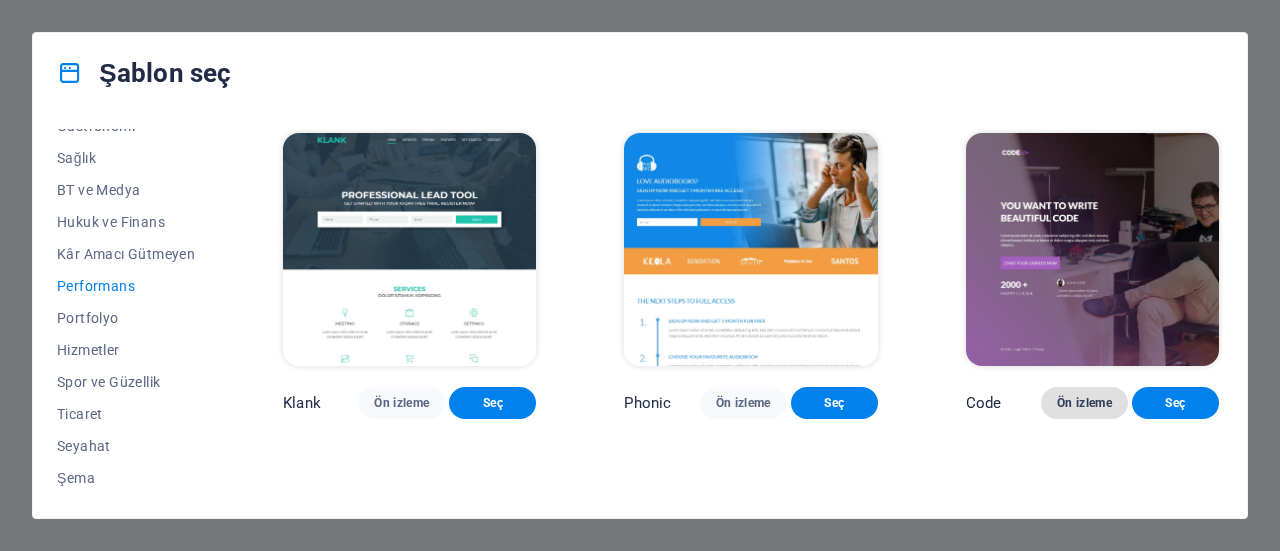 click on "Ön izleme" at bounding box center [1084, 403] 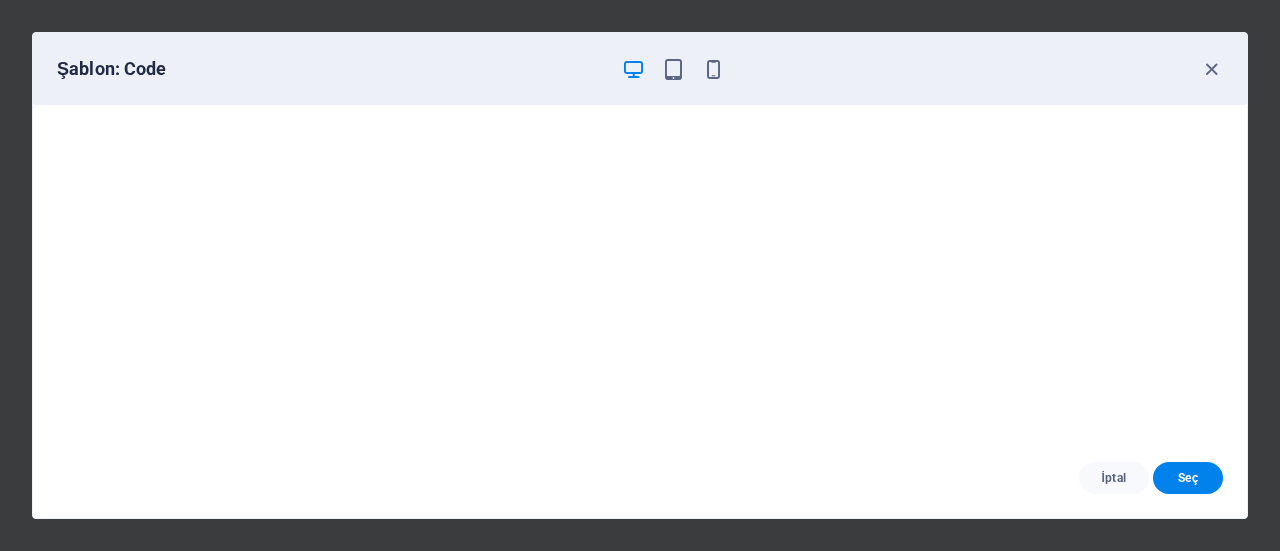 click at bounding box center [633, 69] 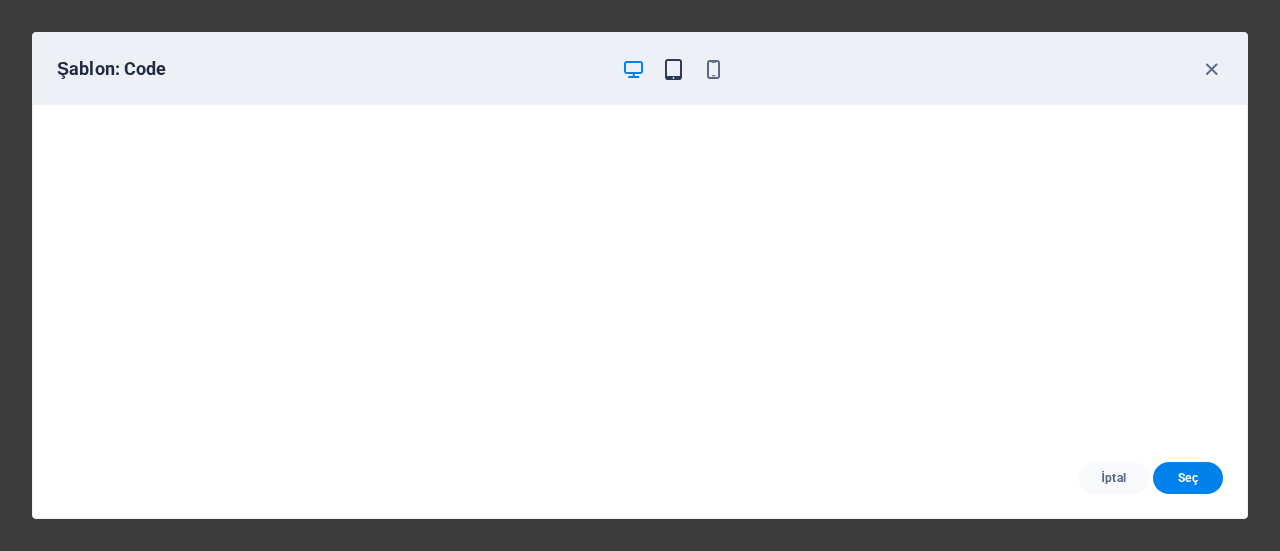 click at bounding box center (673, 69) 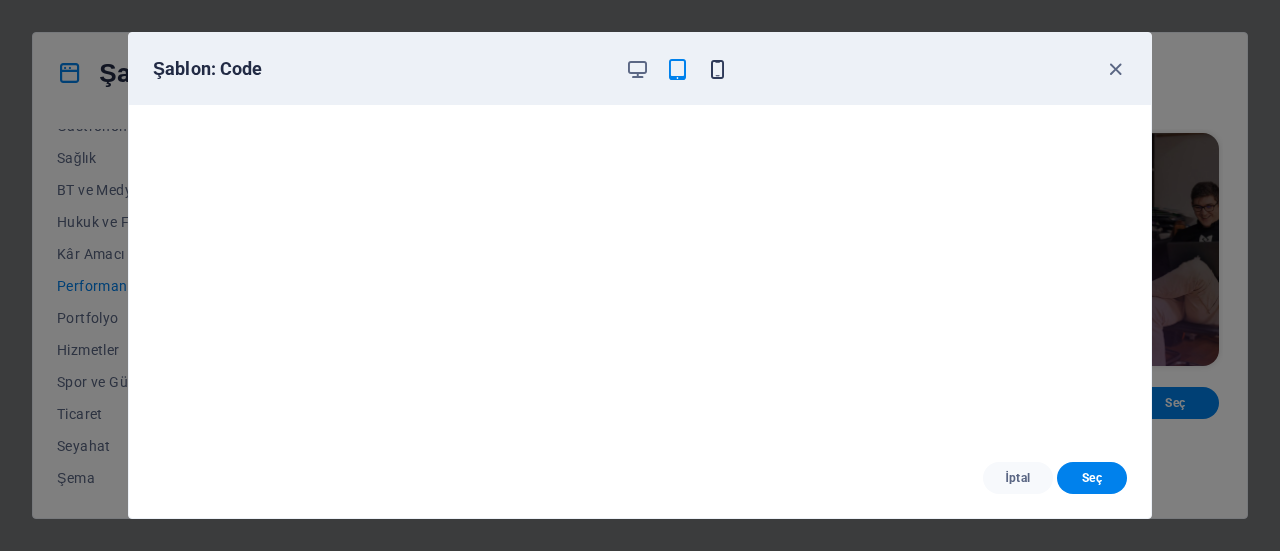 click at bounding box center [717, 69] 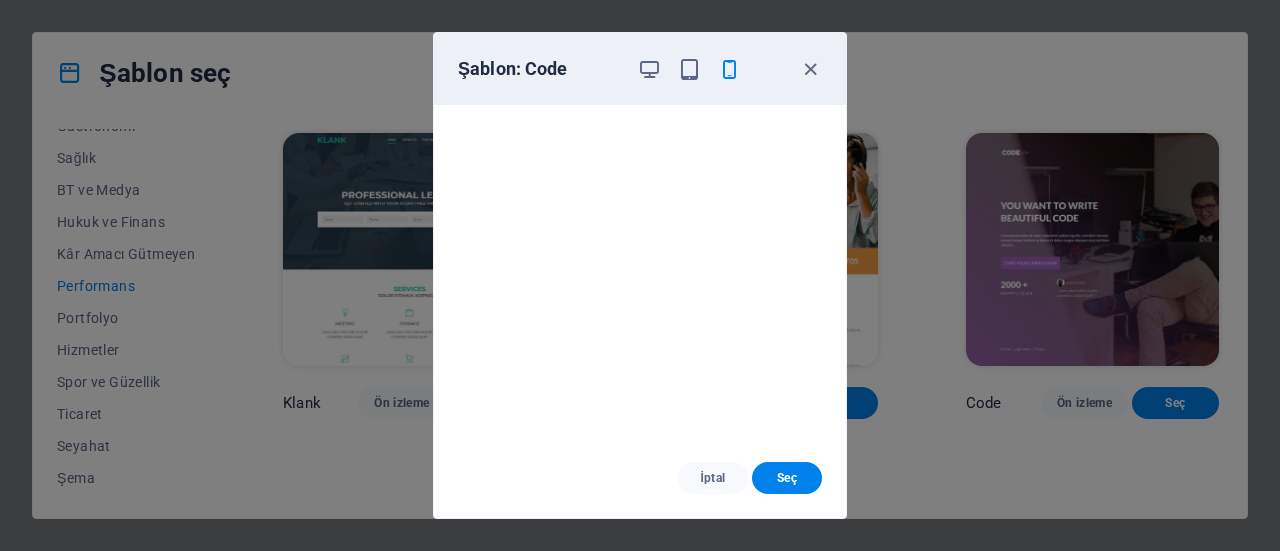 scroll, scrollTop: 0, scrollLeft: 0, axis: both 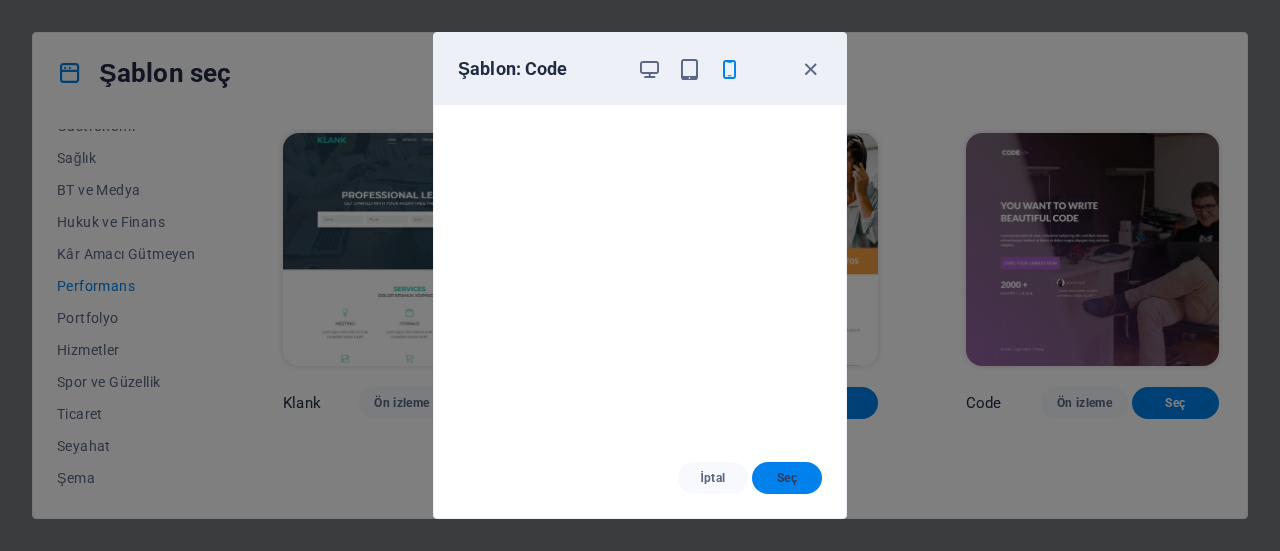 click on "Seç" at bounding box center (787, 478) 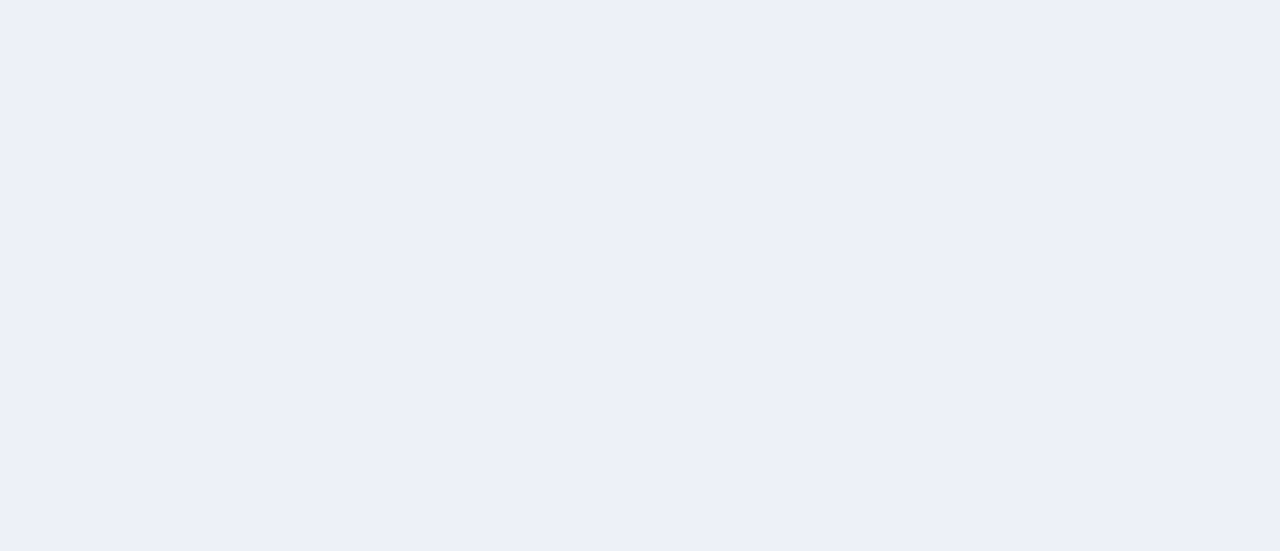 scroll, scrollTop: 0, scrollLeft: 0, axis: both 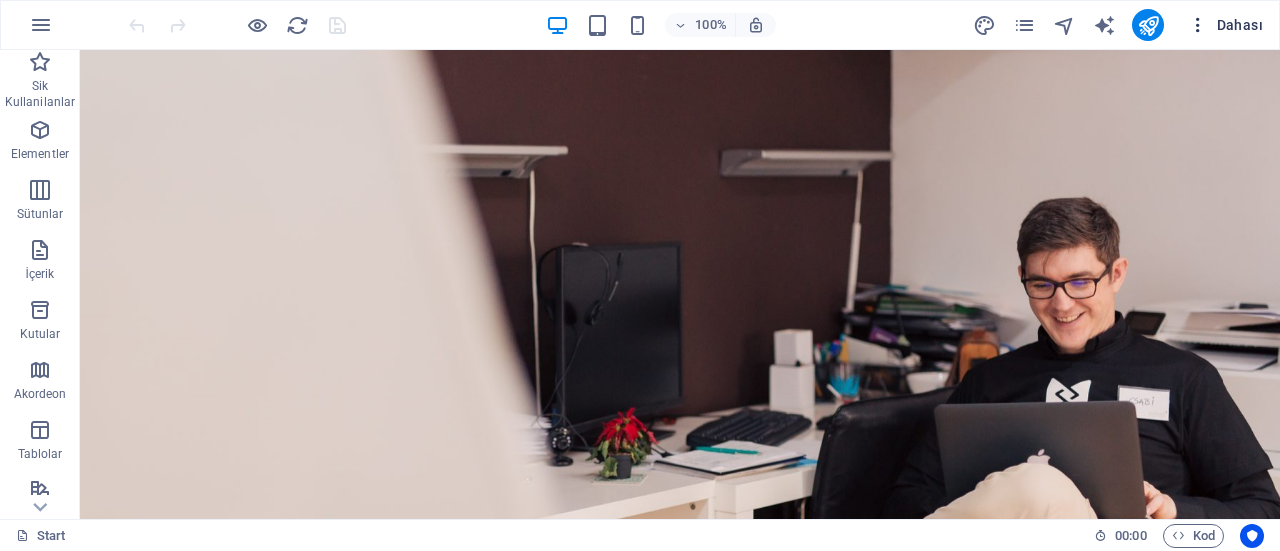 click on "Dahası" at bounding box center [1225, 25] 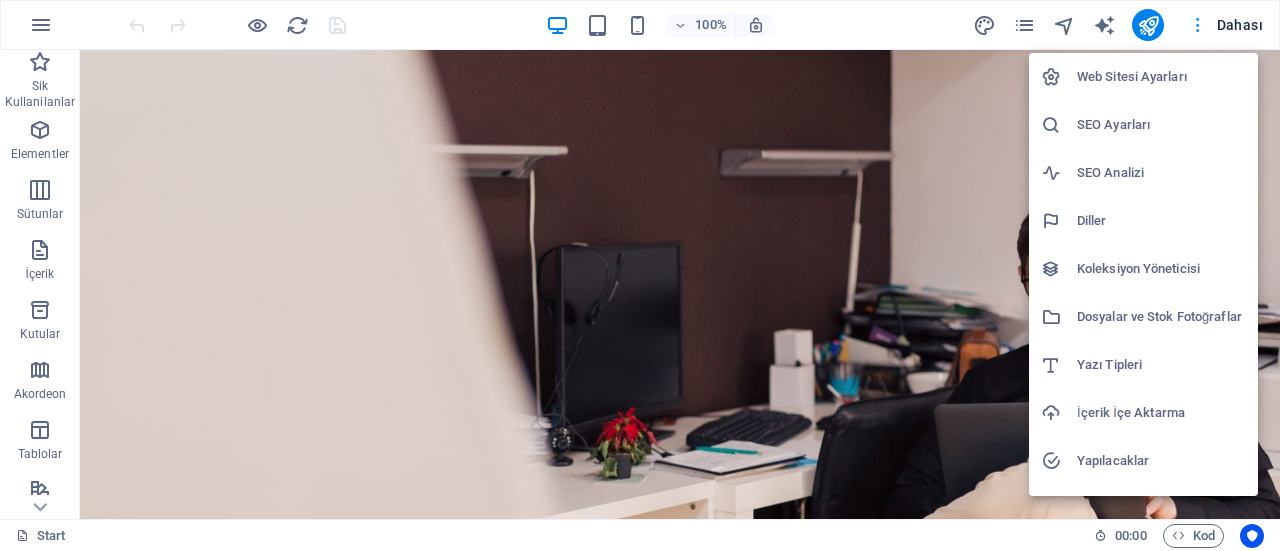 click at bounding box center [640, 275] 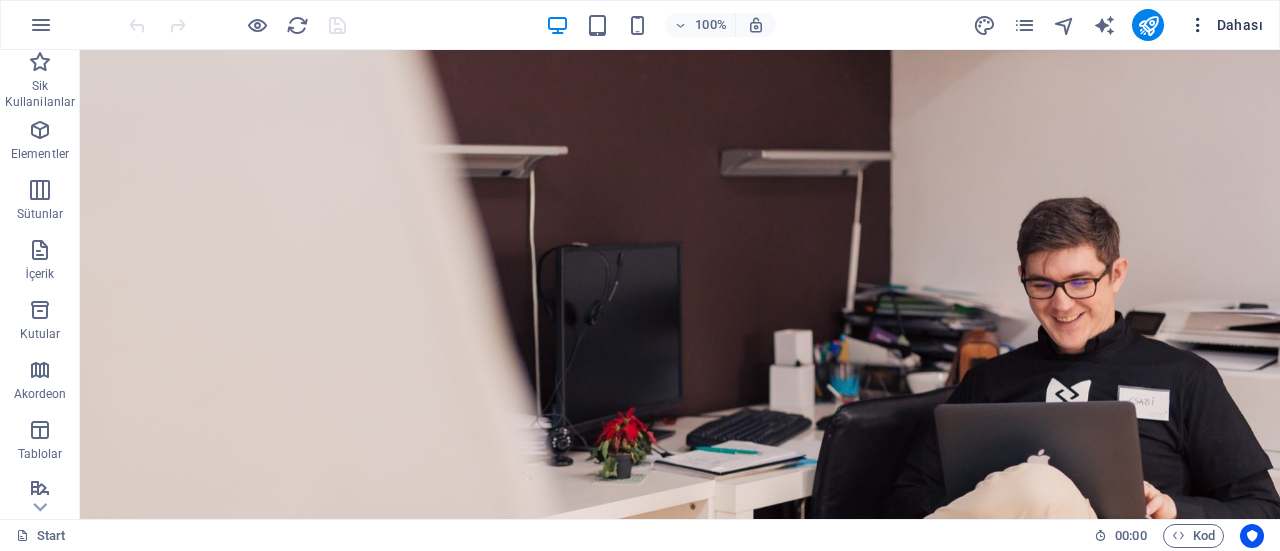 click on "Dahası" at bounding box center [1225, 25] 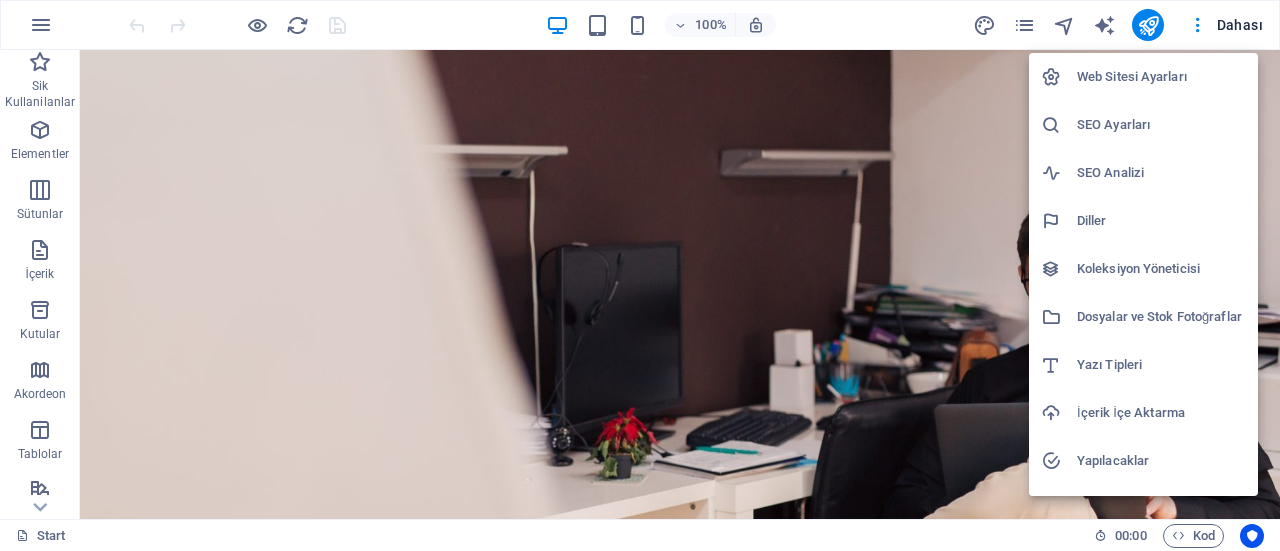 click on "Web Sitesi Ayarları" at bounding box center (1161, 77) 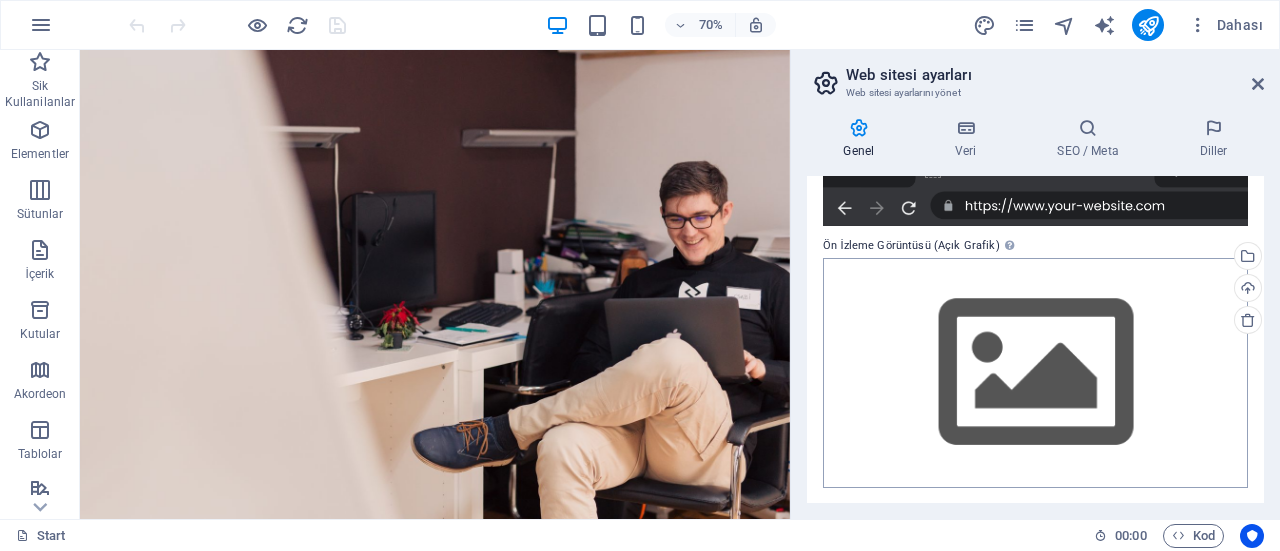 scroll, scrollTop: 0, scrollLeft: 0, axis: both 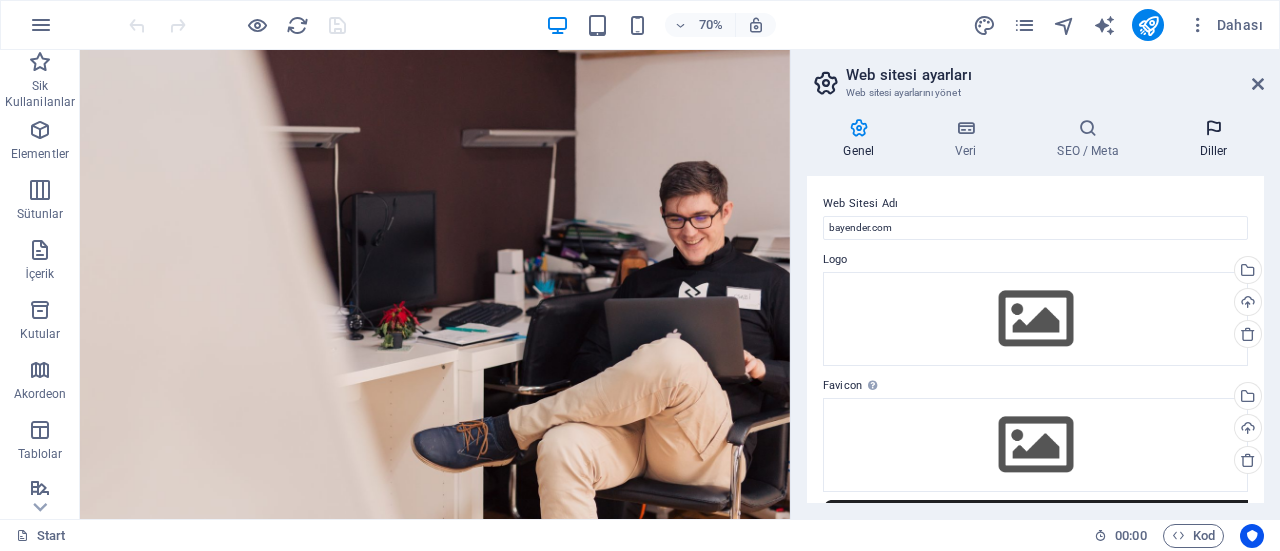 click on "Diller" at bounding box center (1213, 139) 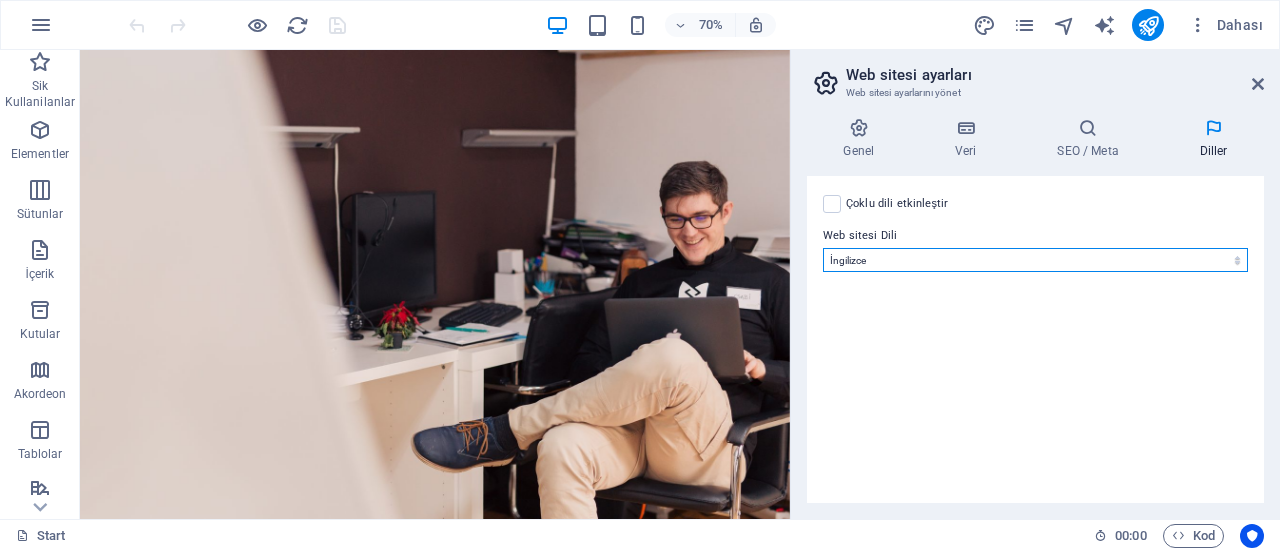 click on "Abkhazian Afar Afrikaans Akan Albanian Almanca Amharic Aragonese Arapça Armenian Assamese Avaric Avestan Aymara Azerbaijani Bambara Bashkir Basque Belarusian Bengalce Bihari languages Bislama Bokmål Bosnian Breton Bulgarca Burmese Central Khmer Chamorro Chechen Church Slavic Chuvash Cornish Corsican Cree Çekçe Çince Danca Dzongkha Endonezce Esperanto Estonian Ewe Faroese Farsça Felemenkçe Fijian Fince Fransızca Fulah Gaelic Galician Ganda Georgian Greenlandic Guaraní Gujarati Haitian Creole Hausa Herero Hırvatça Hintçe Hiri Motu Icelandic Ido Igbo Interlingua Interlingue Inuktitut Inupiaq Irish İbranice İngilizce İspanyolca İtalyanca Japonca Javanese Kannada Kanurice Kashmiri Katalanca Kazakh Kikuyu Kinyarwanda Komi Kongo Korece Kurdish Kwanyama Kyrgyz Lao Latin Lehçe Letonca Limburgish Lingala Litvanyaca Luba-Katanga Luxembourgish Macarca Makedonca Malagasy Malay Malayalam Maldivian Maltaca Manx Maori Marathi Marshallese Mongolian Nauru Navajo Ndonga Nepali North Ndebele Northern Sami Nuosu" at bounding box center (1035, 260) 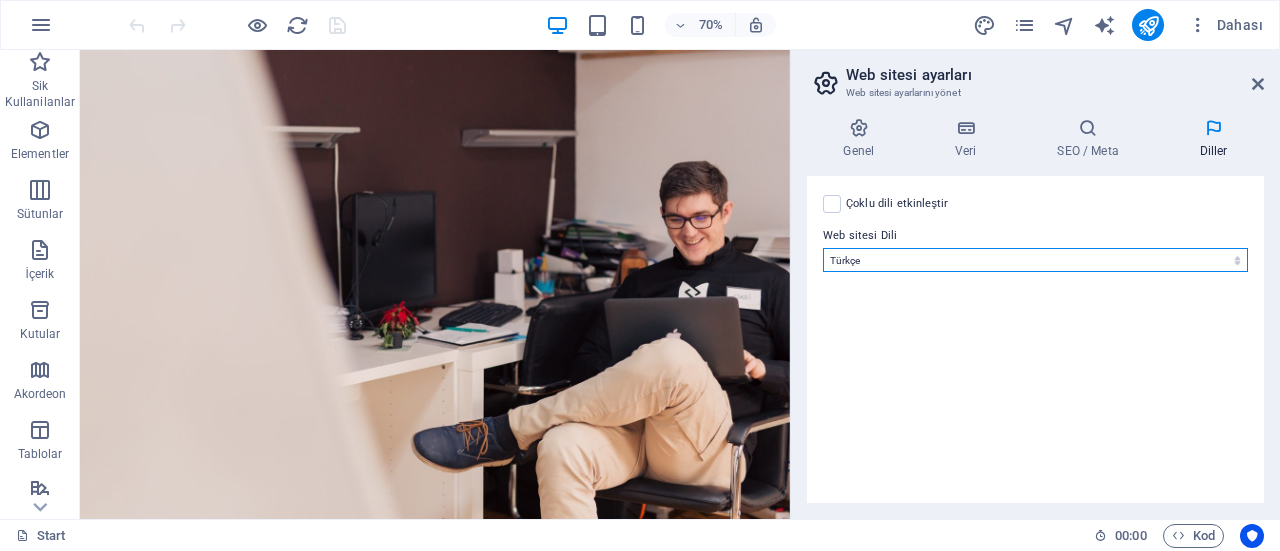 click on "Abkhazian Afar Afrikaans Akan Albanian Almanca Amharic Aragonese Arapça Armenian Assamese Avaric Avestan Aymara Azerbaijani Bambara Bashkir Basque Belarusian Bengalce Bihari languages Bislama Bokmål Bosnian Breton Bulgarca Burmese Central Khmer Chamorro Chechen Church Slavic Chuvash Cornish Corsican Cree Çekçe Çince Danca Dzongkha Endonezce Esperanto Estonian Ewe Faroese Farsça Felemenkçe Fijian Fince Fransızca Fulah Gaelic Galician Ganda Georgian Greenlandic Guaraní Gujarati Haitian Creole Hausa Herero Hırvatça Hintçe Hiri Motu Icelandic Ido Igbo Interlingua Interlingue Inuktitut Inupiaq Irish İbranice İngilizce İspanyolca İtalyanca Japonca Javanese Kannada Kanurice Kashmiri Katalanca Kazakh Kikuyu Kinyarwanda Komi Kongo Korece Kurdish Kwanyama Kyrgyz Lao Latin Lehçe Letonca Limburgish Lingala Litvanyaca Luba-Katanga Luxembourgish Macarca Makedonca Malagasy Malay Malayalam Maldivian Maltaca Manx Maori Marathi Marshallese Mongolian Nauru Navajo Ndonga Nepali North Ndebele Northern Sami Nuosu" at bounding box center (1035, 260) 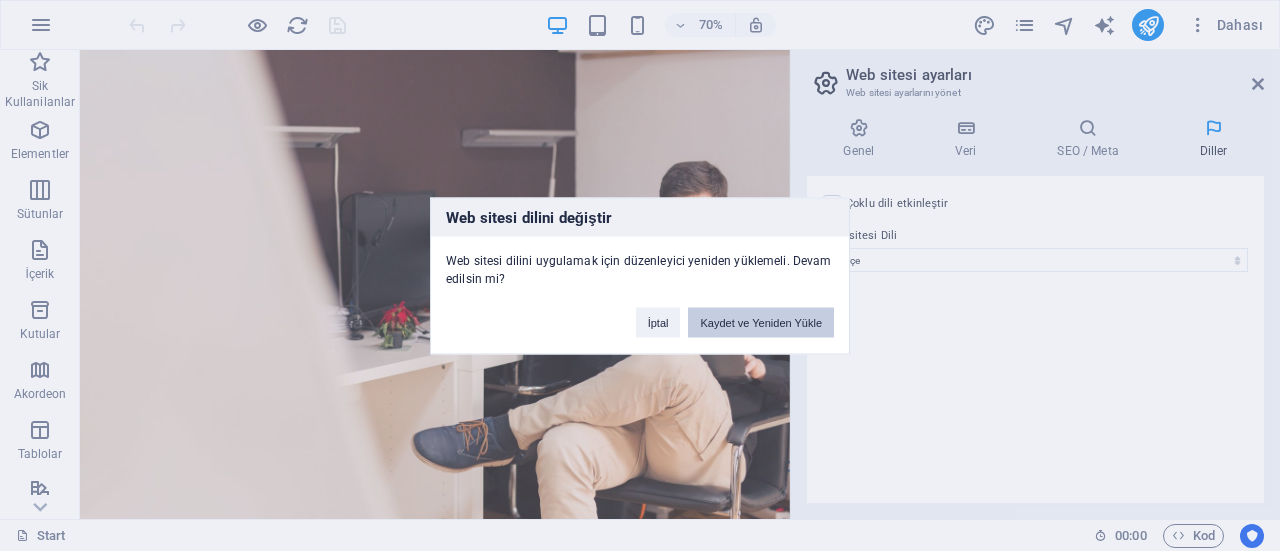 click on "Kaydet ve Yeniden Yükle" at bounding box center (761, 322) 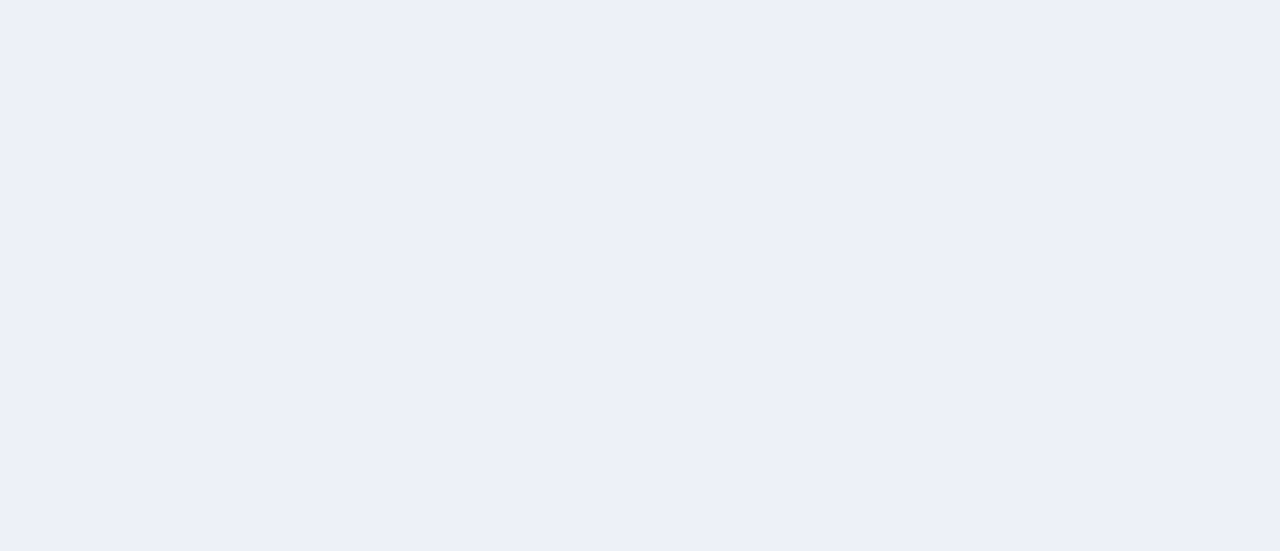 scroll, scrollTop: 0, scrollLeft: 0, axis: both 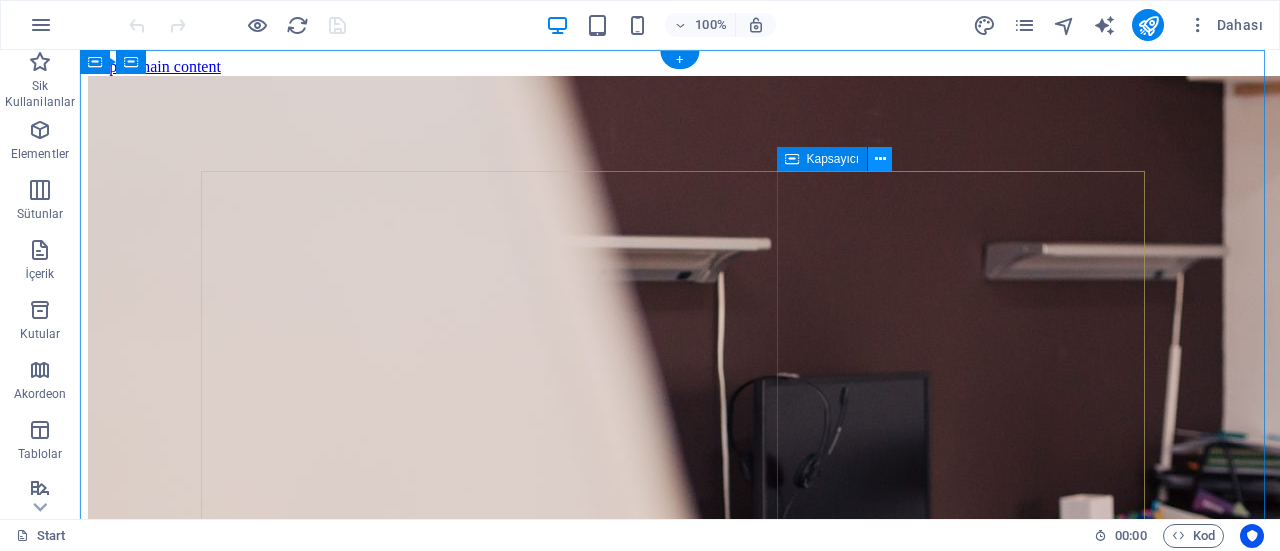 click at bounding box center (880, 159) 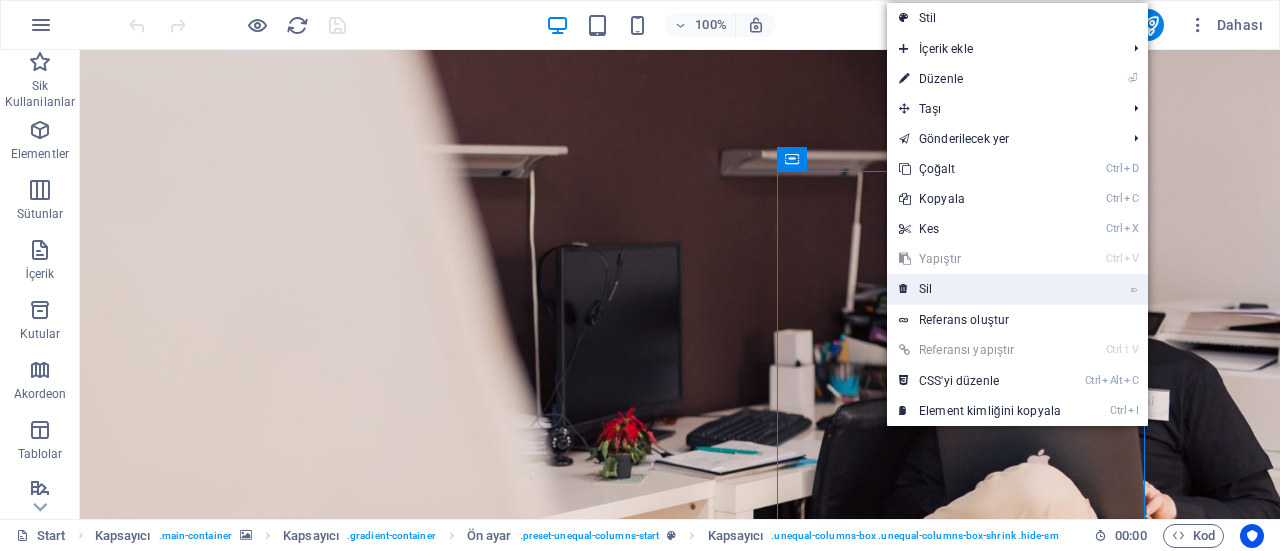 click on "⌦  Sil" at bounding box center [980, 289] 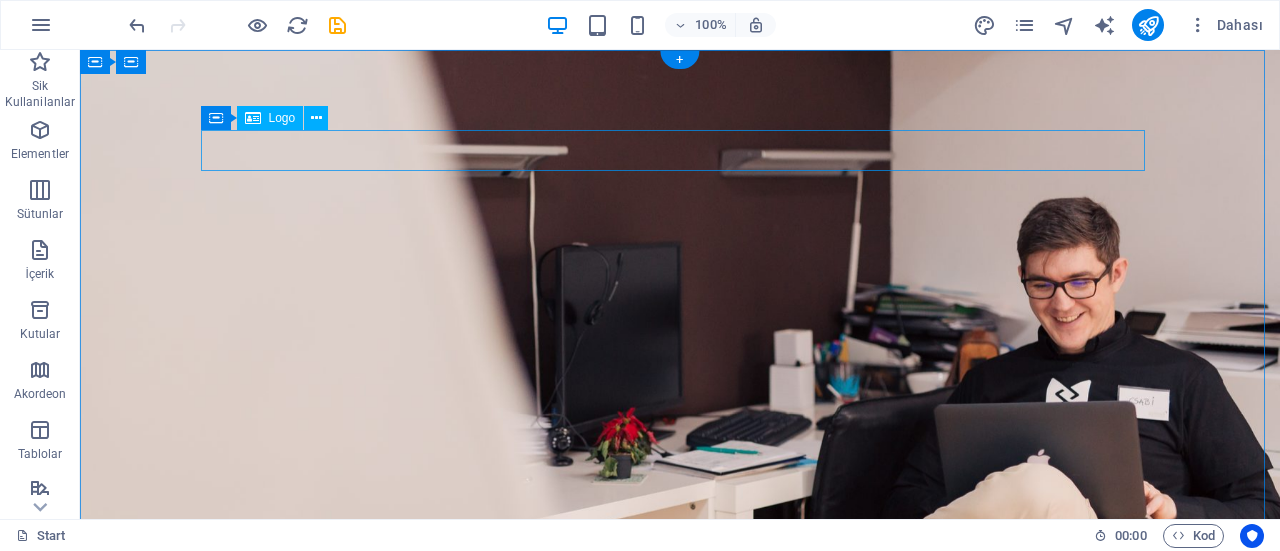click at bounding box center (680, 911) 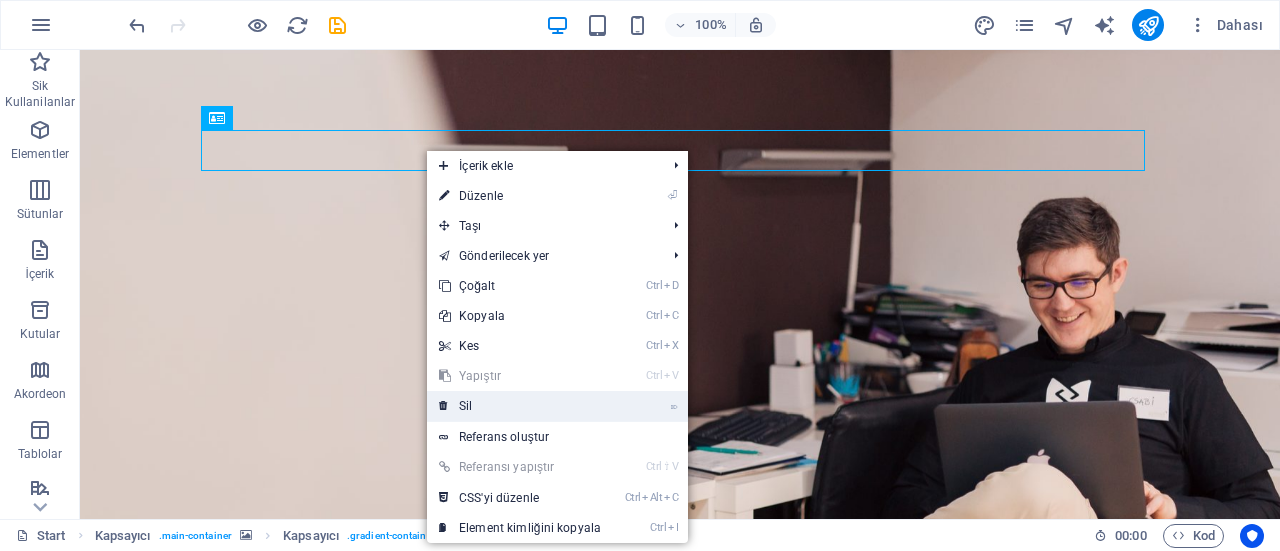click on "⌦  Sil" at bounding box center [520, 406] 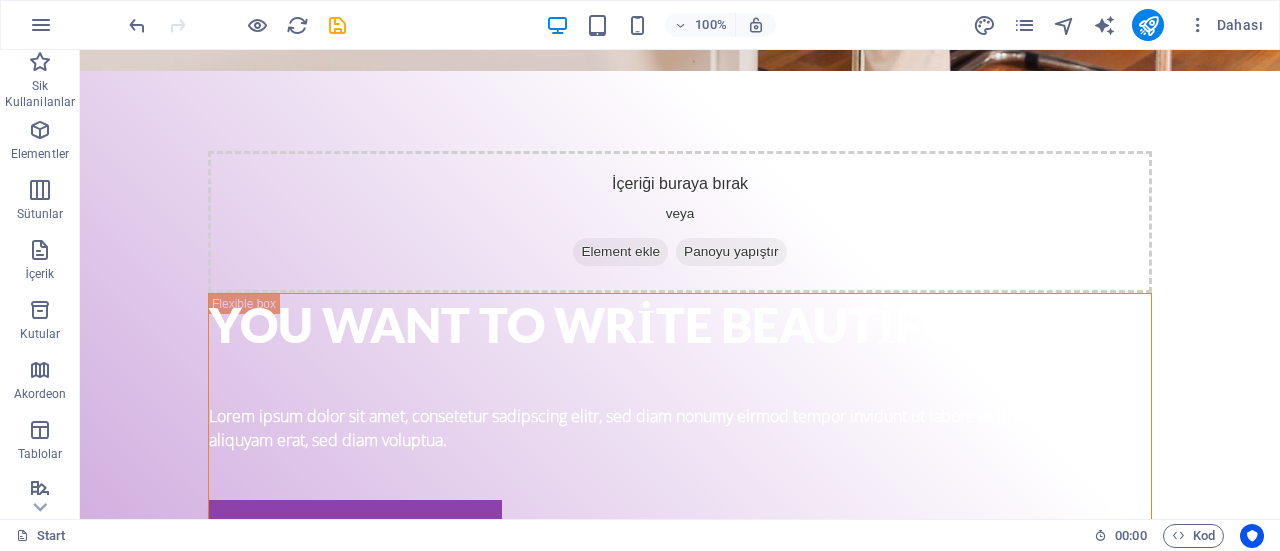 scroll, scrollTop: 900, scrollLeft: 0, axis: vertical 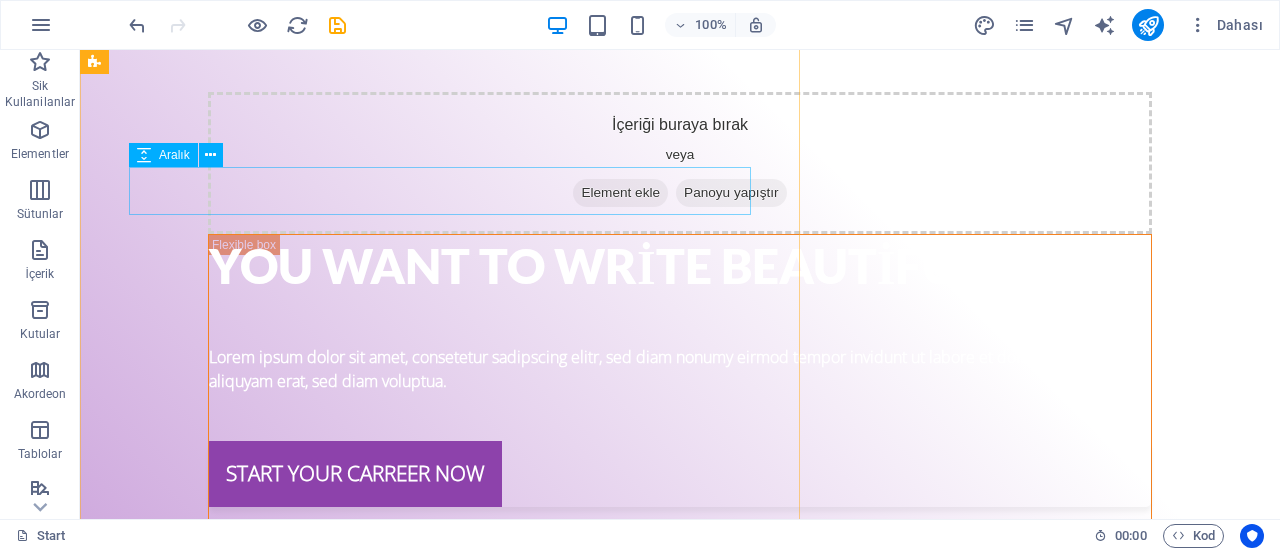 click at bounding box center [440, 1065] 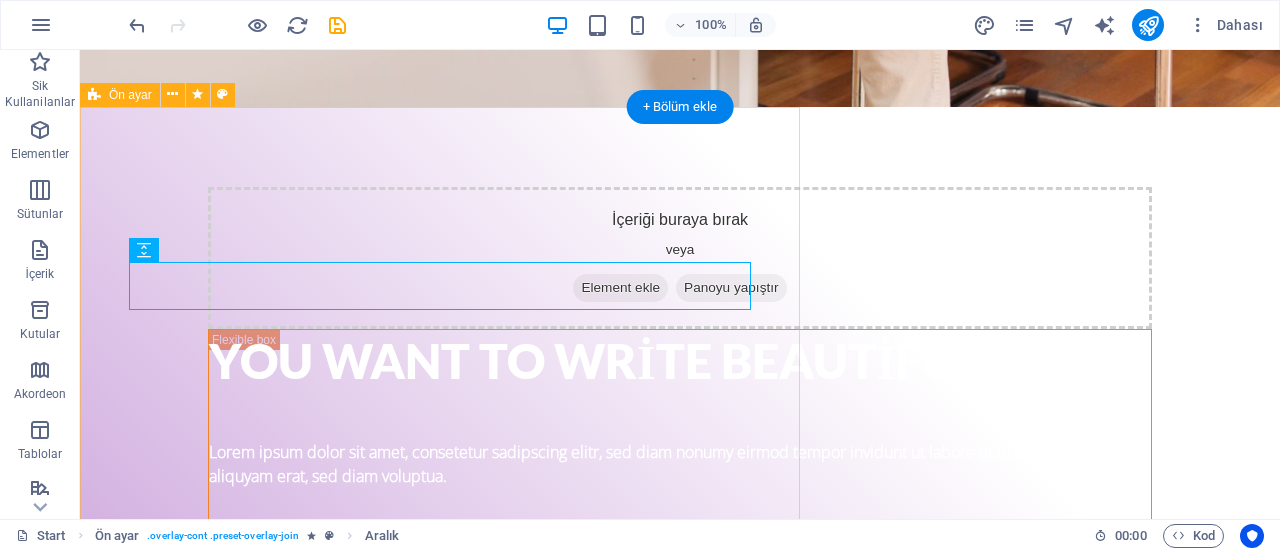 scroll, scrollTop: 800, scrollLeft: 0, axis: vertical 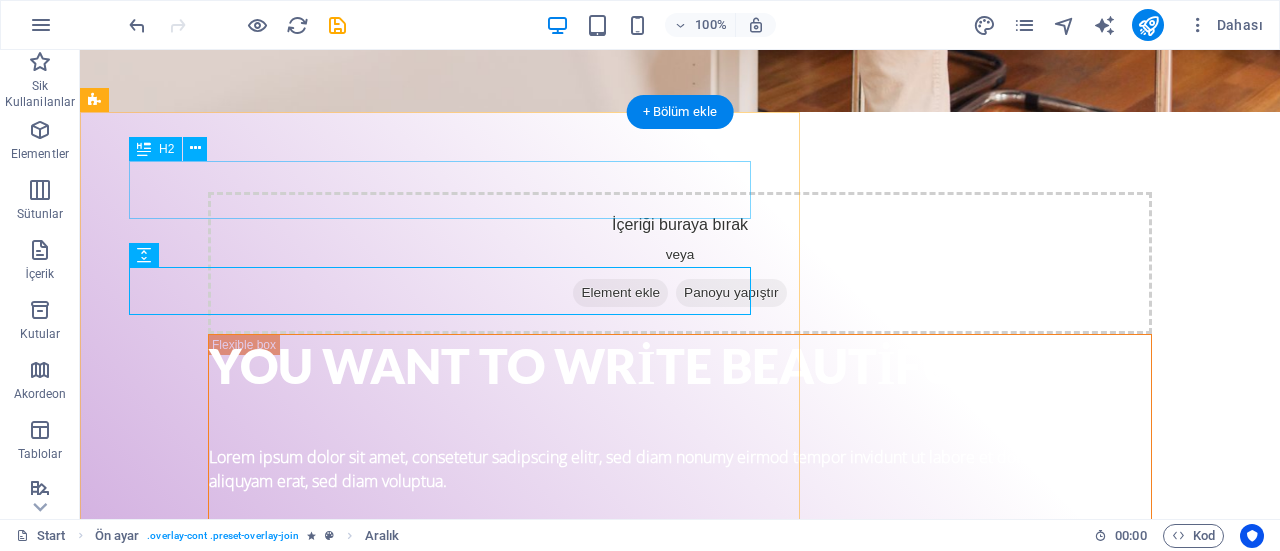 click on "Join the team" at bounding box center (440, 1064) 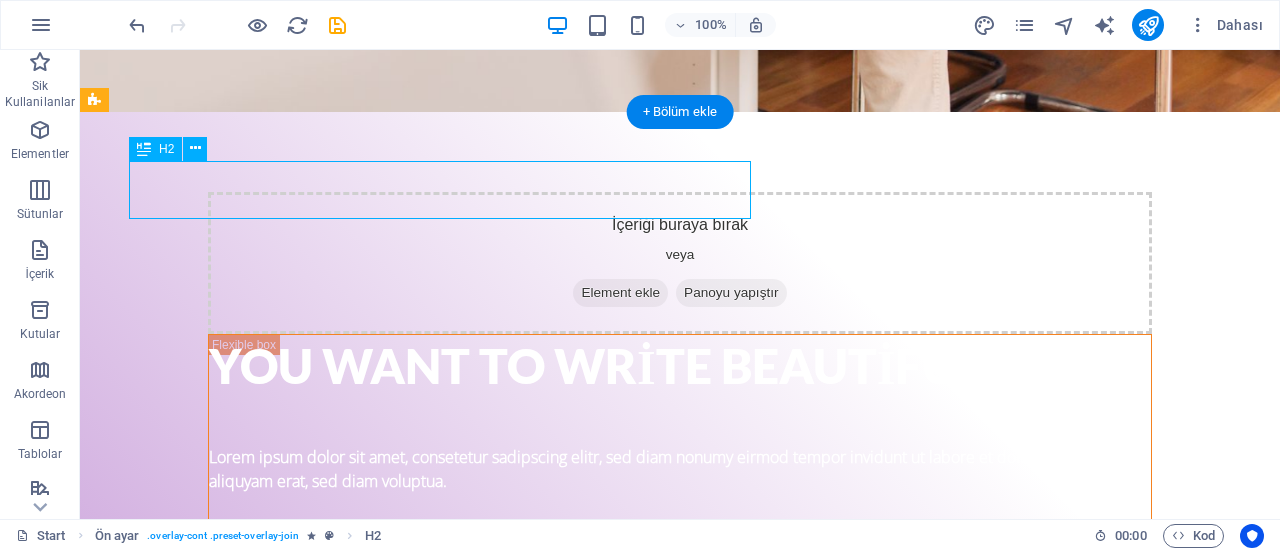 click on "Join the team" at bounding box center (440, 1064) 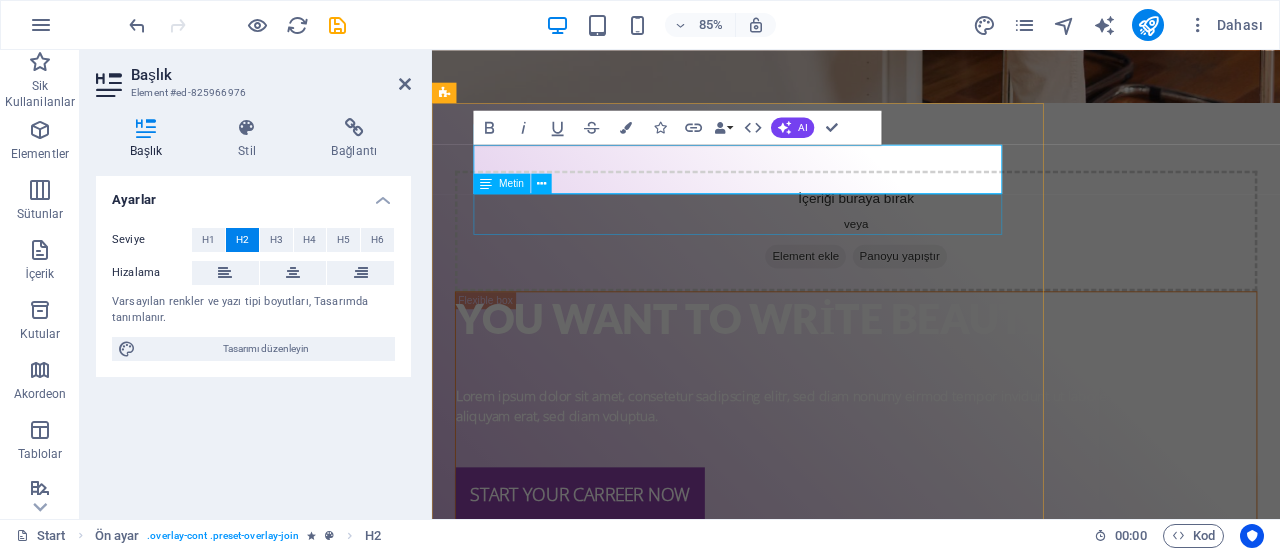 click on "Lorem ipsum dolor sit amet, consectetur adipisicing elit. Explicabo, cupiditate necessitatibus sapiente nisi soluta placeat esse velit dolorem eius aliquam!" at bounding box center (792, 1117) 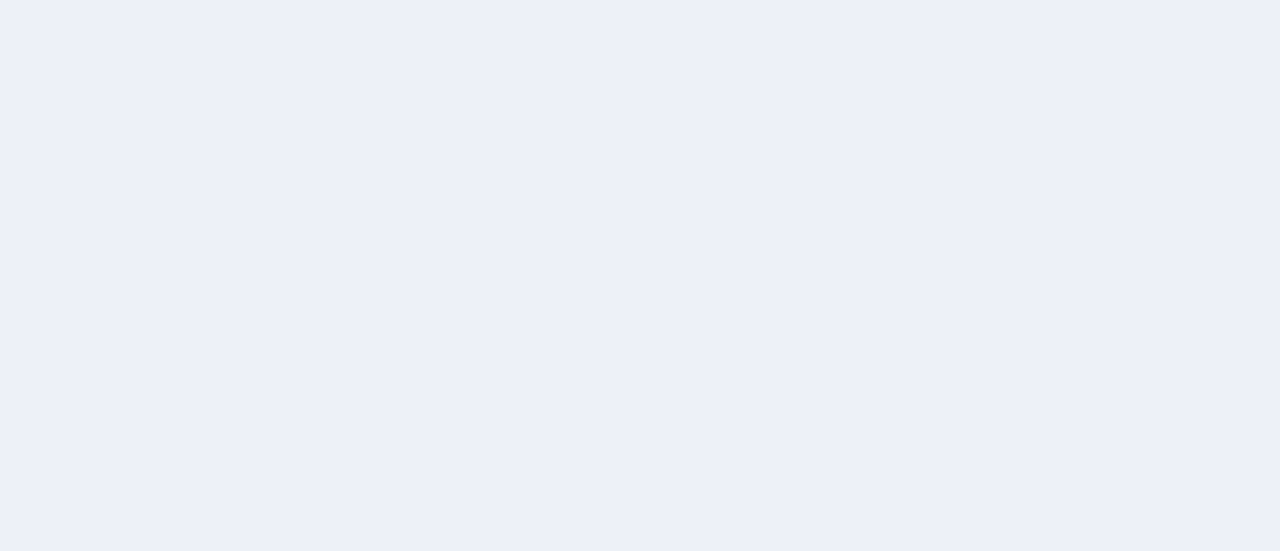 scroll, scrollTop: 0, scrollLeft: 0, axis: both 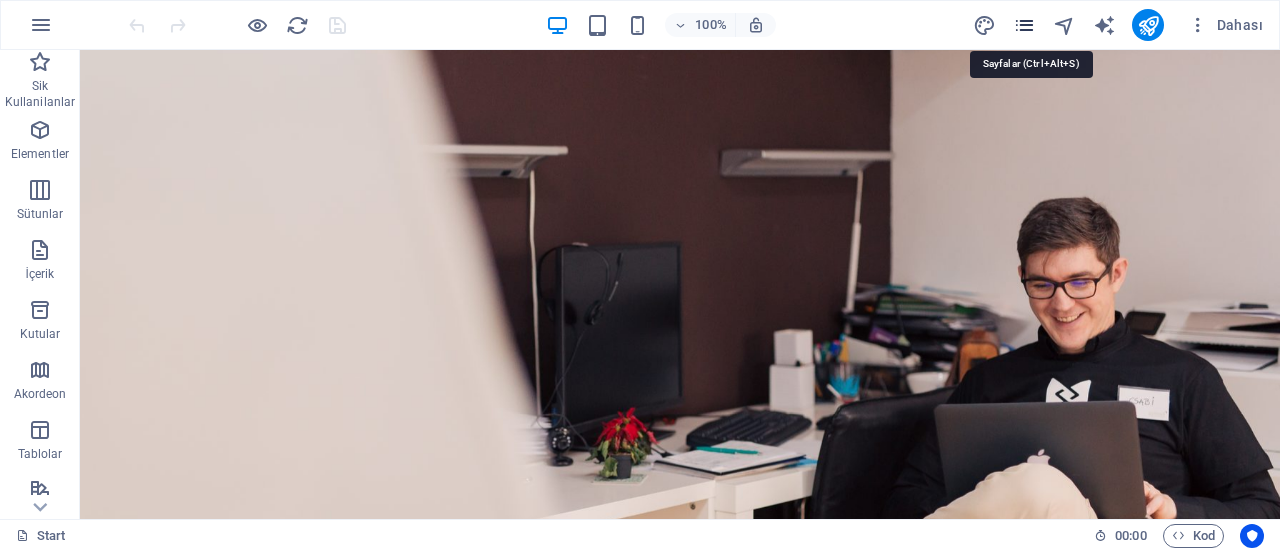 click at bounding box center [1024, 25] 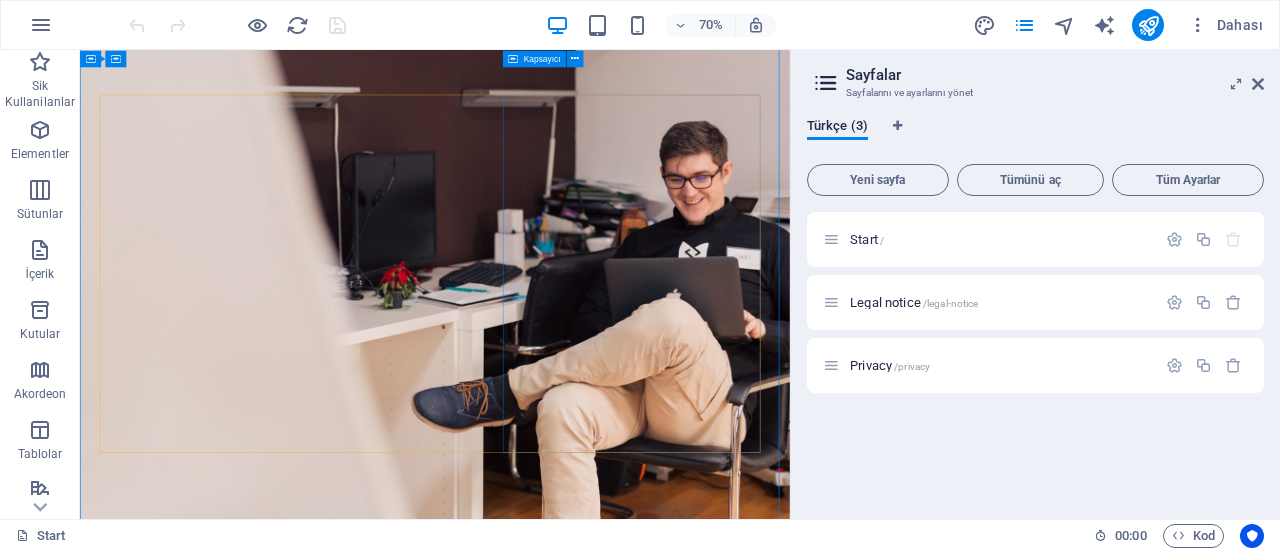 scroll, scrollTop: 0, scrollLeft: 0, axis: both 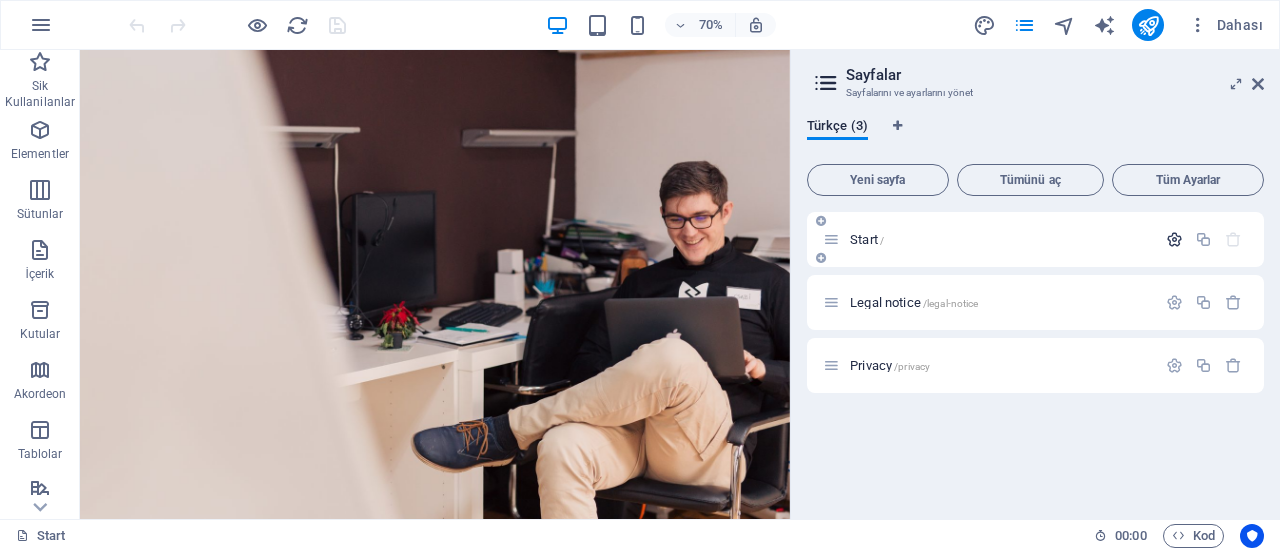 click at bounding box center (1174, 239) 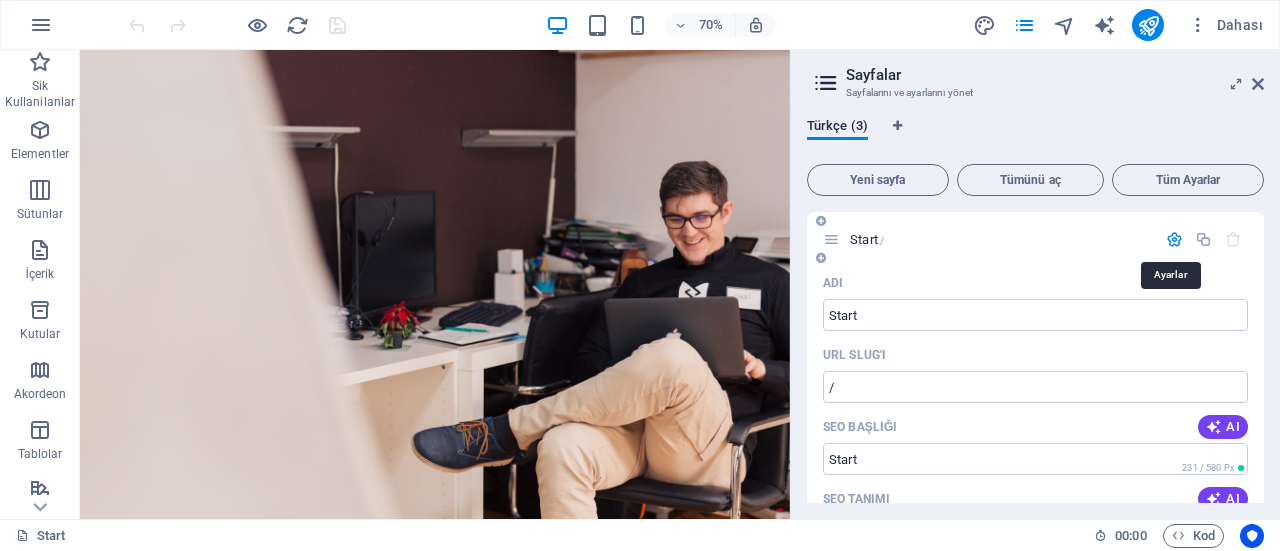 click at bounding box center [1174, 239] 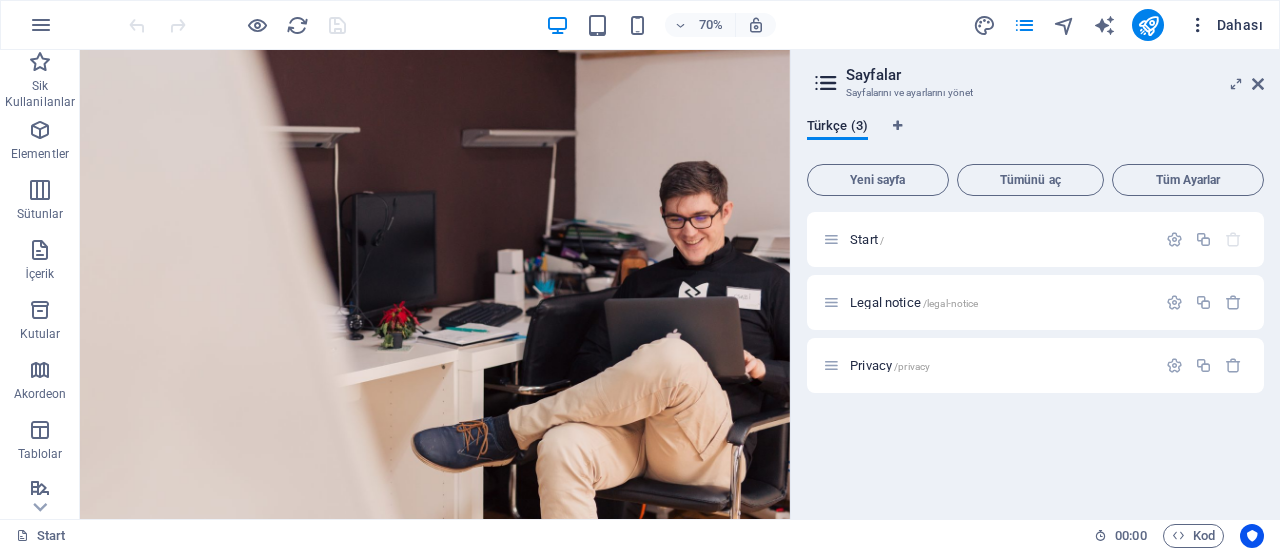 click at bounding box center [1198, 25] 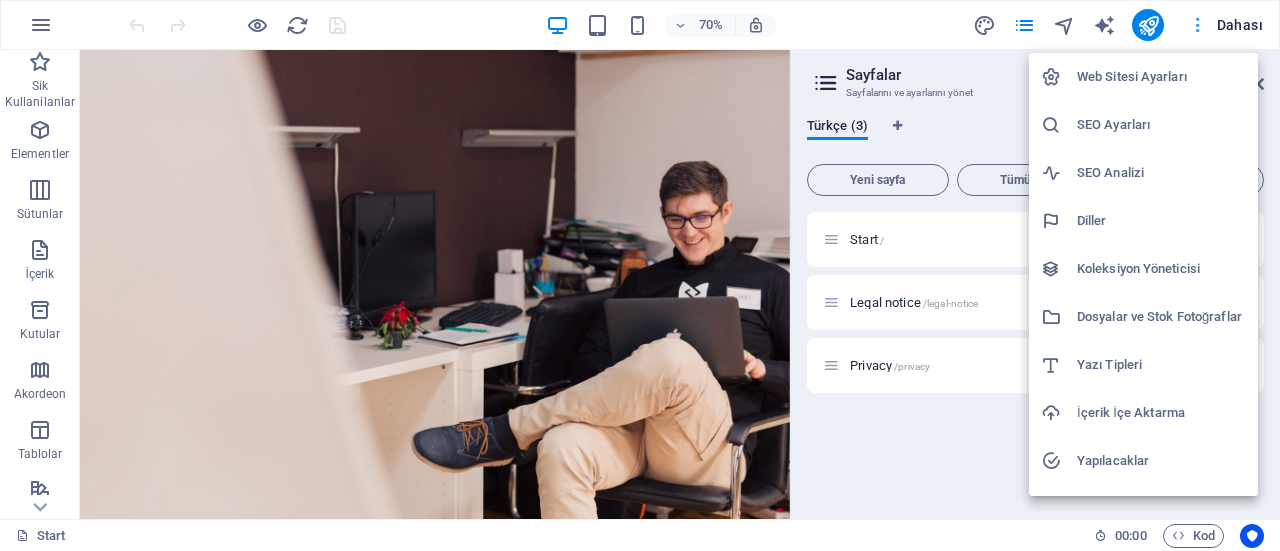 click at bounding box center [640, 275] 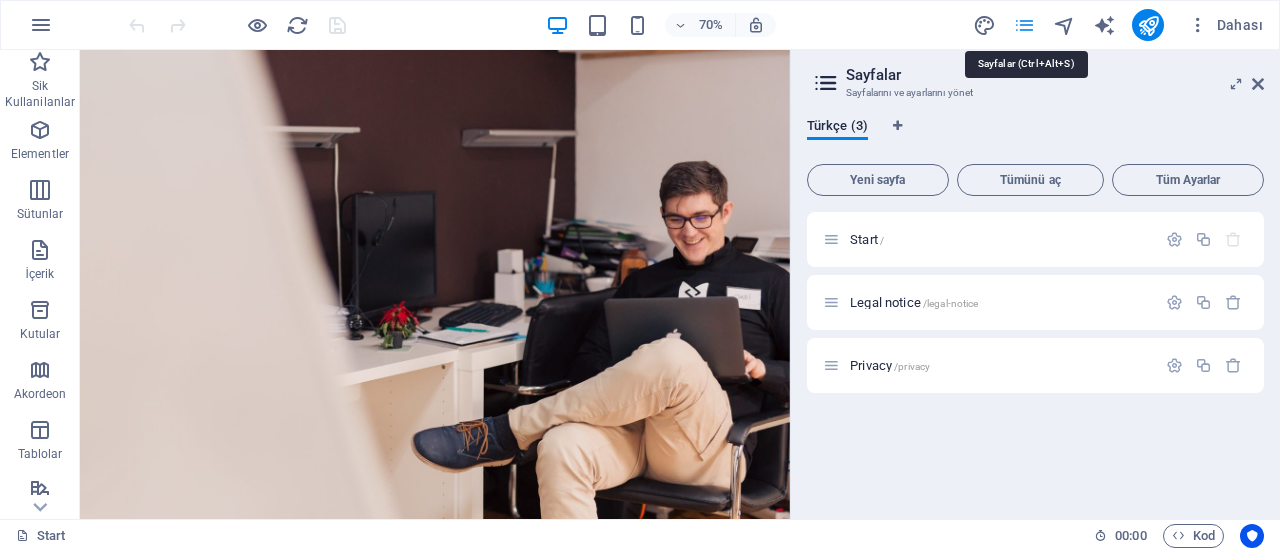 click at bounding box center [1024, 25] 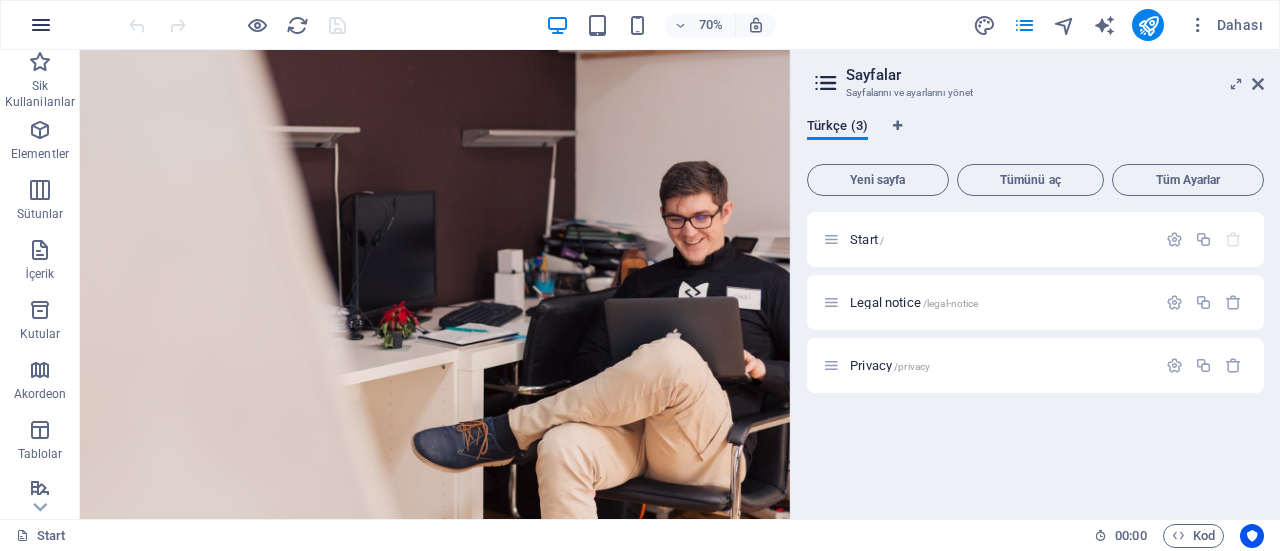 click at bounding box center (41, 25) 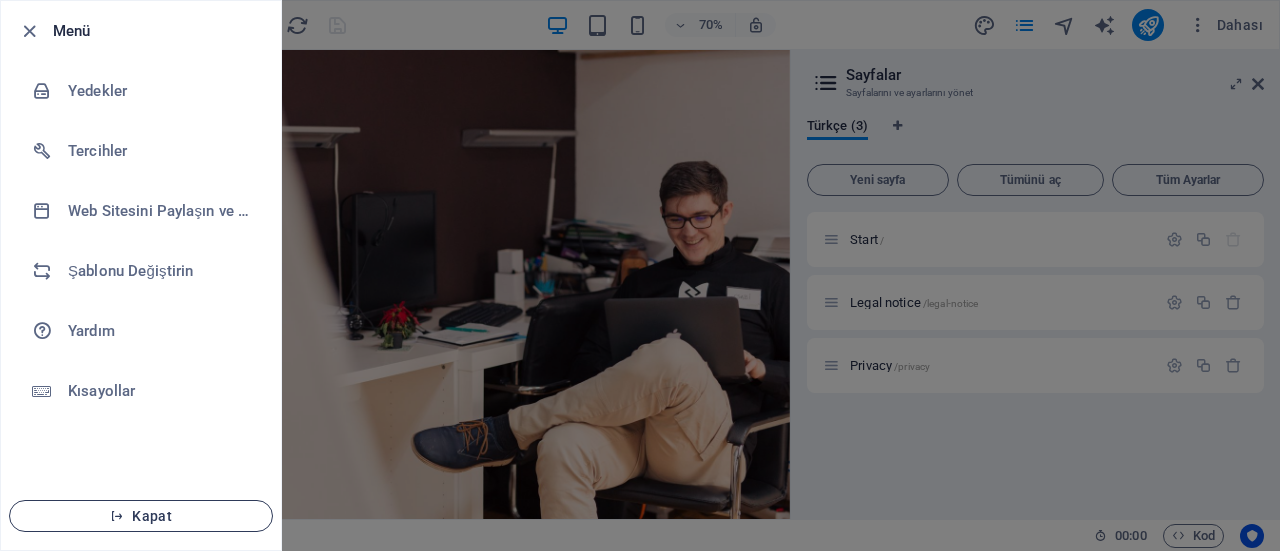click on "Kapat" at bounding box center [141, 516] 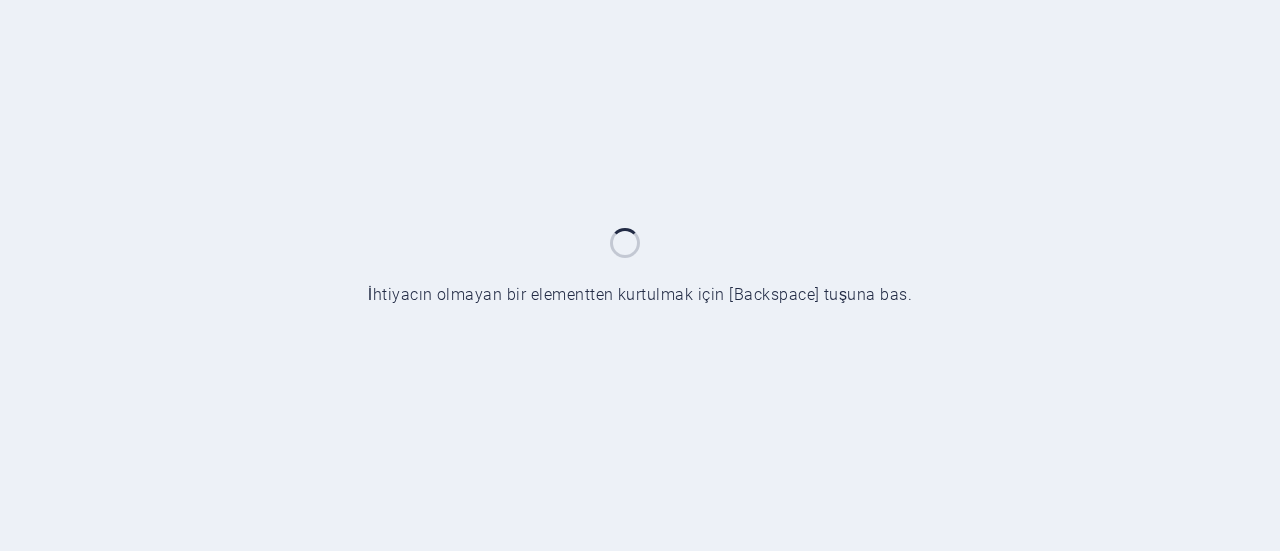 scroll, scrollTop: 0, scrollLeft: 0, axis: both 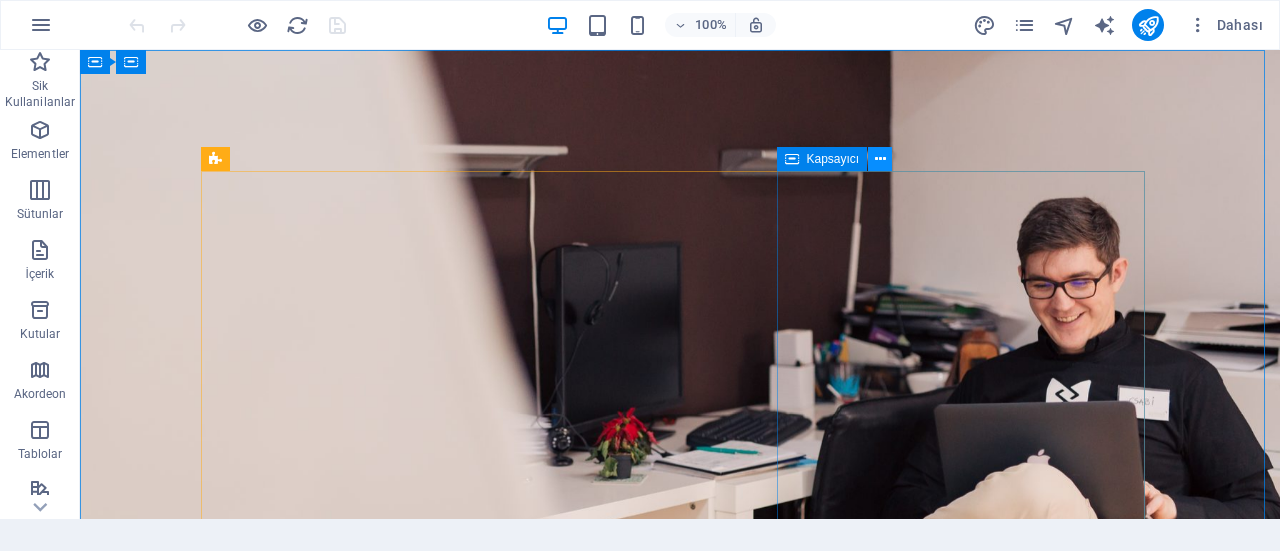 click at bounding box center (880, 159) 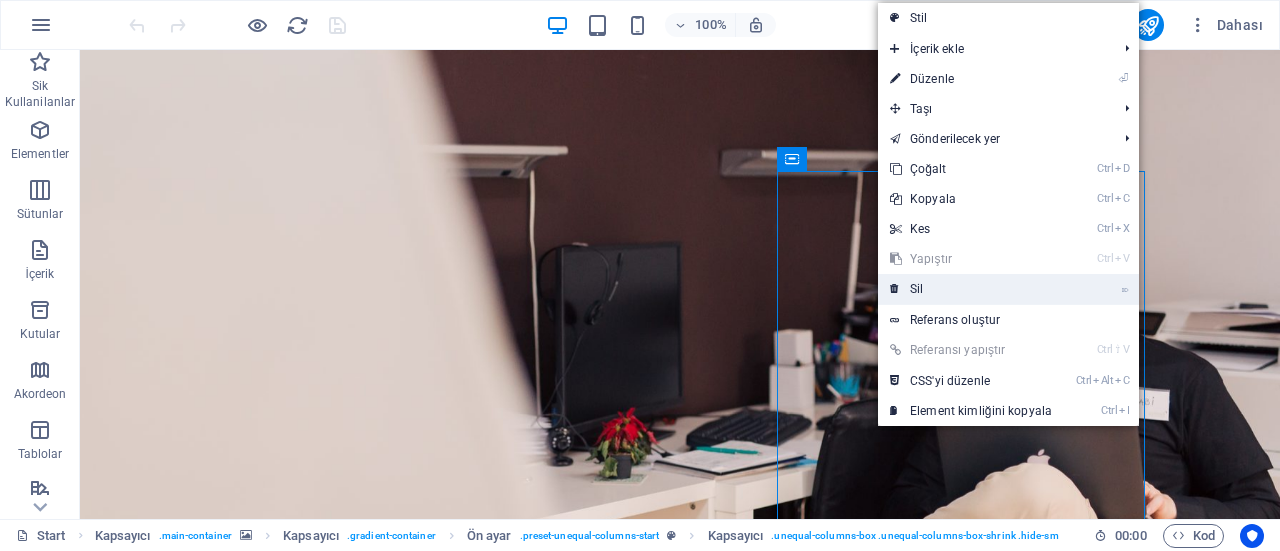 click on "⌦  Sil" at bounding box center (971, 289) 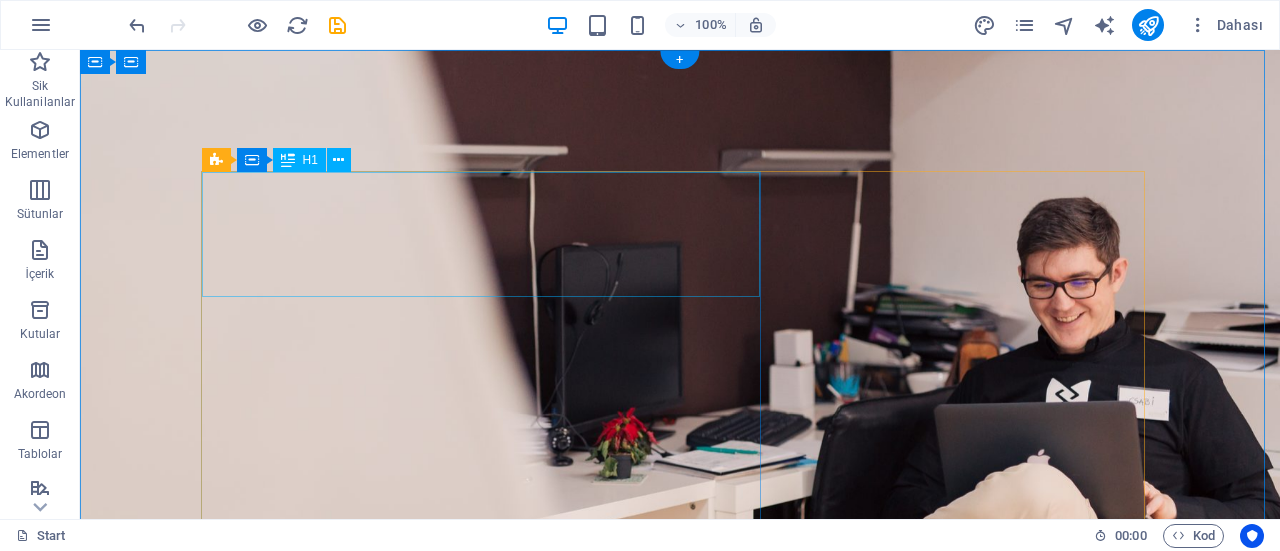 click on "You want to write beautiful code" at bounding box center (680, 964) 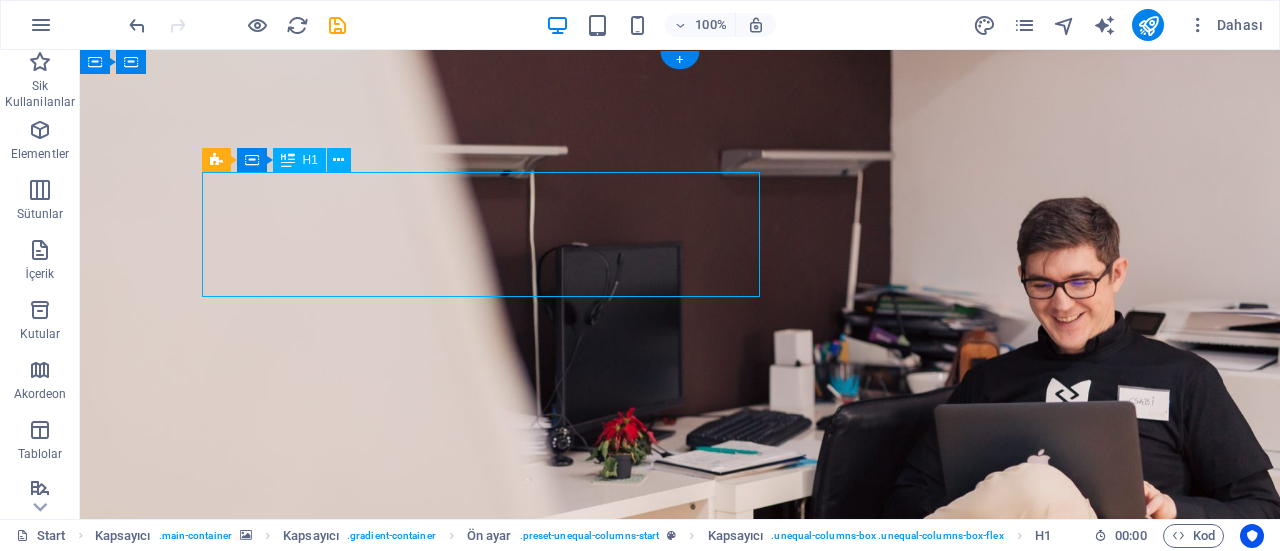 click on "You want to write beautiful code" at bounding box center (680, 964) 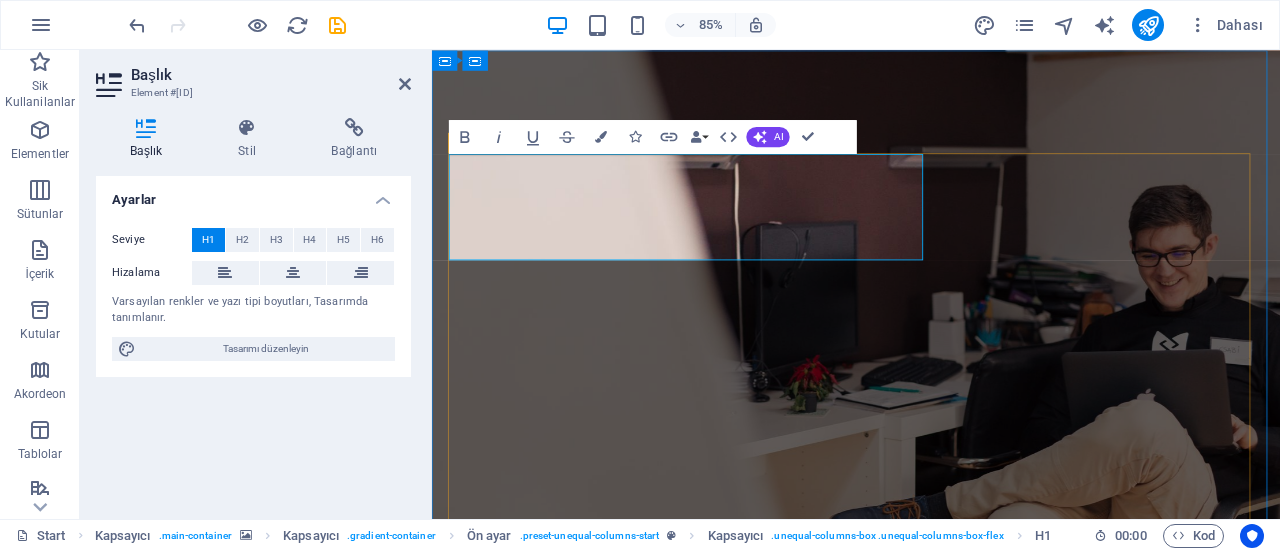type 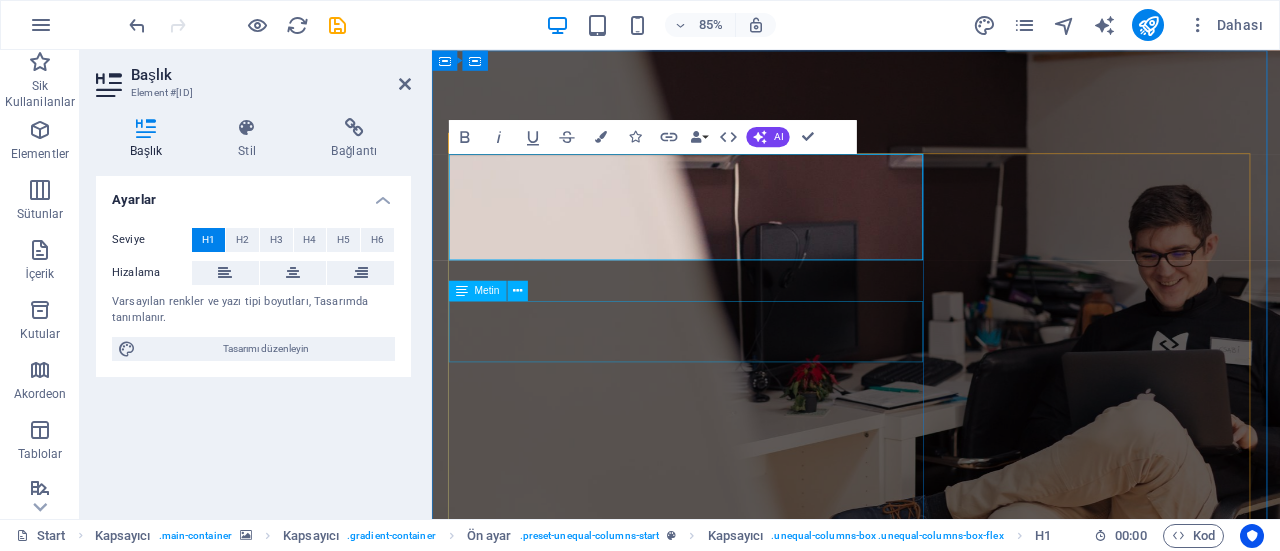 click on "Lorem ipsum dolor sit amet, consetetur sadipscing elitr, sed diam nonumy eirmod tempor invidunt ut labore et dolore magna aliquyam erat, sed diam voluptua." at bounding box center (931, 1068) 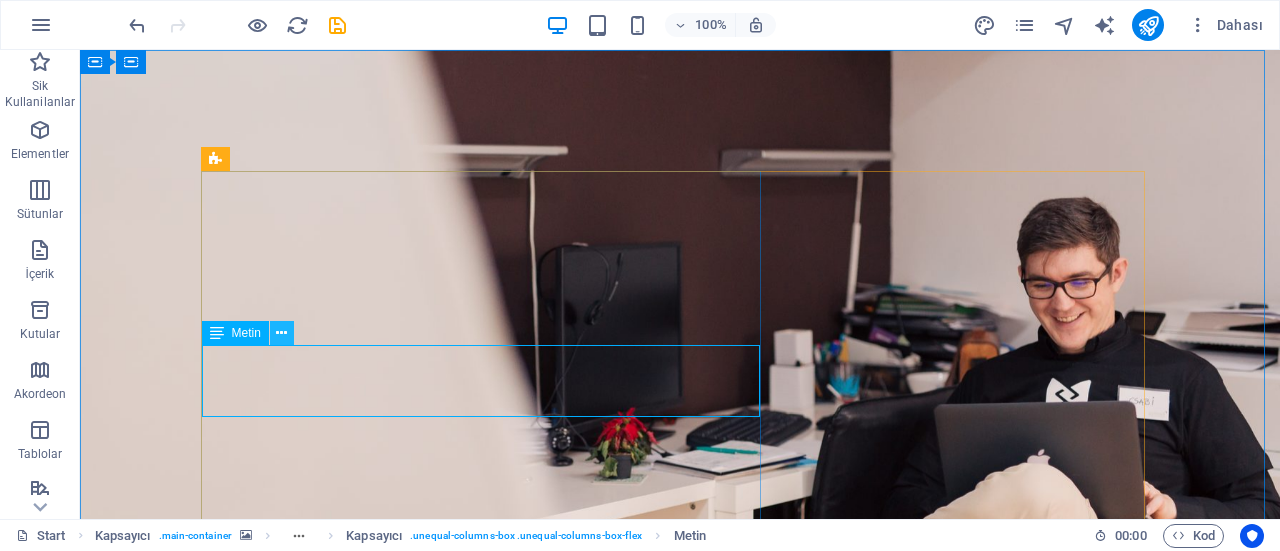 click at bounding box center [281, 333] 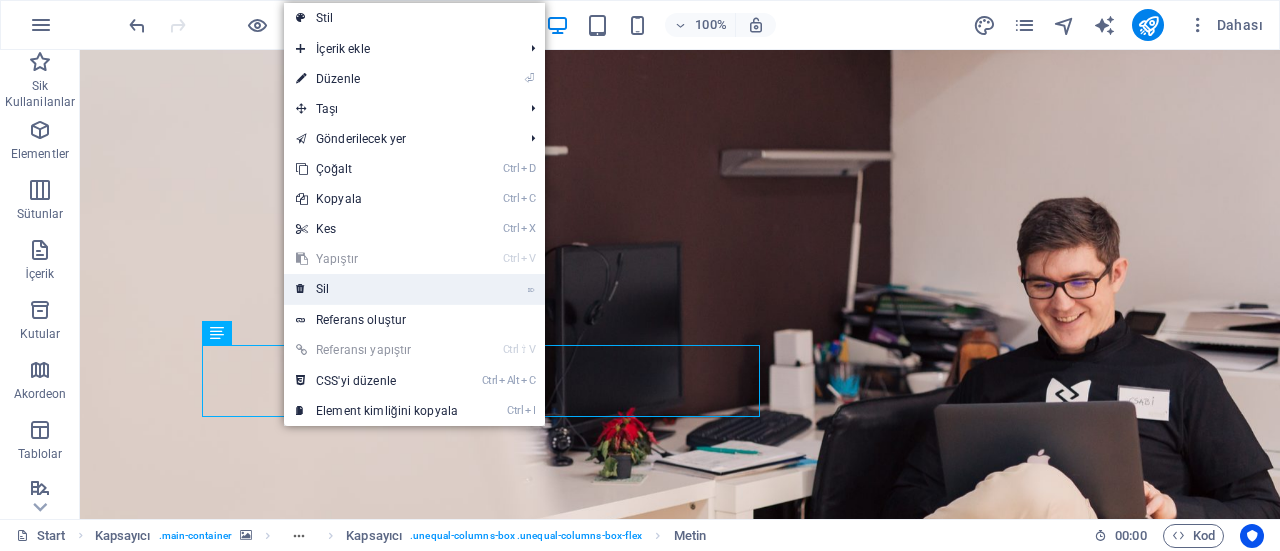 click on "⌦  Sil" at bounding box center (377, 289) 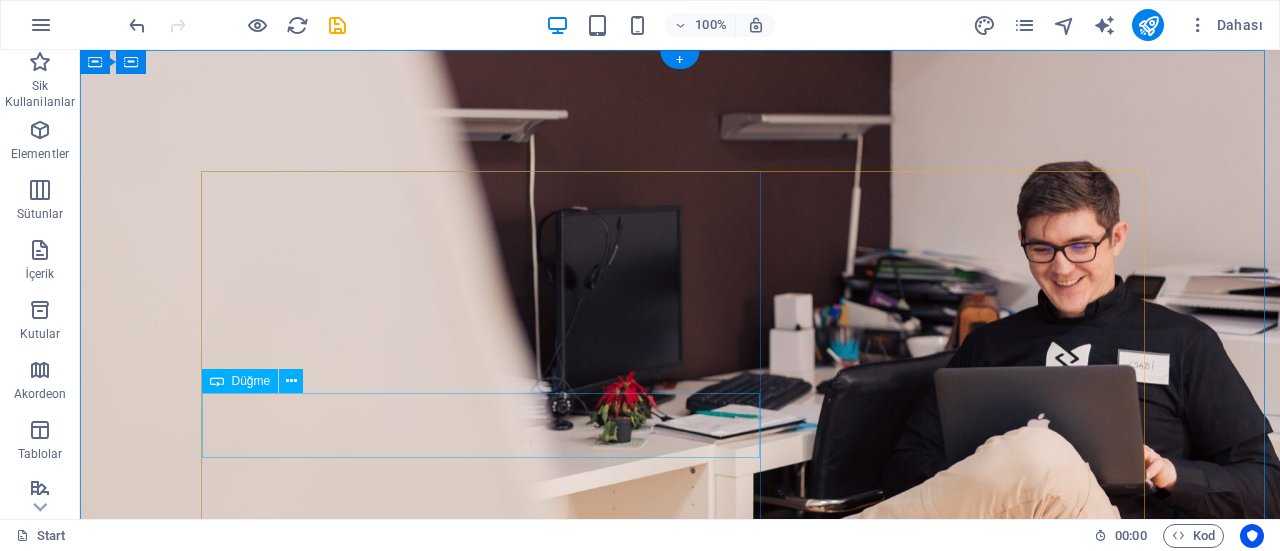 click on "Start your carreer now" at bounding box center [680, 1052] 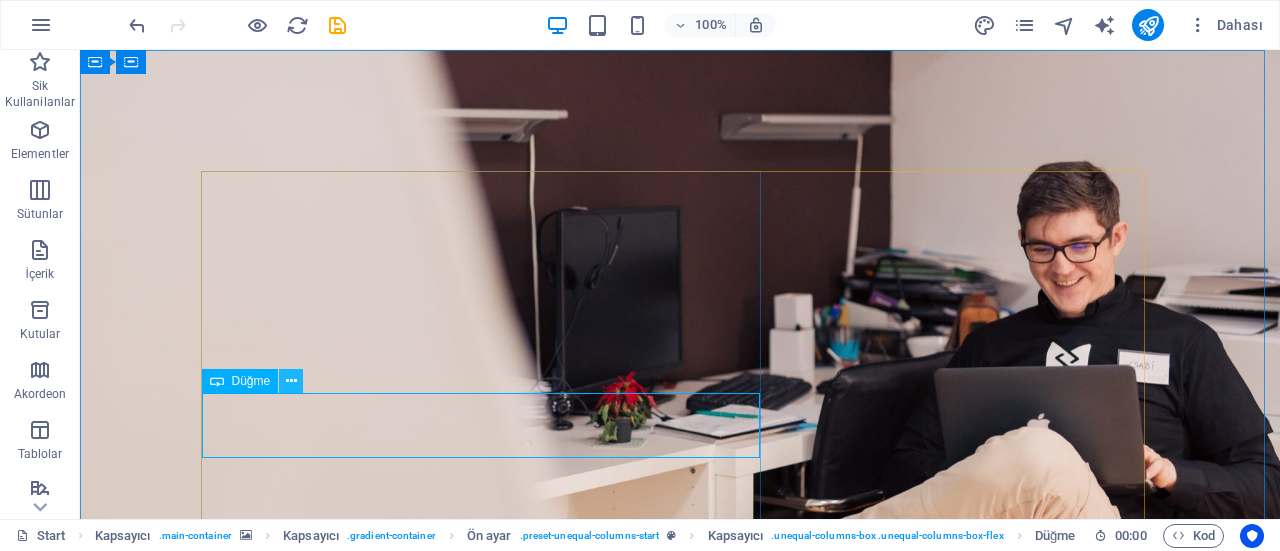click at bounding box center [291, 381] 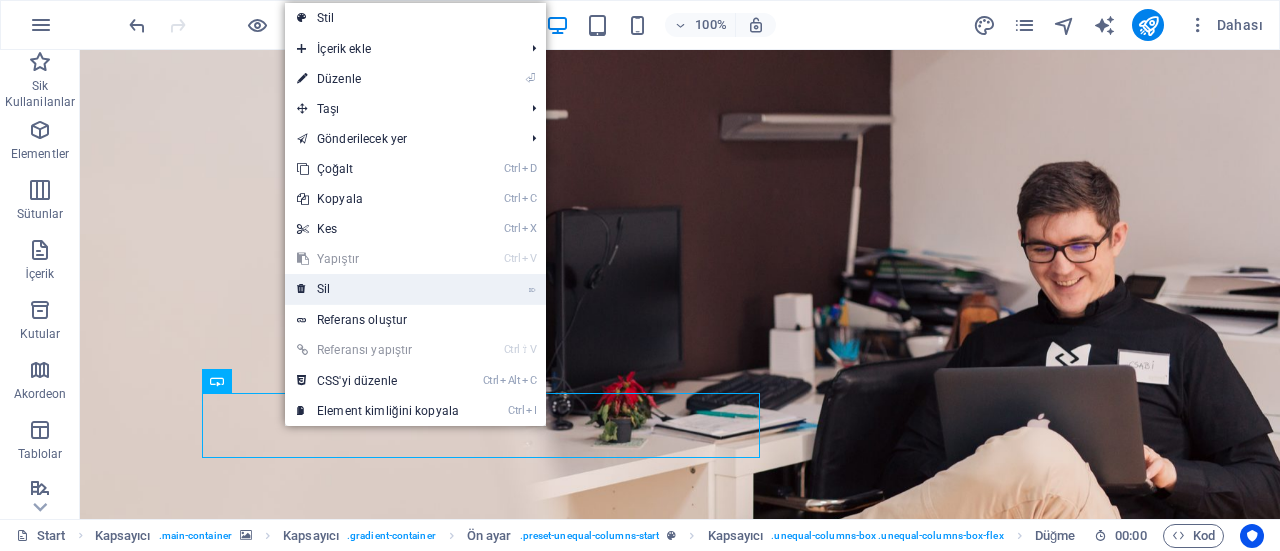 click on "⌦  Sil" at bounding box center [378, 289] 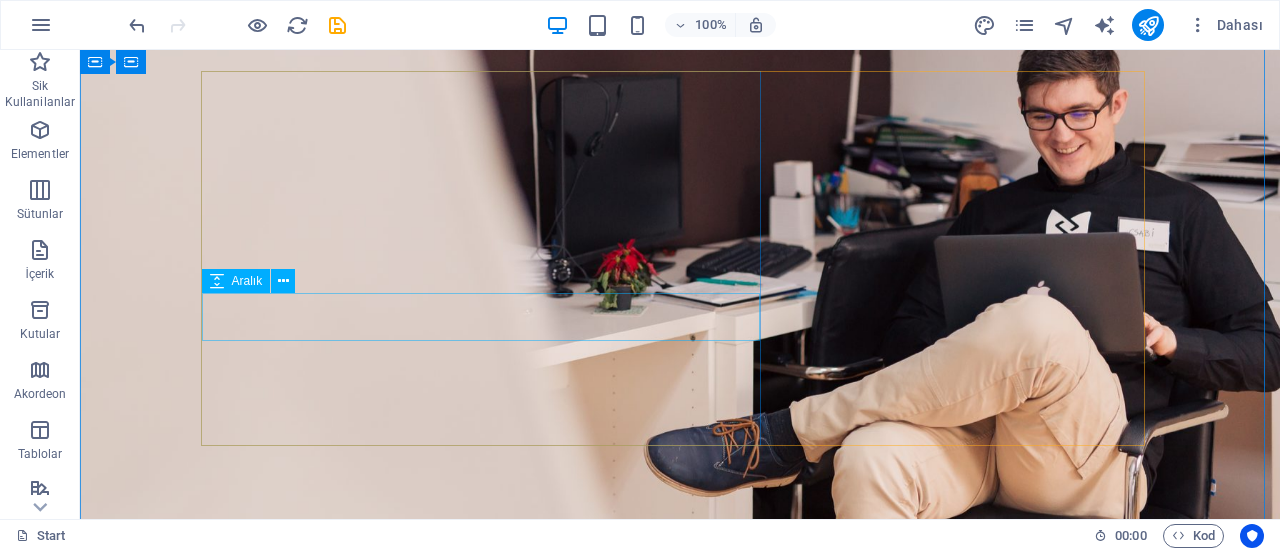 scroll, scrollTop: 200, scrollLeft: 0, axis: vertical 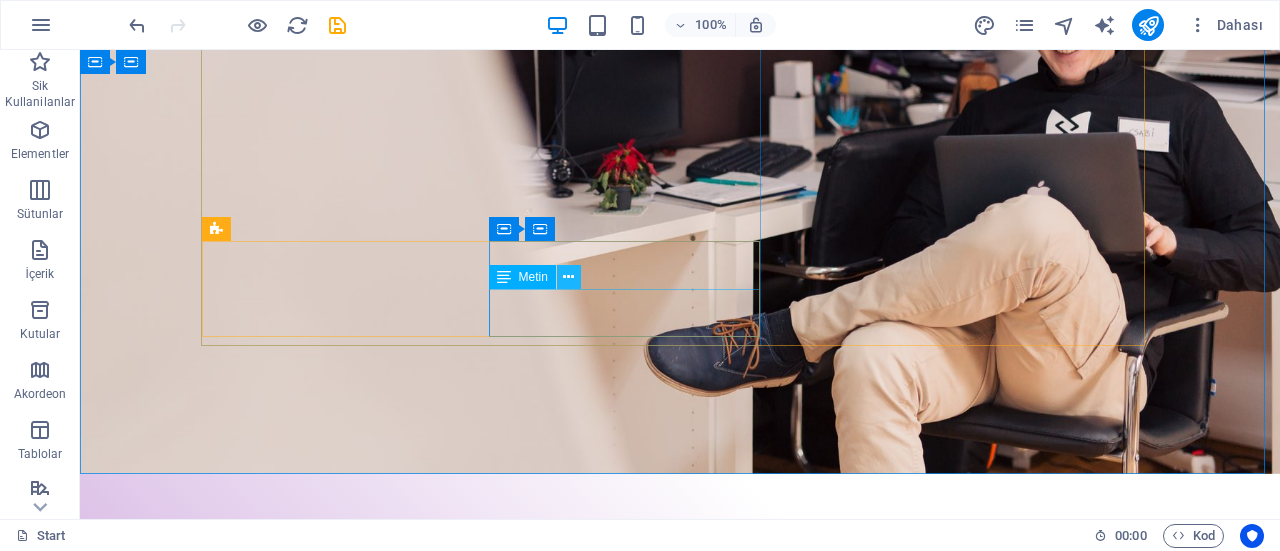 click at bounding box center (568, 277) 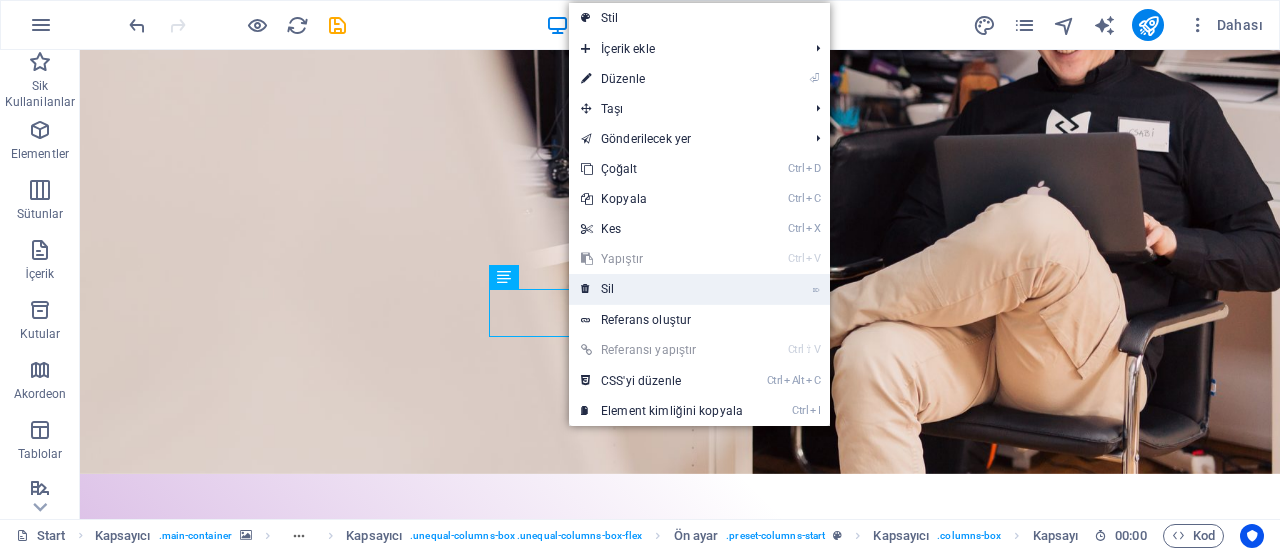 drag, startPoint x: 590, startPoint y: 285, endPoint x: 510, endPoint y: 236, distance: 93.813644 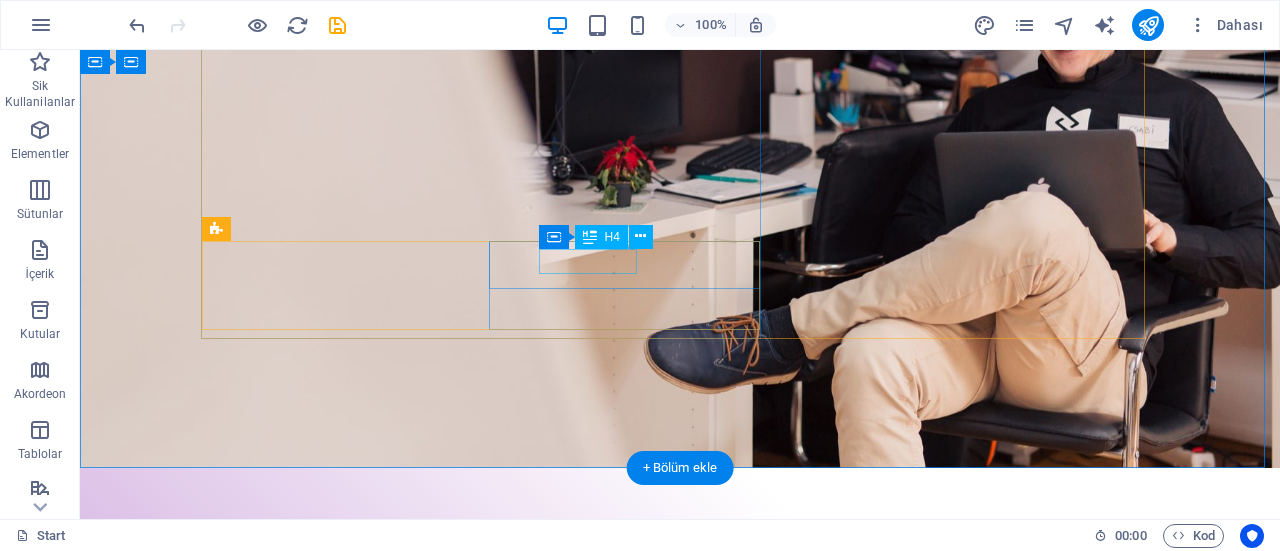 click on "John Doe" at bounding box center [680, 946] 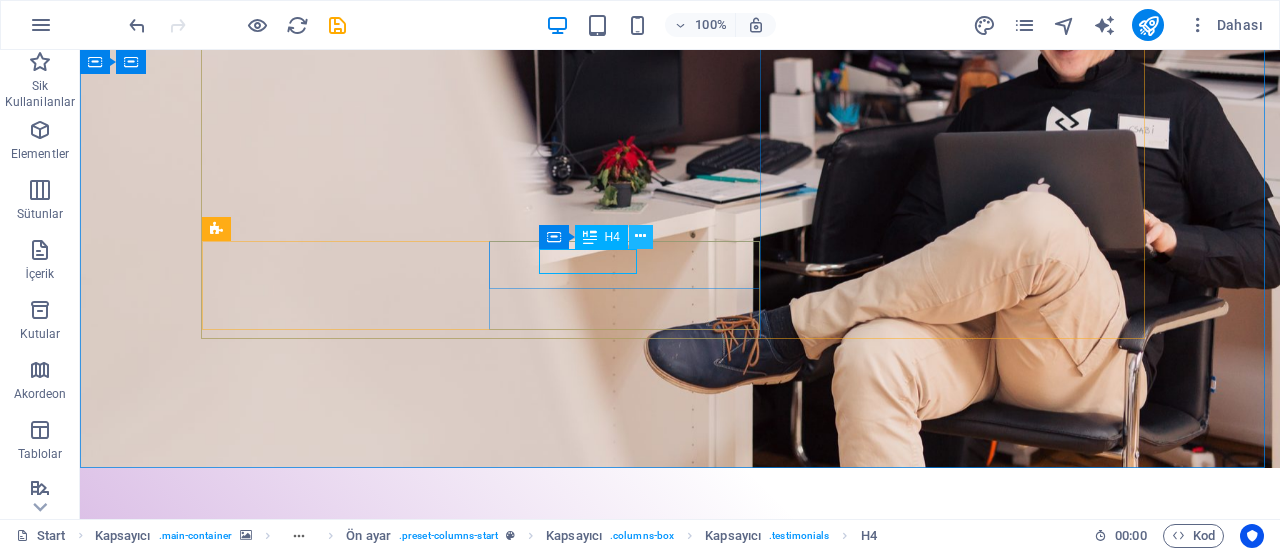 click at bounding box center (640, 236) 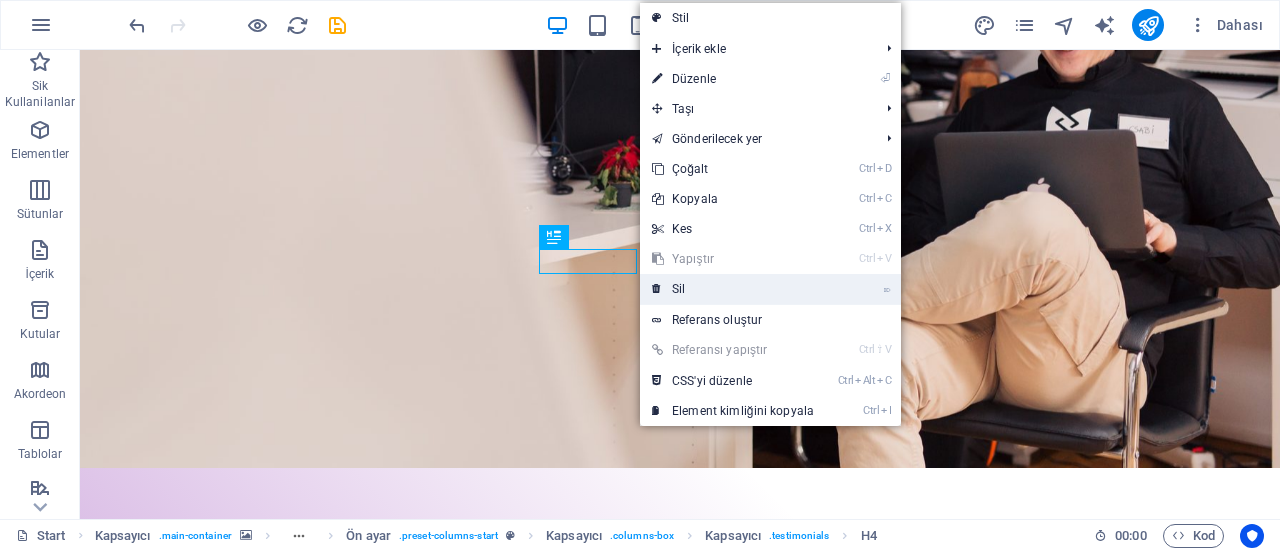 click on "⌦  Sil" at bounding box center (733, 289) 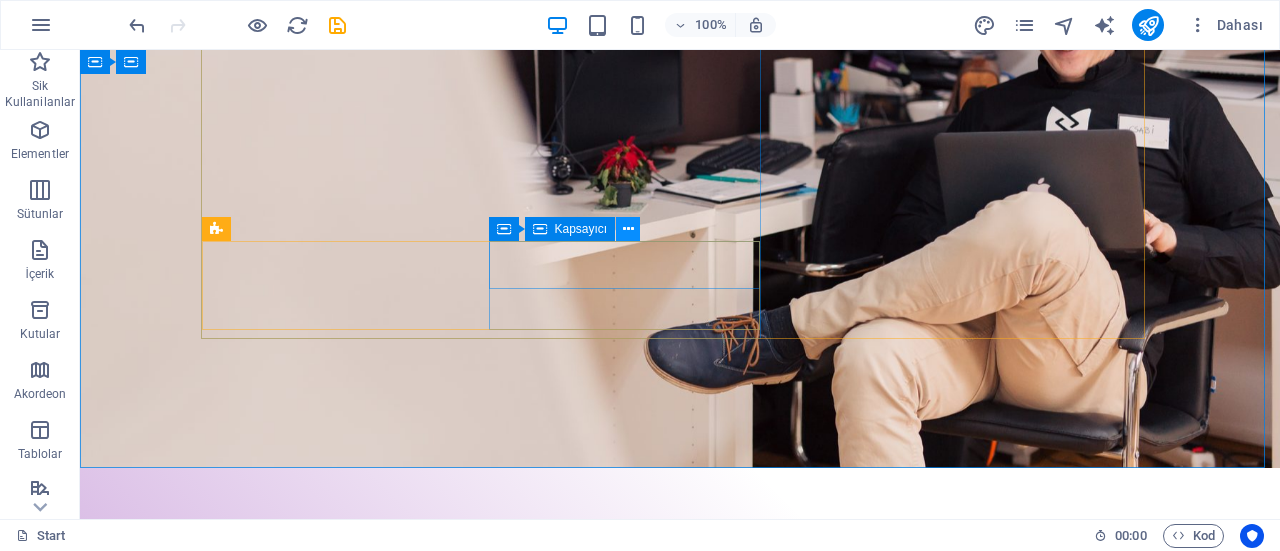 click at bounding box center (628, 229) 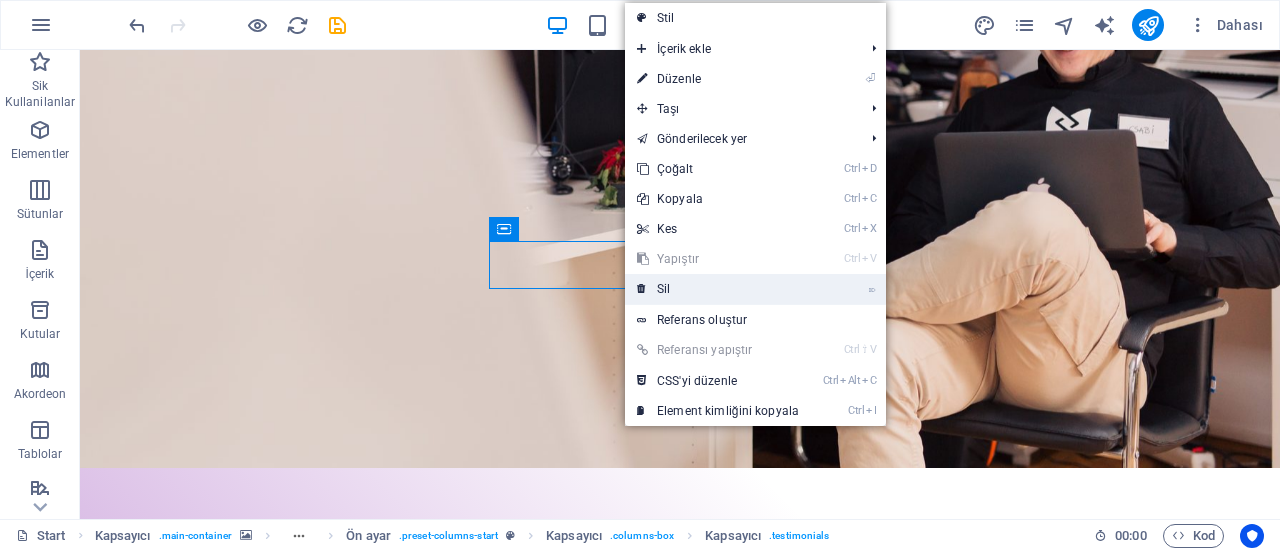 click on "⌦  Sil" at bounding box center [718, 289] 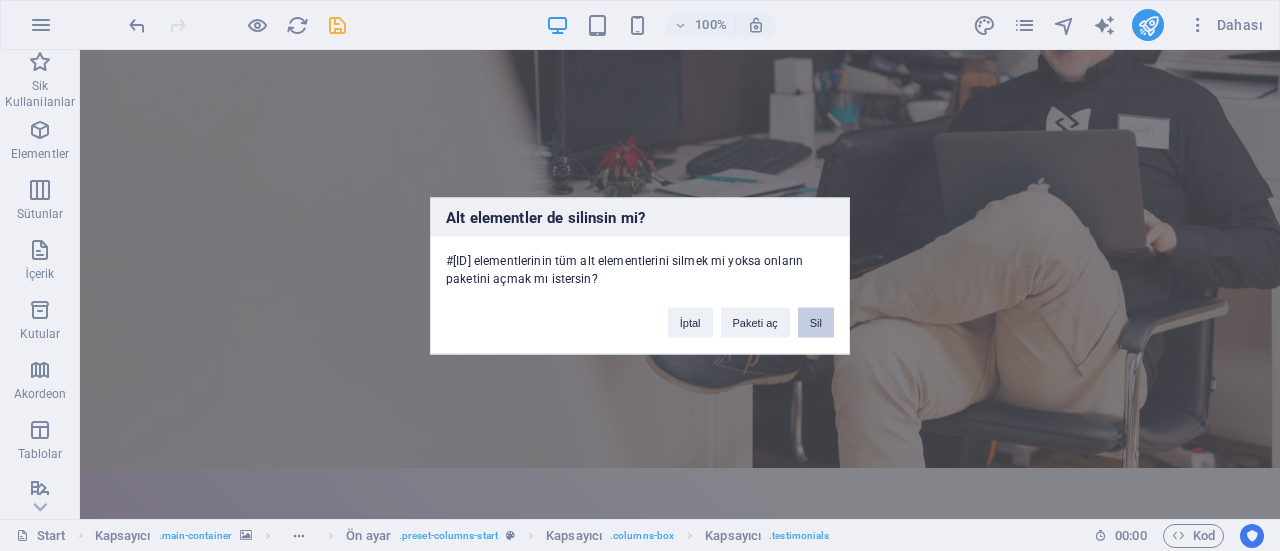 click on "Sil" at bounding box center [816, 322] 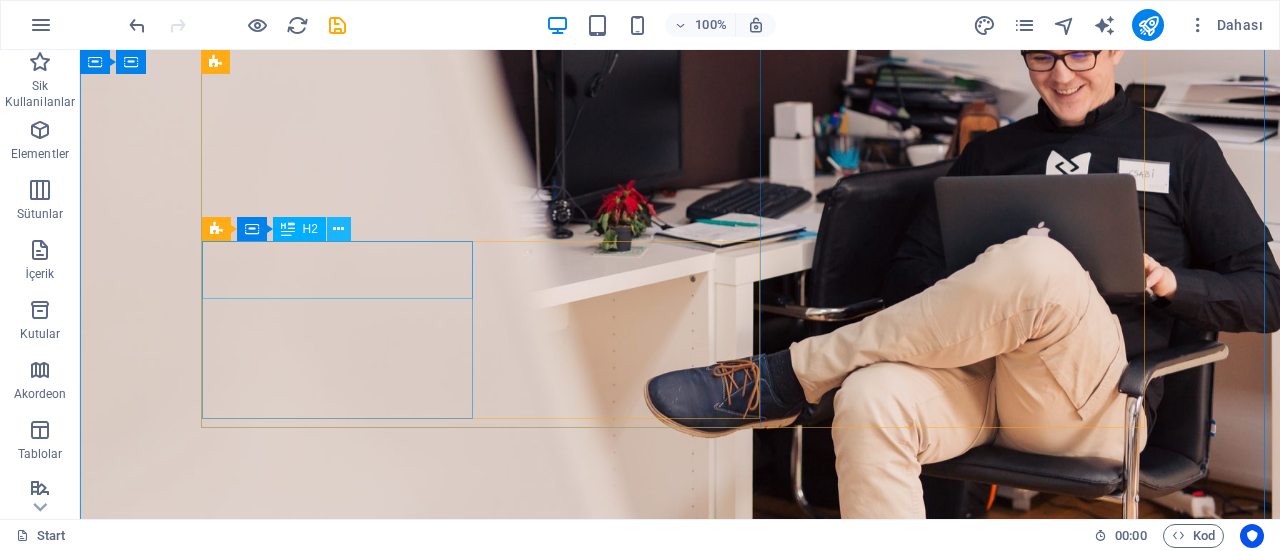 click at bounding box center (338, 229) 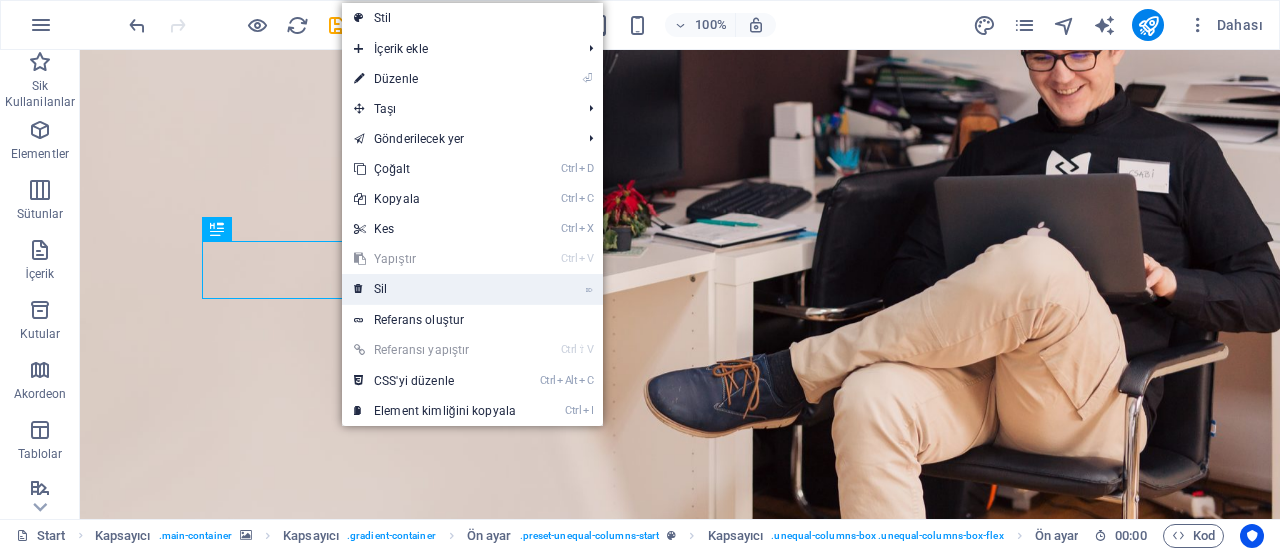 click on "⌦  Sil" at bounding box center (435, 289) 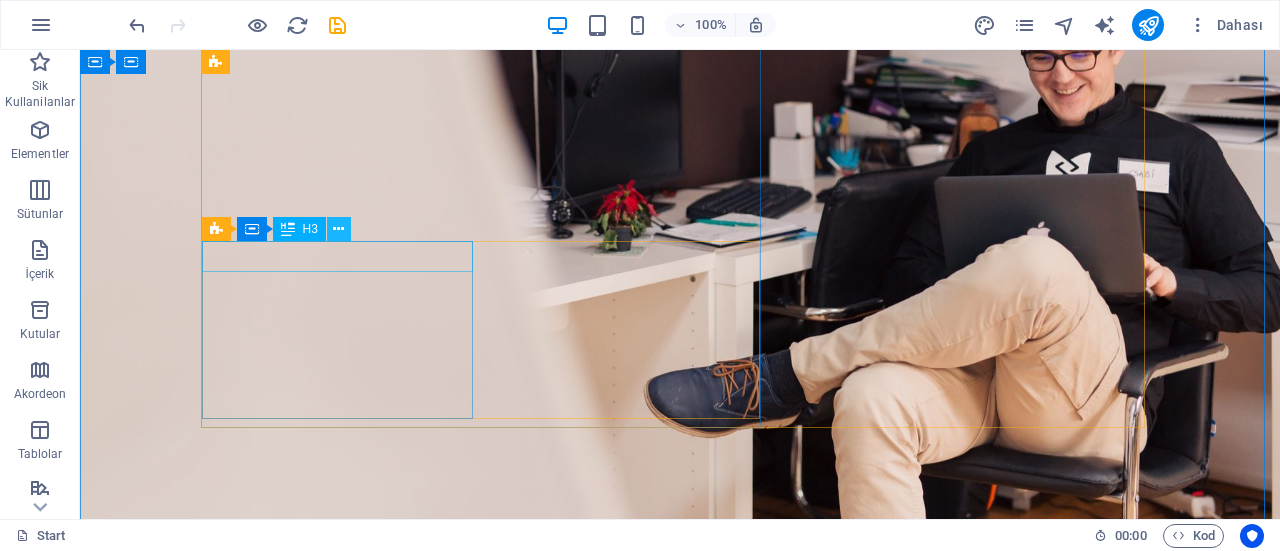click at bounding box center (338, 229) 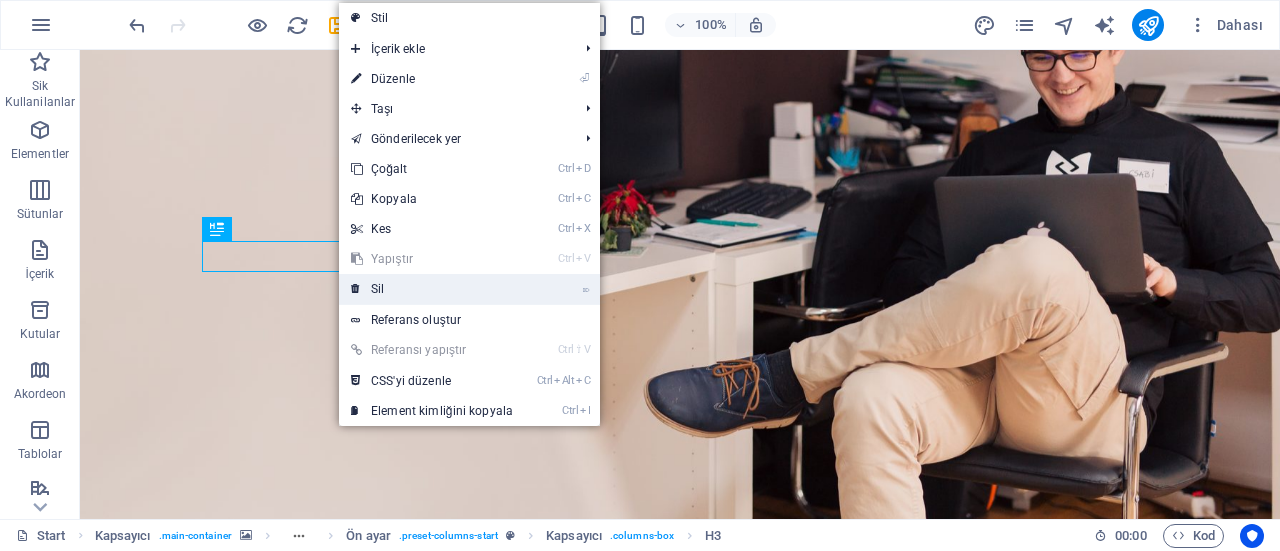click on "⌦  Sil" at bounding box center (432, 289) 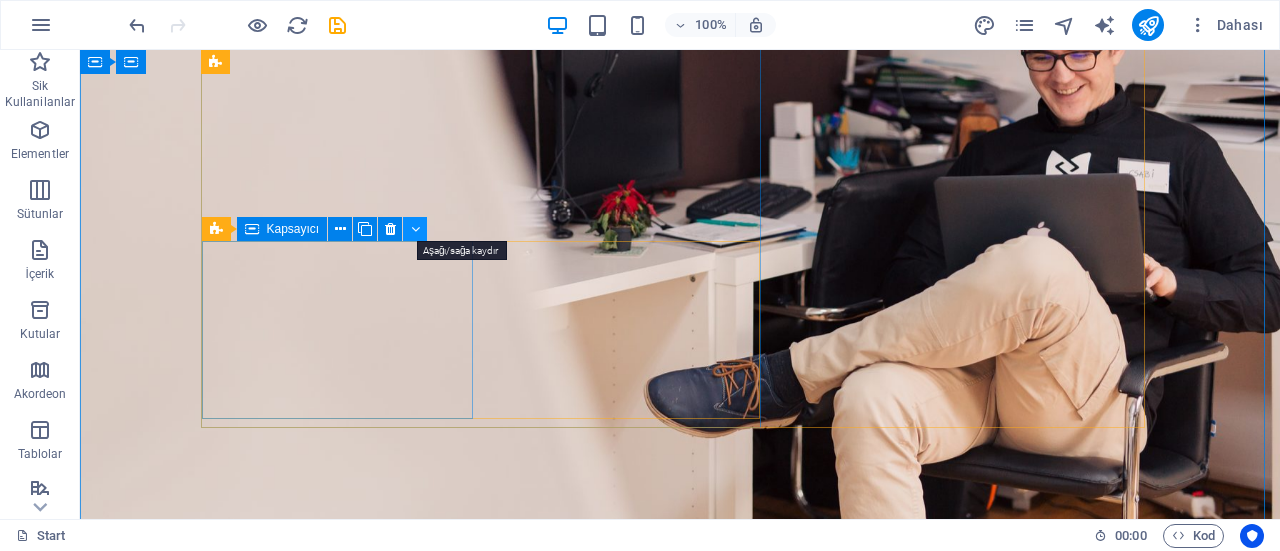 click at bounding box center (415, 229) 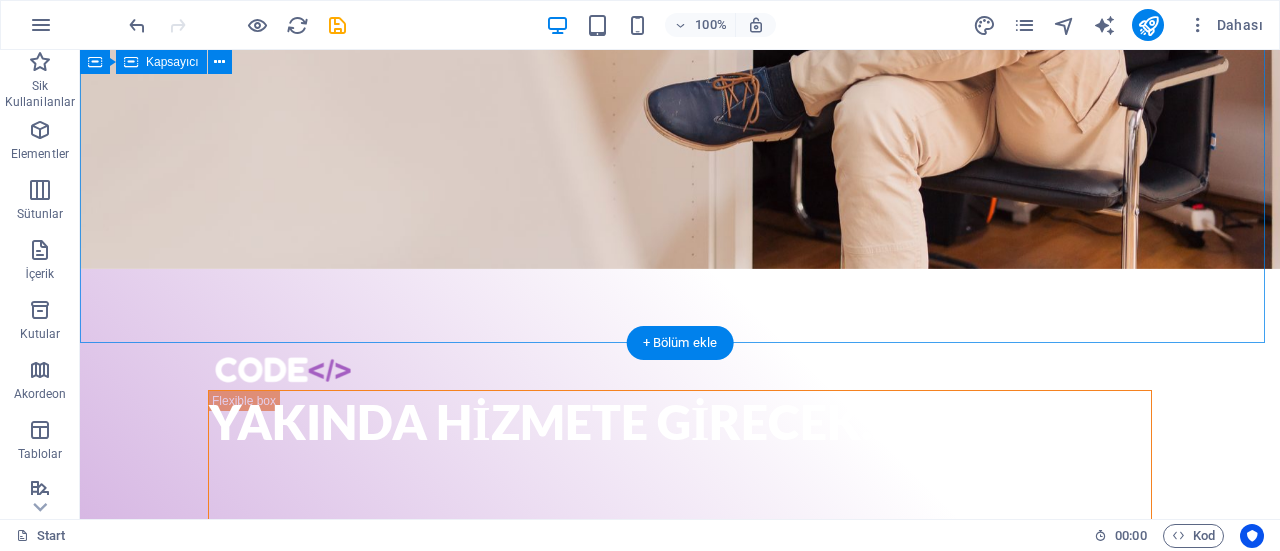 scroll, scrollTop: 500, scrollLeft: 0, axis: vertical 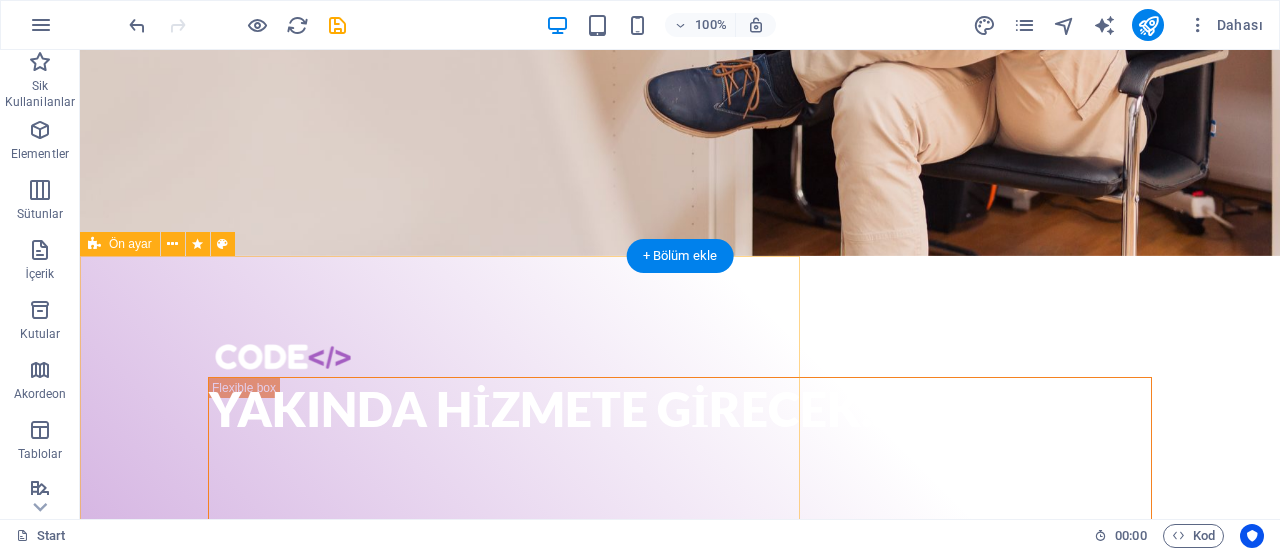 click on "Join the team Lorem ipsum dolor sit amet, consectetur adipisicing elit. Explicabo, cupiditate necessitatibus sapiente nisi soluta placeat esse velit dolorem eius aliquam! [FIRST] [LAST] [EMAIL]   I have read and understand the privacy policy. Okunaksız mı? Yeni yükle Submit" at bounding box center (440, 1304) 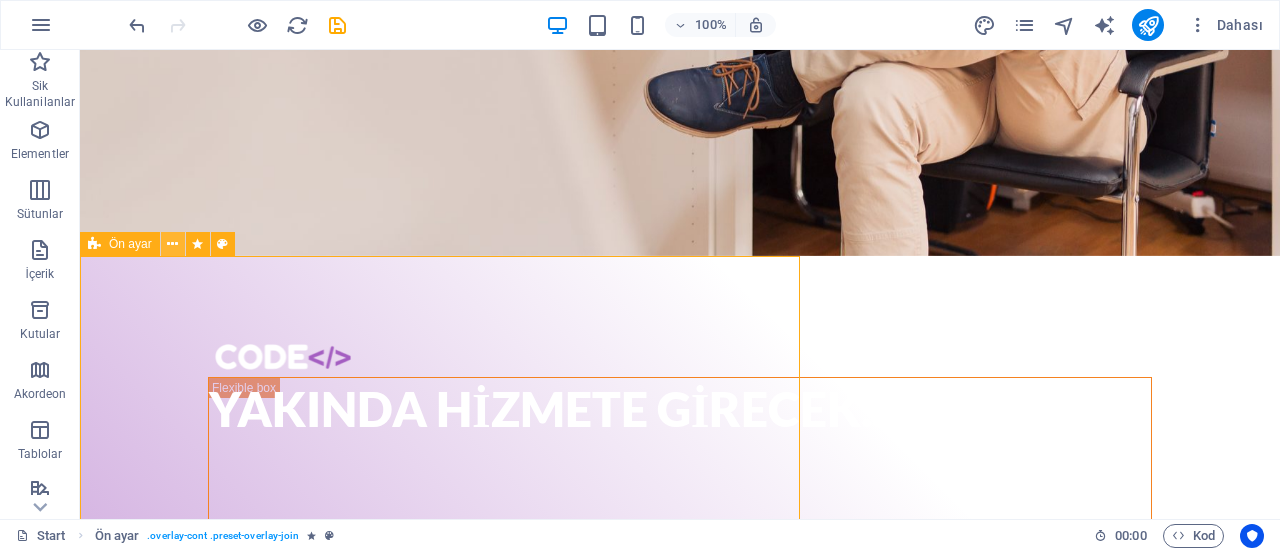click at bounding box center [173, 244] 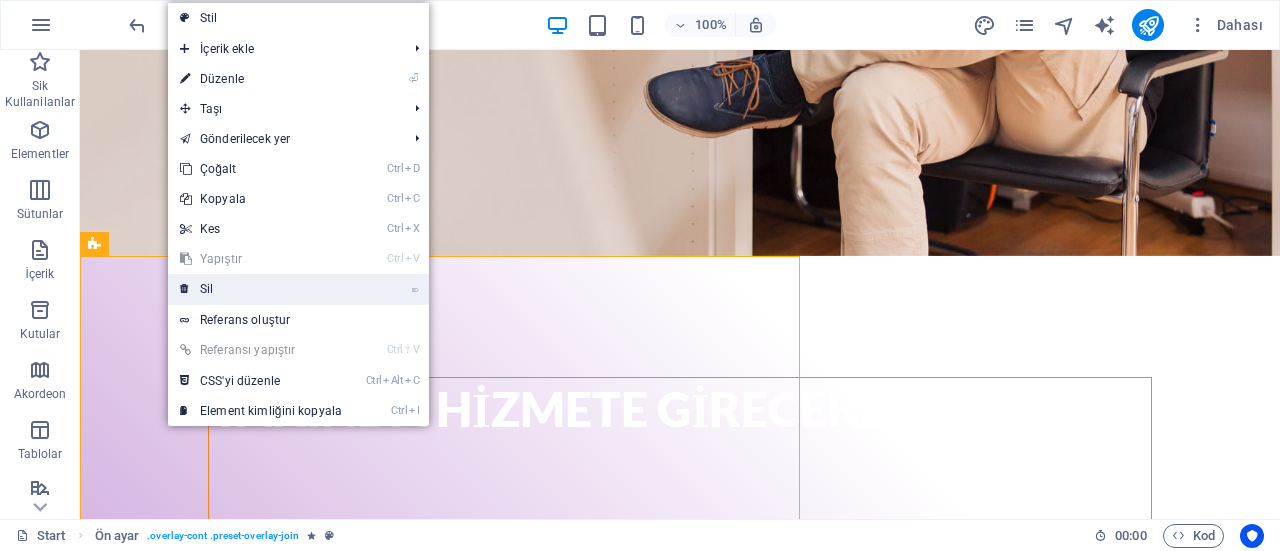 click on "⌦  Sil" at bounding box center (261, 289) 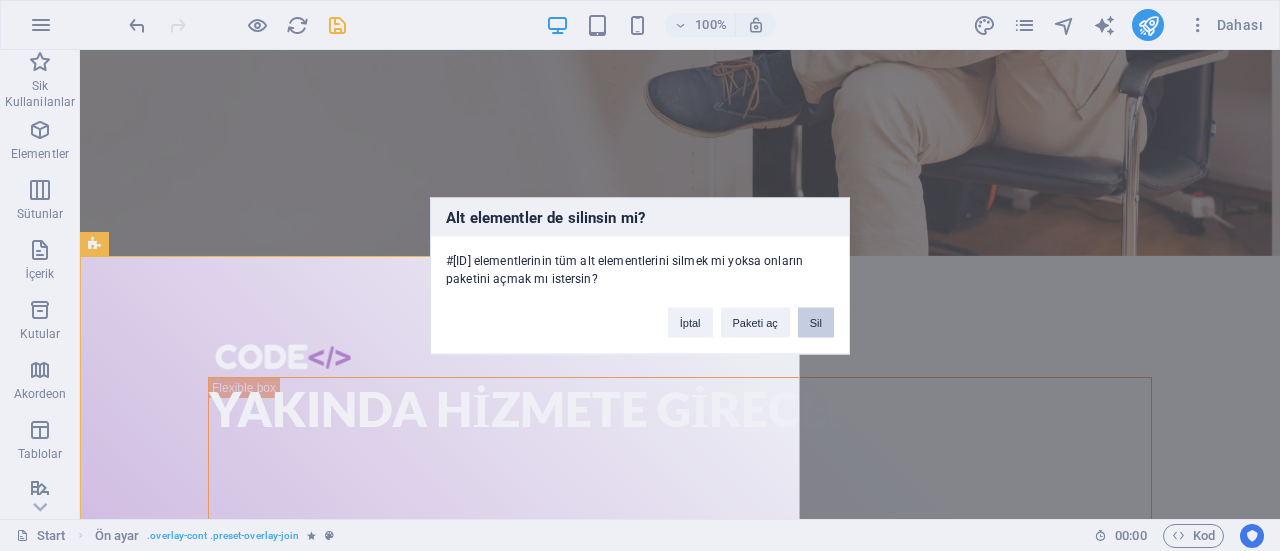 click on "Sil" at bounding box center [816, 322] 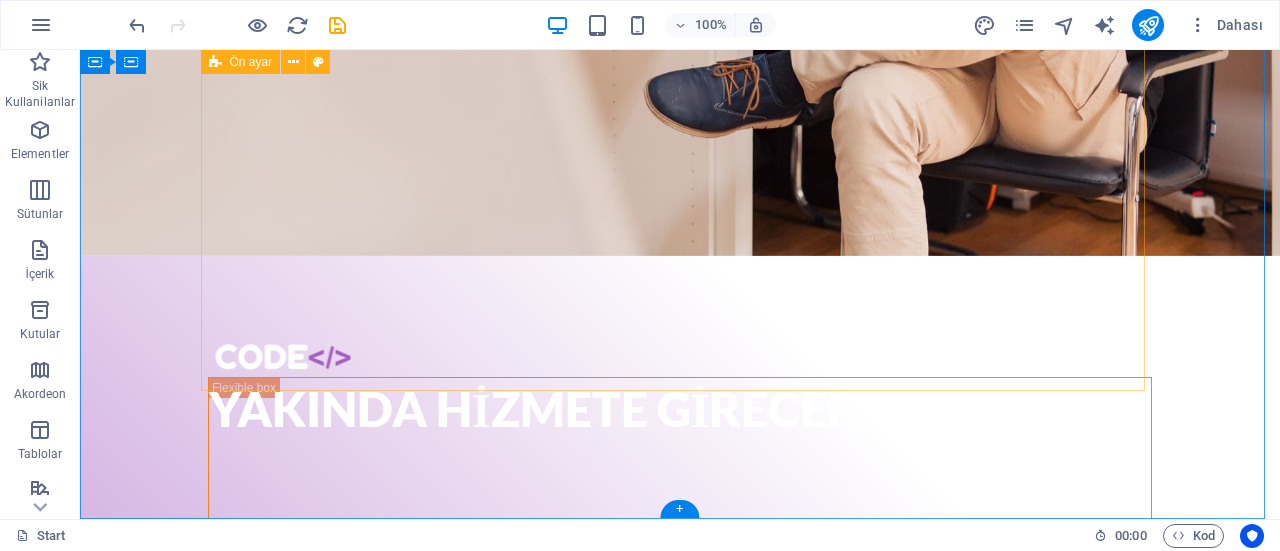 scroll, scrollTop: 237, scrollLeft: 0, axis: vertical 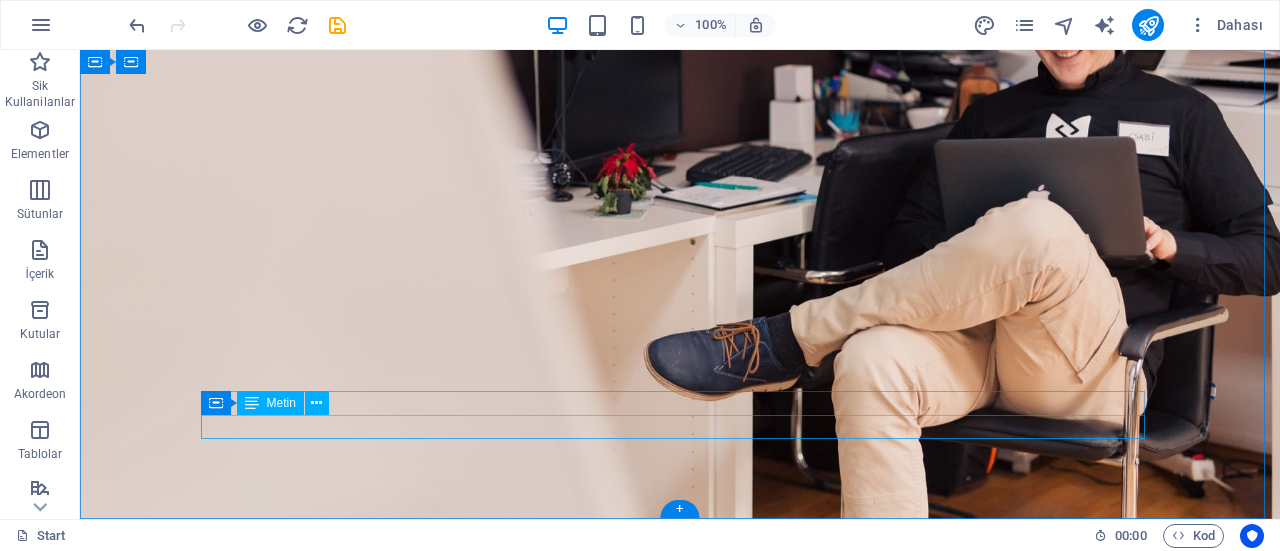 click on "© Code -  Legal notice  |  Privacy" at bounding box center (680, 1185) 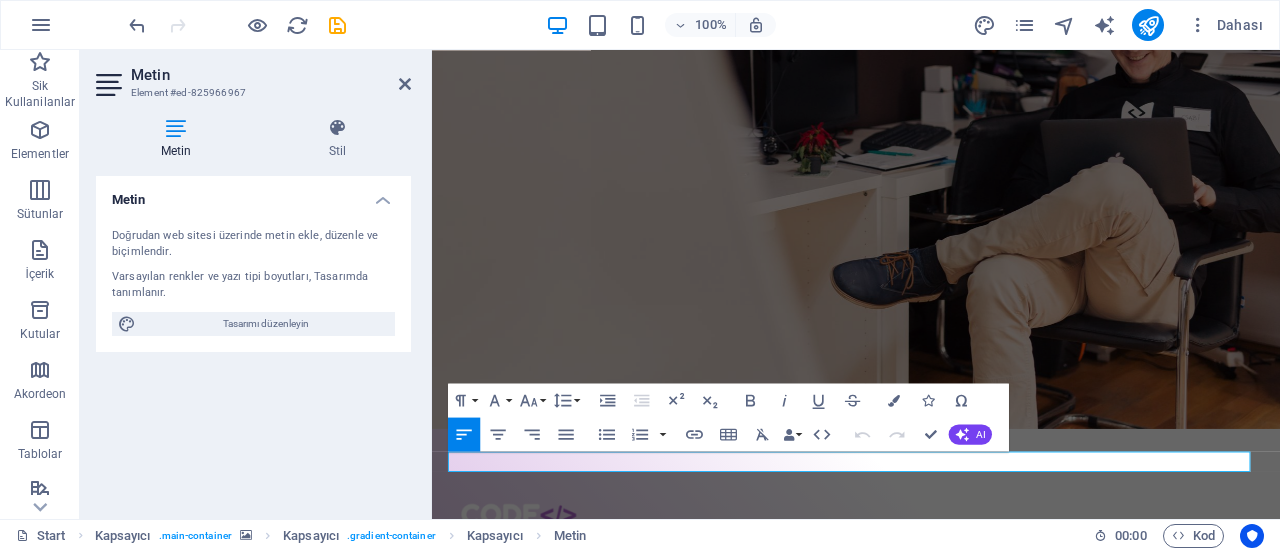 scroll, scrollTop: 130, scrollLeft: 0, axis: vertical 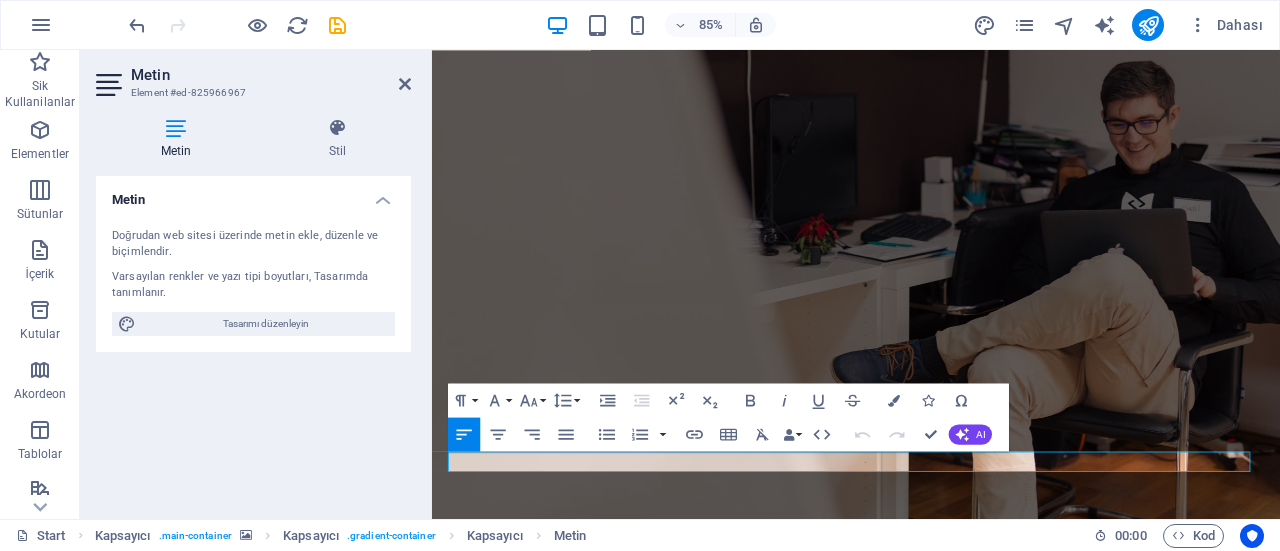 drag, startPoint x: 694, startPoint y: 534, endPoint x: 393, endPoint y: 528, distance: 301.05978 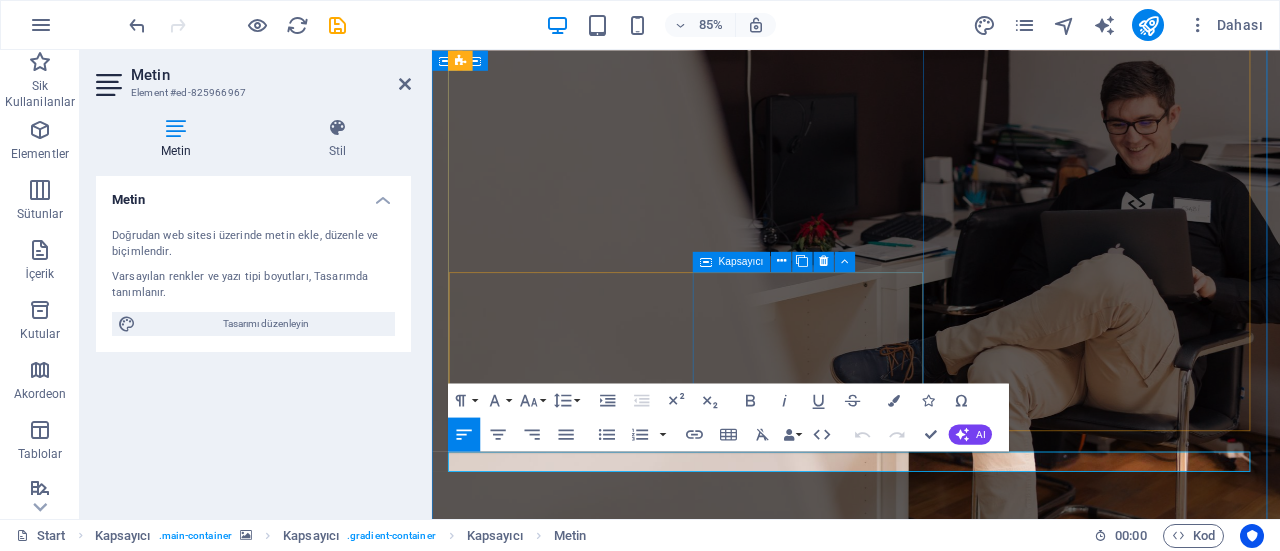 type 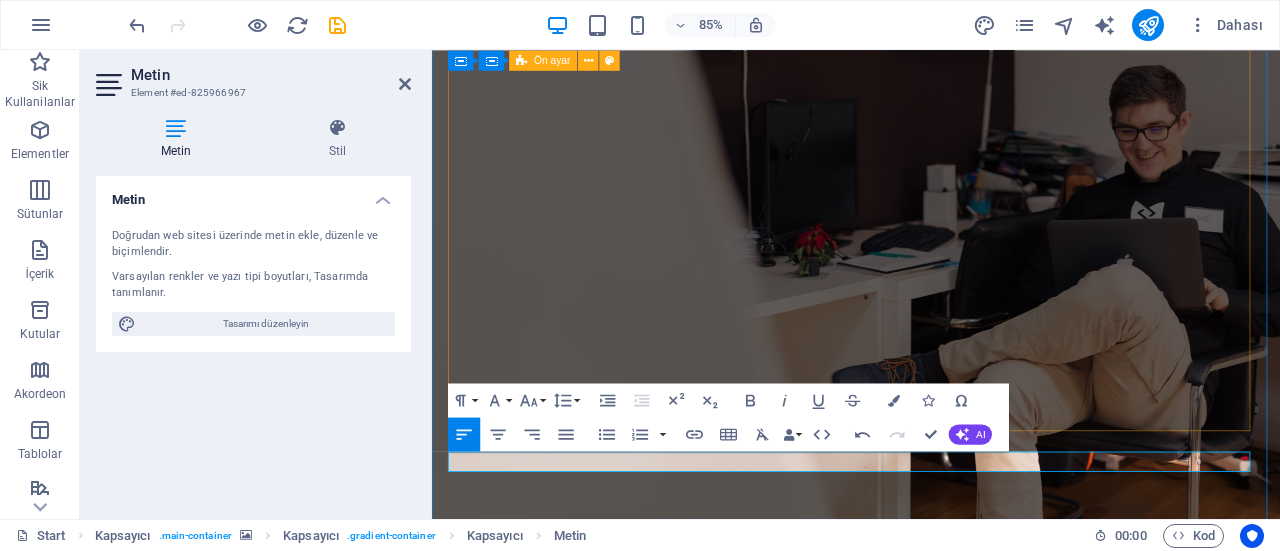 click on "Yakında hizmete girecek... İçeriği buraya bırak veya  Element ekle  Panoyu yapıştır İçeriği buraya bırak veya  Element ekle  Panoyu yapıştır" at bounding box center (931, 1001) 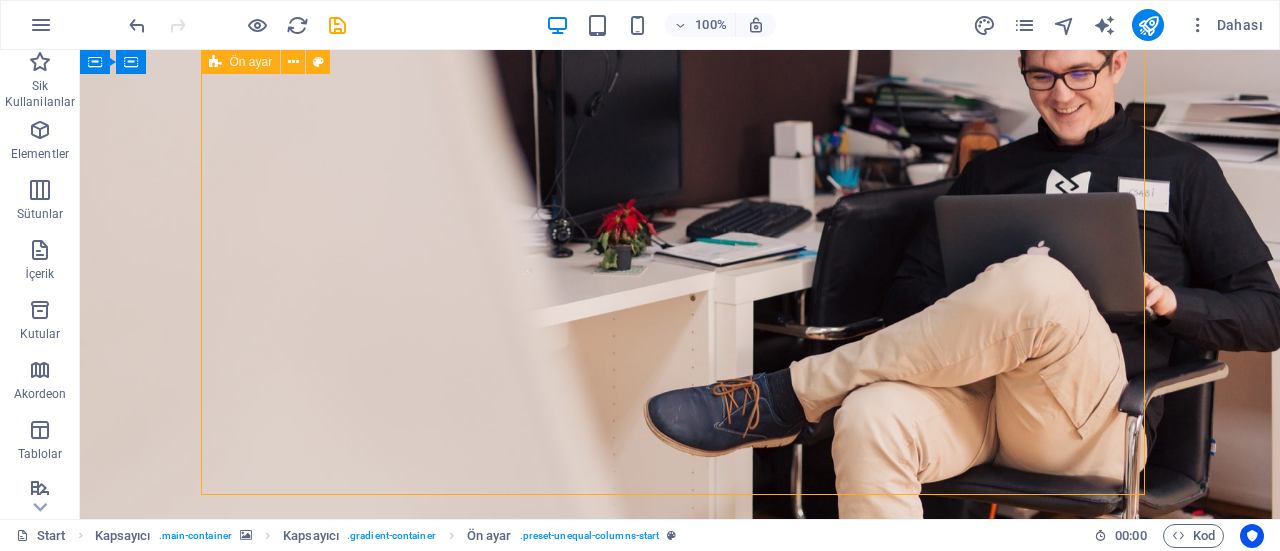 scroll, scrollTop: 237, scrollLeft: 0, axis: vertical 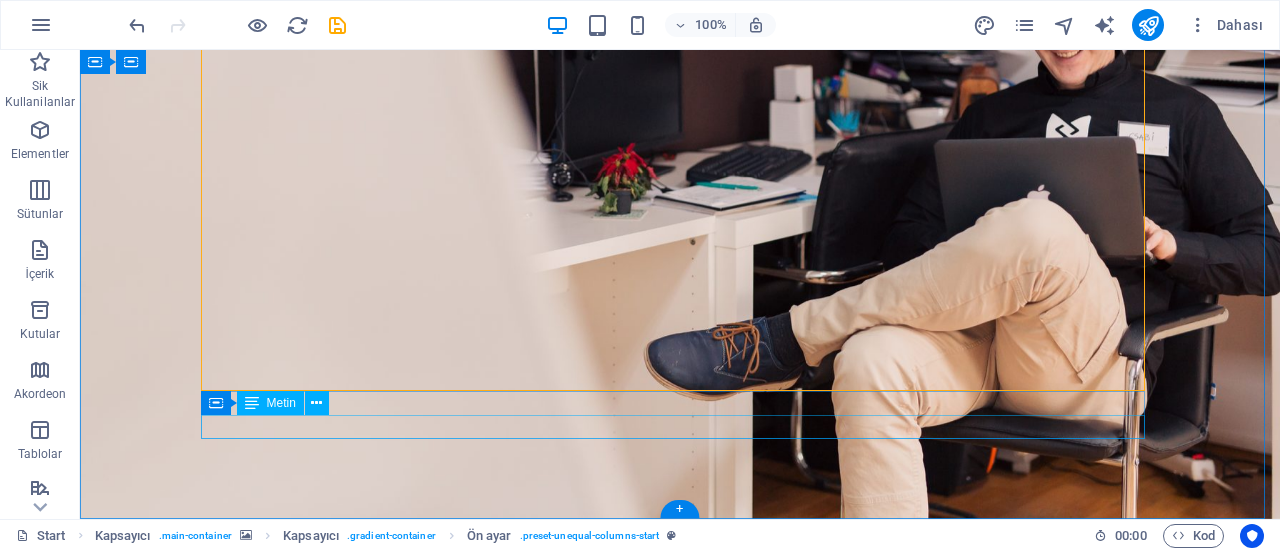 click on "[DOMAIN]" at bounding box center [680, 1185] 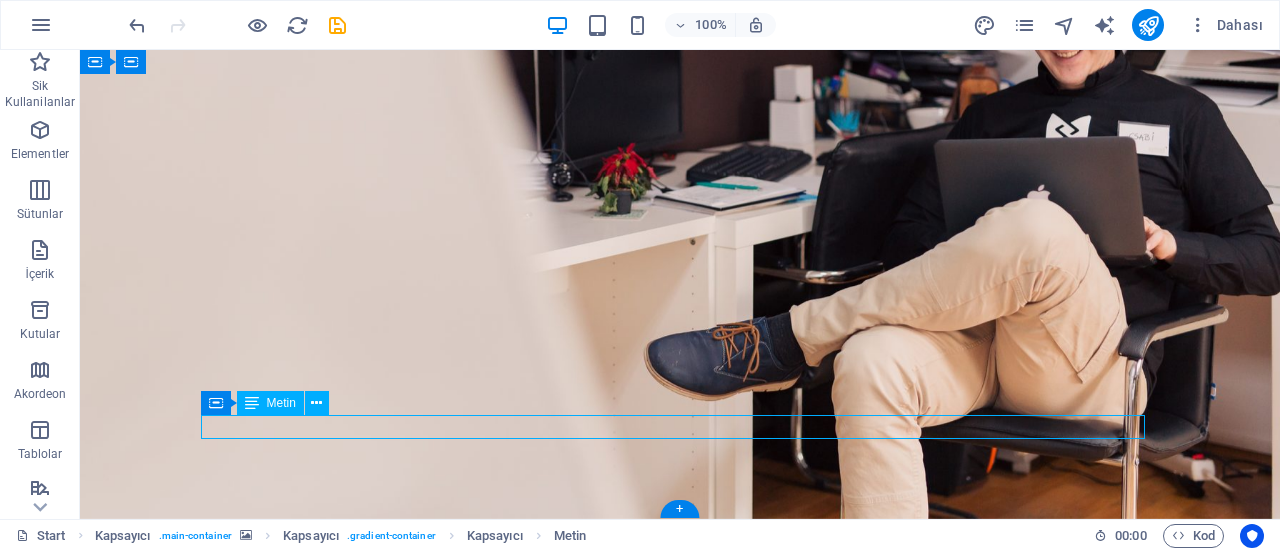 click on "[DOMAIN]" at bounding box center [680, 1185] 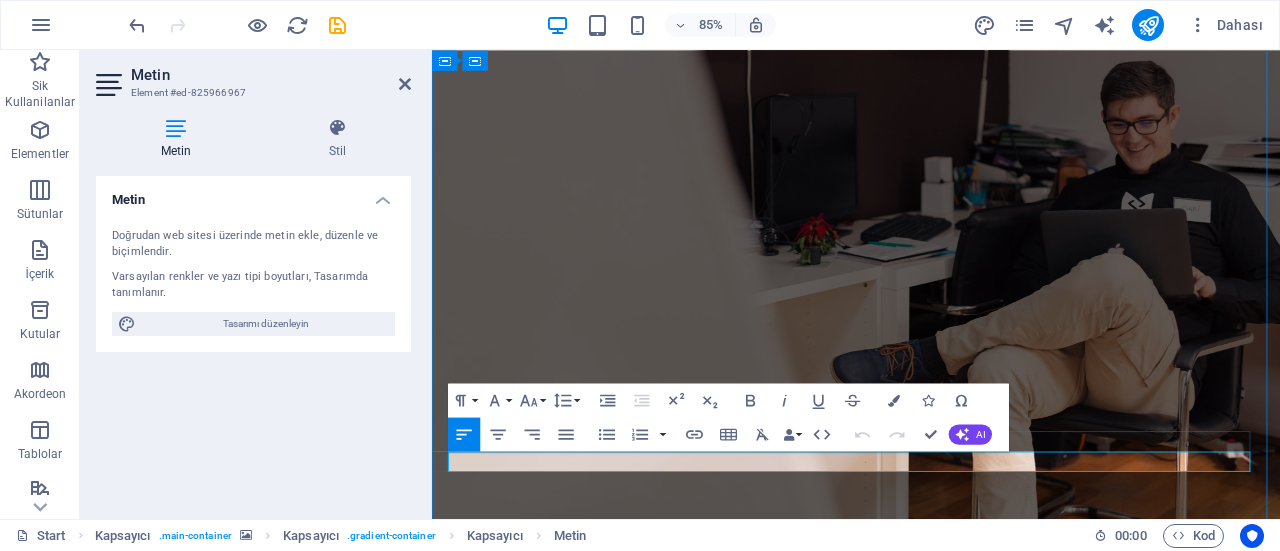 click on "[DOMAIN]" at bounding box center (931, 1268) 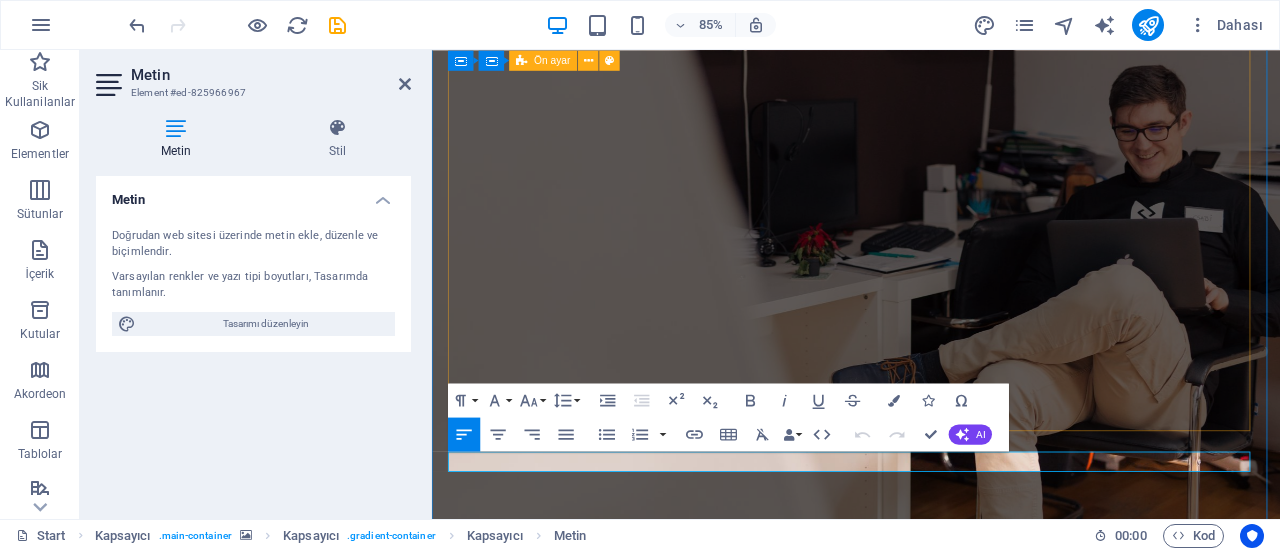 click on "Yakında hizmete girecek... İçeriği buraya bırak veya  Element ekle  Panoyu yapıştır İçeriği buraya bırak veya  Element ekle  Panoyu yapıştır" at bounding box center (931, 1001) 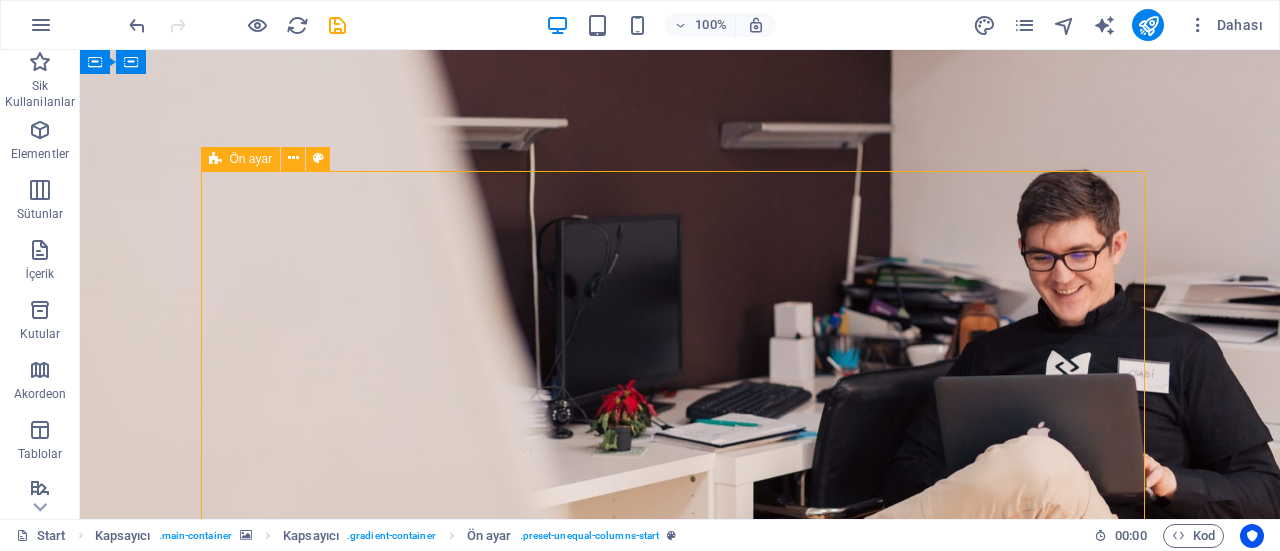 scroll, scrollTop: 0, scrollLeft: 0, axis: both 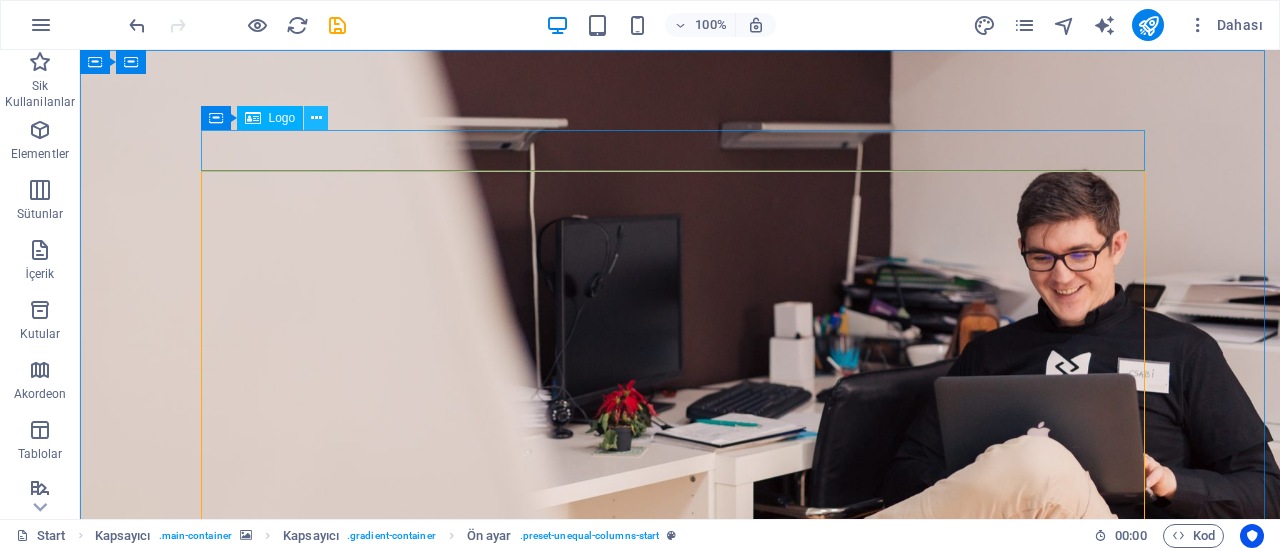 click at bounding box center (316, 118) 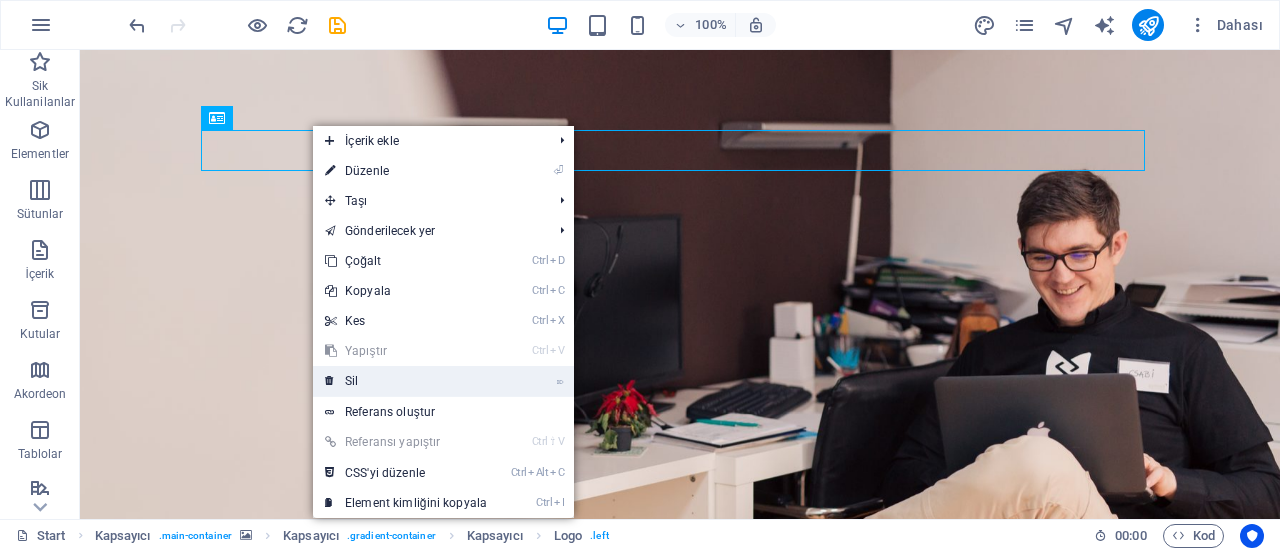 click on "⌦  Sil" at bounding box center [406, 381] 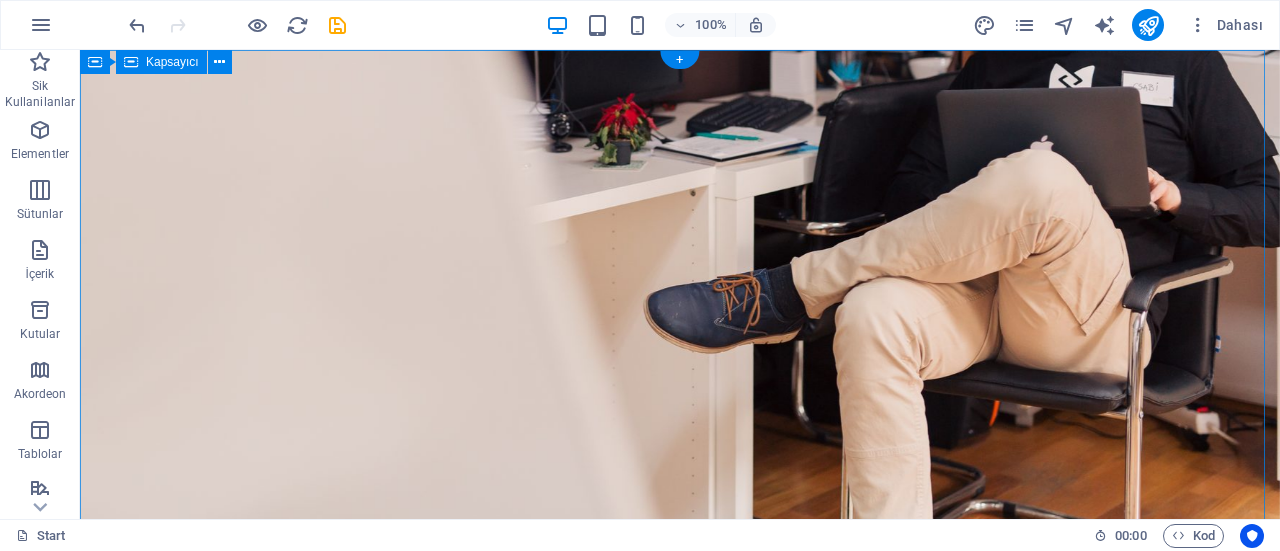 scroll, scrollTop: 0, scrollLeft: 0, axis: both 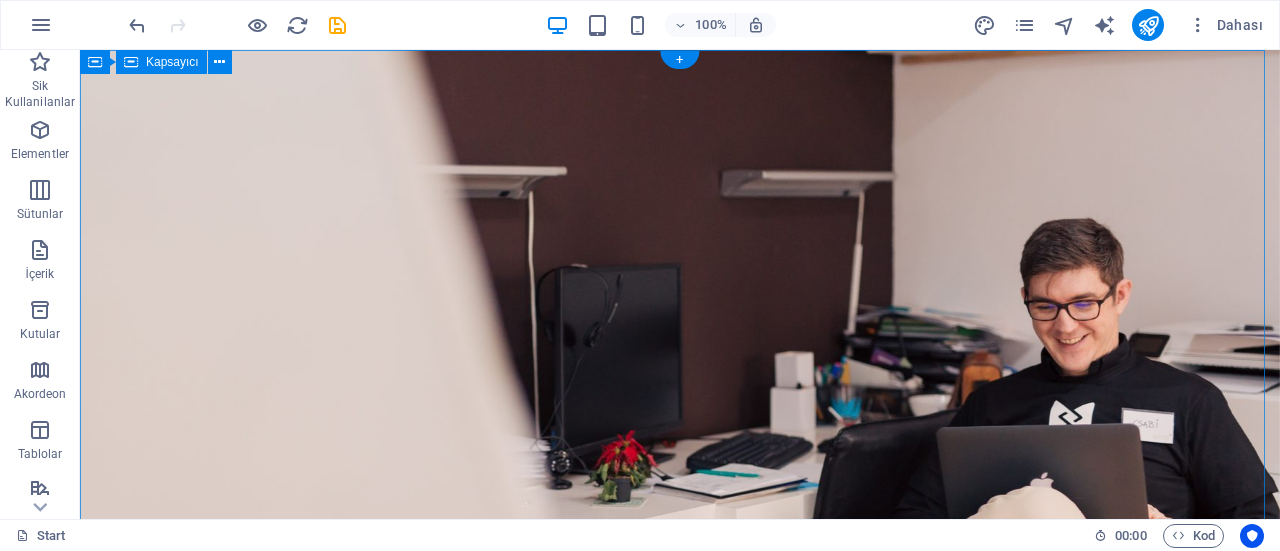 click on "İçeriği buraya bırak veya  Element ekle  Panoyu yapıştır Yakında hizmete girecek... İçeriği buraya bırak veya  Element ekle  Panoyu yapıştır İçeriği buraya bırak veya  Element ekle  Panoyu yapıştır [DOMAIN]" at bounding box center [680, 1286] 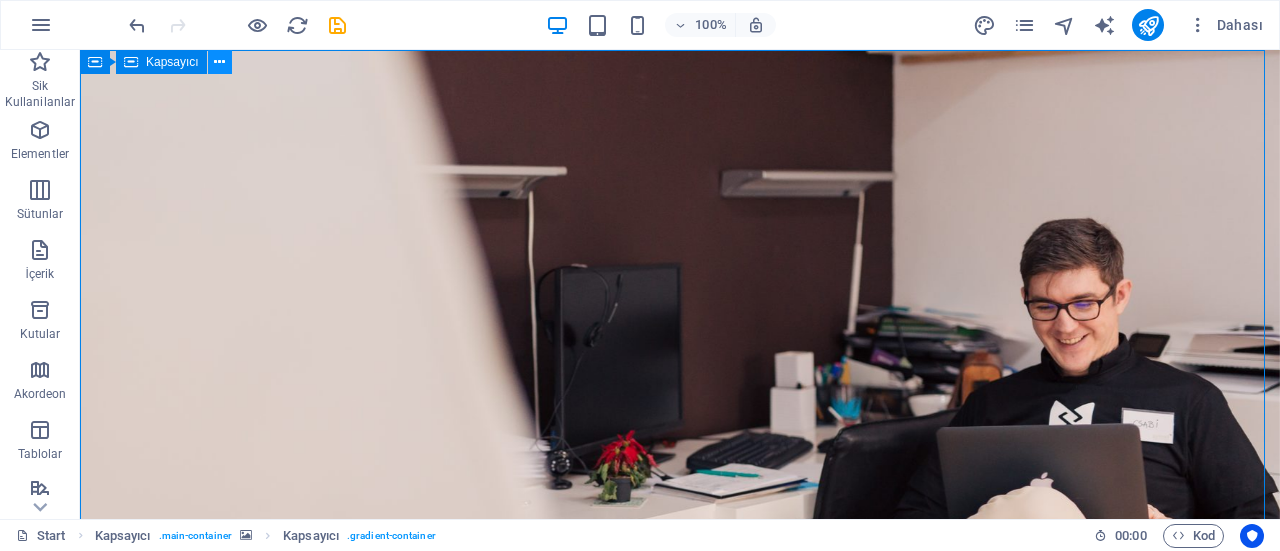 click at bounding box center [219, 62] 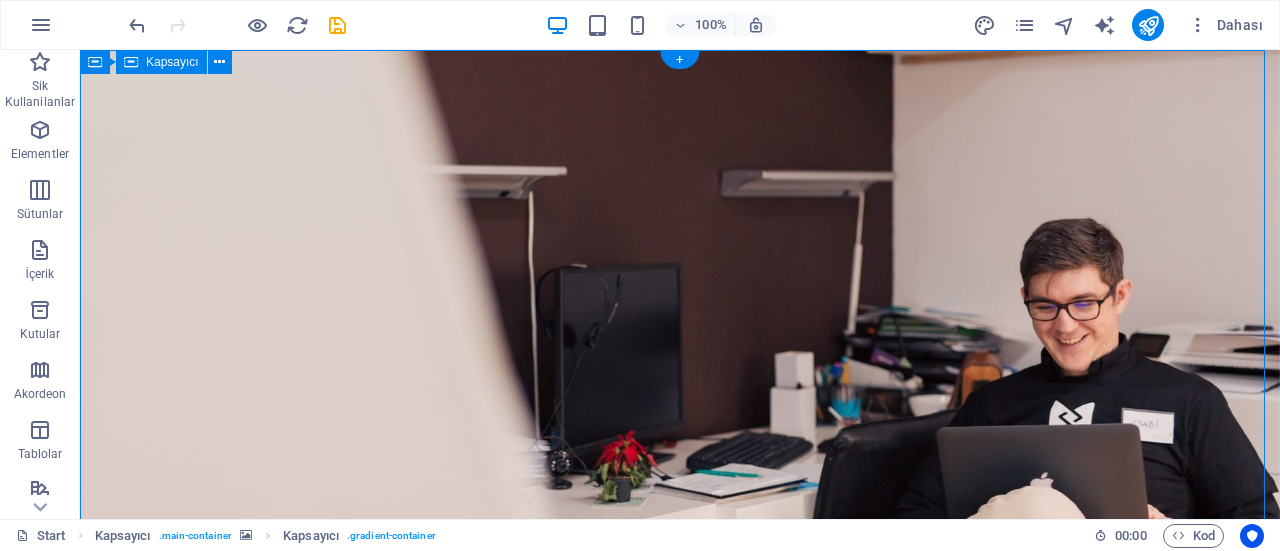 click on "İçeriği buraya bırak veya  Element ekle  Panoyu yapıştır Yakında hizmete girecek... İçeriği buraya bırak veya  Element ekle  Panoyu yapıştır İçeriği buraya bırak veya  Element ekle  Panoyu yapıştır [DOMAIN]" at bounding box center (680, 1286) 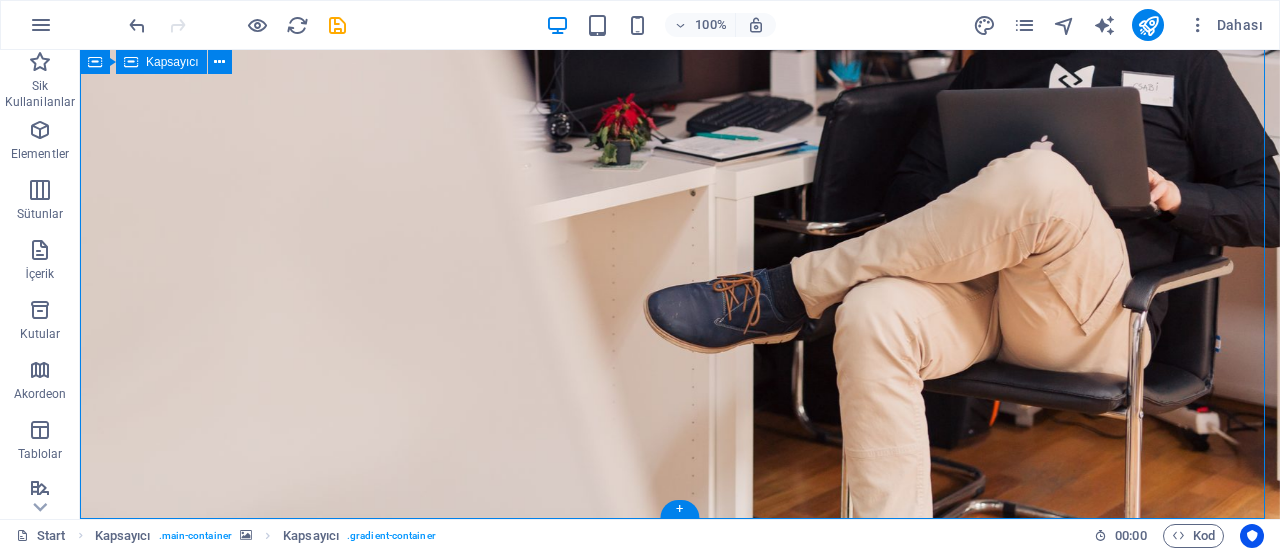 scroll, scrollTop: 0, scrollLeft: 0, axis: both 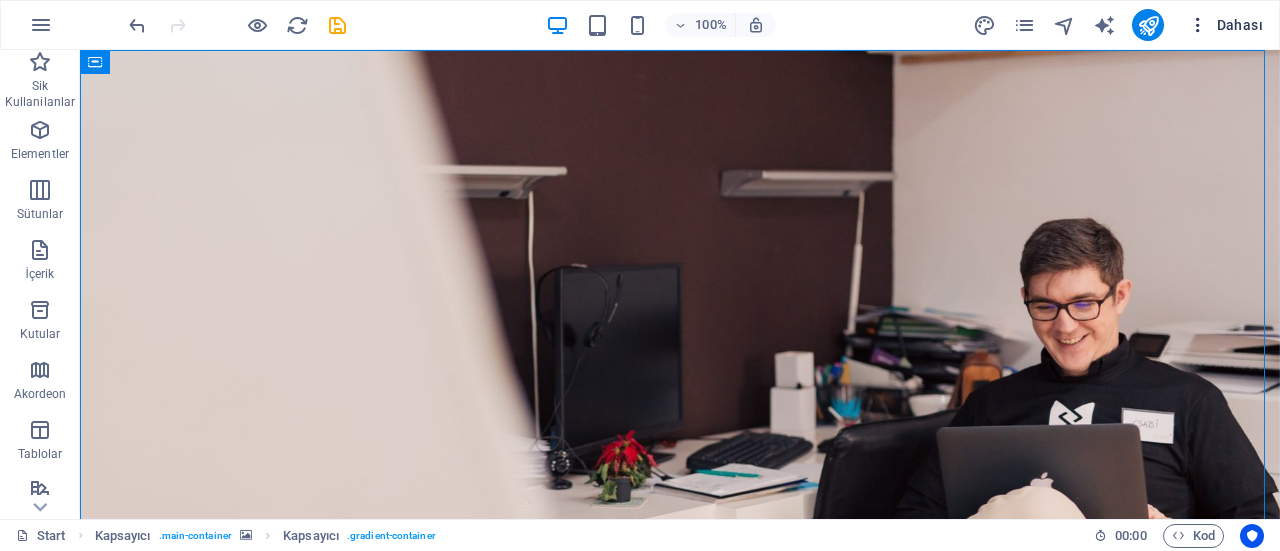 click on "Dahası" at bounding box center [1225, 25] 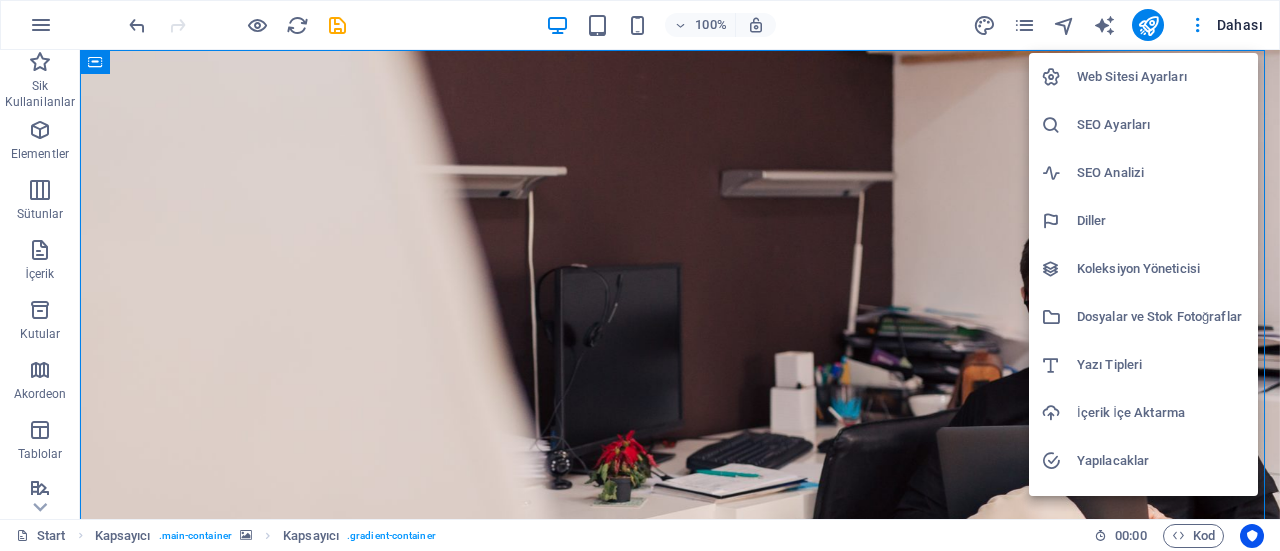 click on "Web Sitesi Ayarları" at bounding box center [1161, 77] 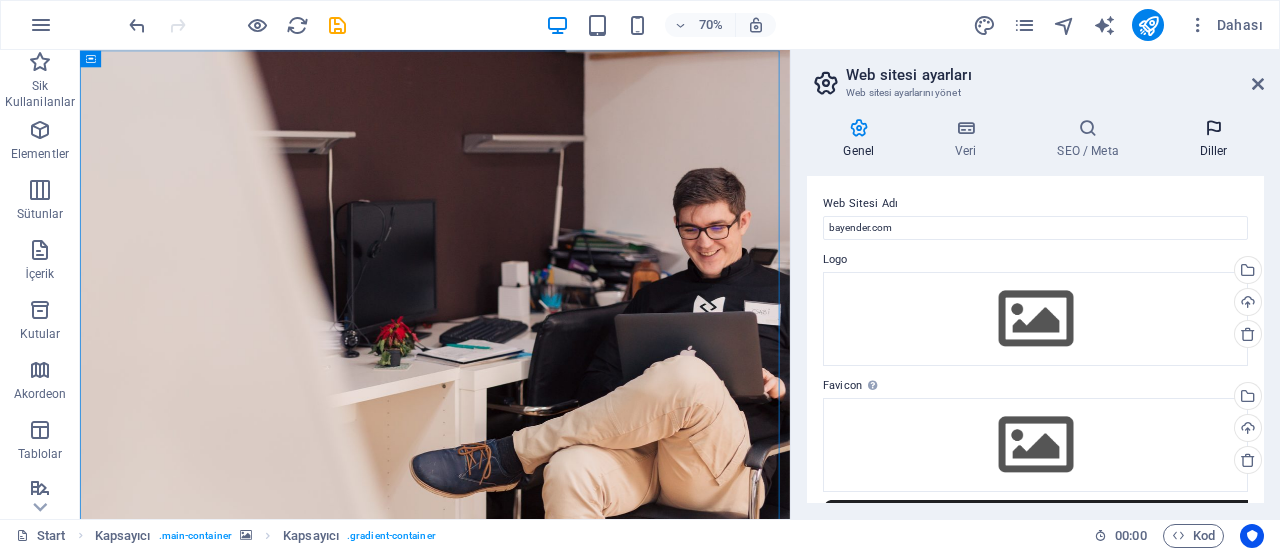 click on "Diller" at bounding box center (1213, 139) 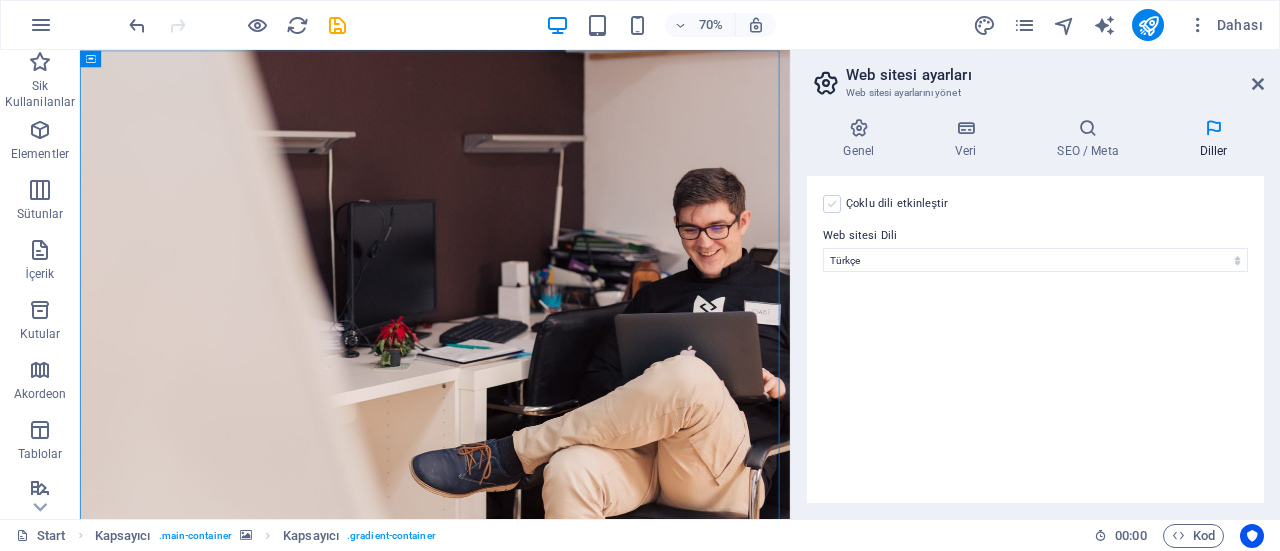 click at bounding box center (832, 204) 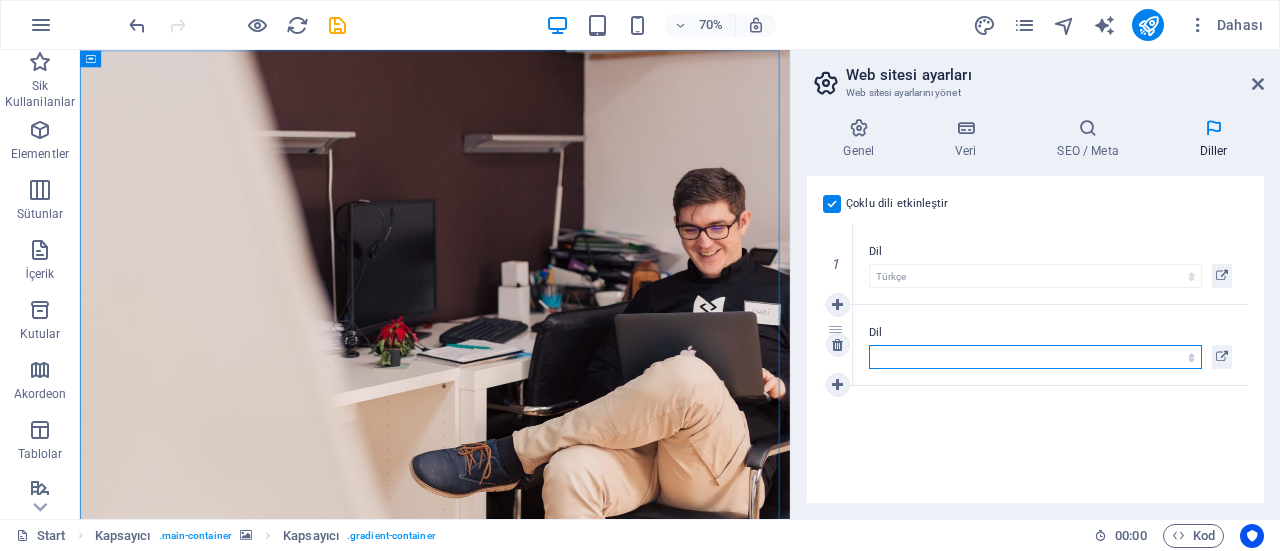 click on "Abkhazian Afar Afrikaans Akan Albanian Almanca Amharic Aragonese Arapça Armenian Assamese Avaric Avestan Aymara Azerbaijani Bambara Bashkir Basque Belarusian Bengalce Bihari languages Bislama Bokmål Bosnian Breton Bulgarca Burmese Central Khmer Chamorro Chechen Church Slavic Chuvash Cornish Corsican Cree Çekçe Çince Danca Dzongkha Endonezce Esperanto Estonian Ewe Faroese Farsça Felemenkçe Fijian Fince Fransızca Fulah Gaelic Galician Ganda Georgian Greenlandic Guaraní Gujarati Haitian Creole Hausa Herero Hırvatça Hintçe Hiri Motu Icelandic Ido Igbo Interlingua Interlingue Inuktitut Inupiaq Irish İbranice İngilizce İspanyolca İtalyanca Japonca Javanese Kannada Kanurice Kashmiri Katalanca Kazakh Kikuyu Kinyarwanda Komi Kongo Korece Kurdish Kwanyama Kyrgyz Lao Latin Lehçe Letonca Limburgish Lingala Litvanyaca Luba-Katanga Luxembourgish Macarca Makedonca Malagasy Malay Malayalam Maldivian Maltaca Manx Maori Marathi Marshallese Mongolian Nauru Navajo Ndonga Nepali North Ndebele Northern Sami Nuosu" at bounding box center (1035, 357) 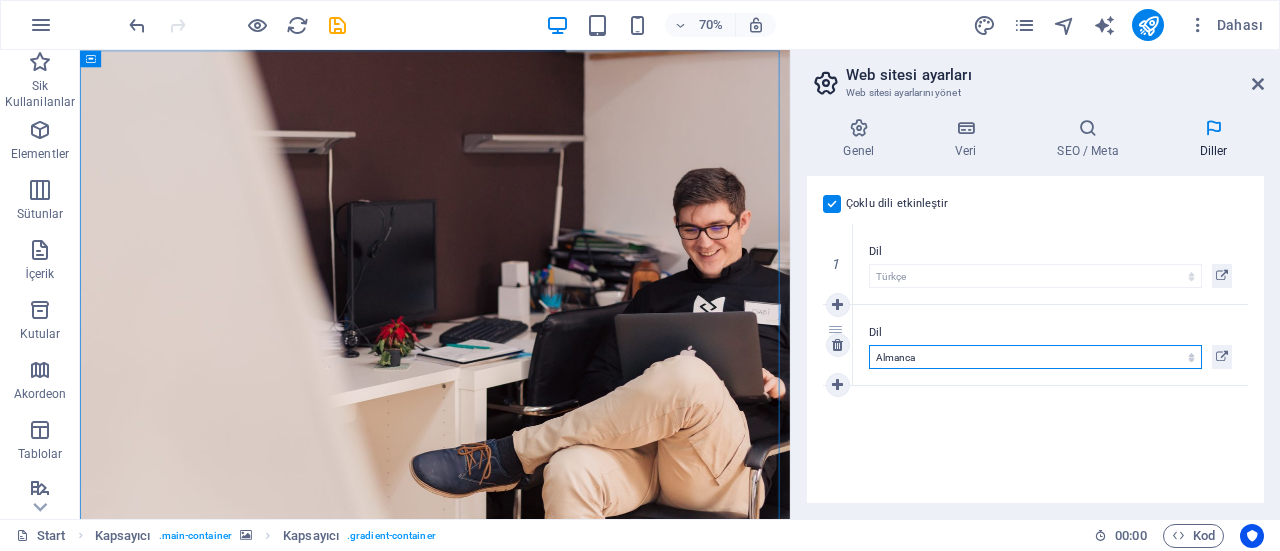 click on "Abkhazian Afar Afrikaans Akan Albanian Almanca Amharic Aragonese Arapça Armenian Assamese Avaric Avestan Aymara Azerbaijani Bambara Bashkir Basque Belarusian Bengalce Bihari languages Bislama Bokmål Bosnian Breton Bulgarca Burmese Central Khmer Chamorro Chechen Church Slavic Chuvash Cornish Corsican Cree Çekçe Çince Danca Dzongkha Endonezce Esperanto Estonian Ewe Faroese Farsça Felemenkçe Fijian Fince Fransızca Fulah Gaelic Galician Ganda Georgian Greenlandic Guaraní Gujarati Haitian Creole Hausa Herero Hırvatça Hintçe Hiri Motu Icelandic Ido Igbo Interlingua Interlingue Inuktitut Inupiaq Irish İbranice İngilizce İspanyolca İtalyanca Japonca Javanese Kannada Kanurice Kashmiri Katalanca Kazakh Kikuyu Kinyarwanda Komi Kongo Korece Kurdish Kwanyama Kyrgyz Lao Latin Lehçe Letonca Limburgish Lingala Litvanyaca Luba-Katanga Luxembourgish Macarca Makedonca Malagasy Malay Malayalam Maldivian Maltaca Manx Maori Marathi Marshallese Mongolian Nauru Navajo Ndonga Nepali North Ndebele Northern Sami Nuosu" at bounding box center (1035, 357) 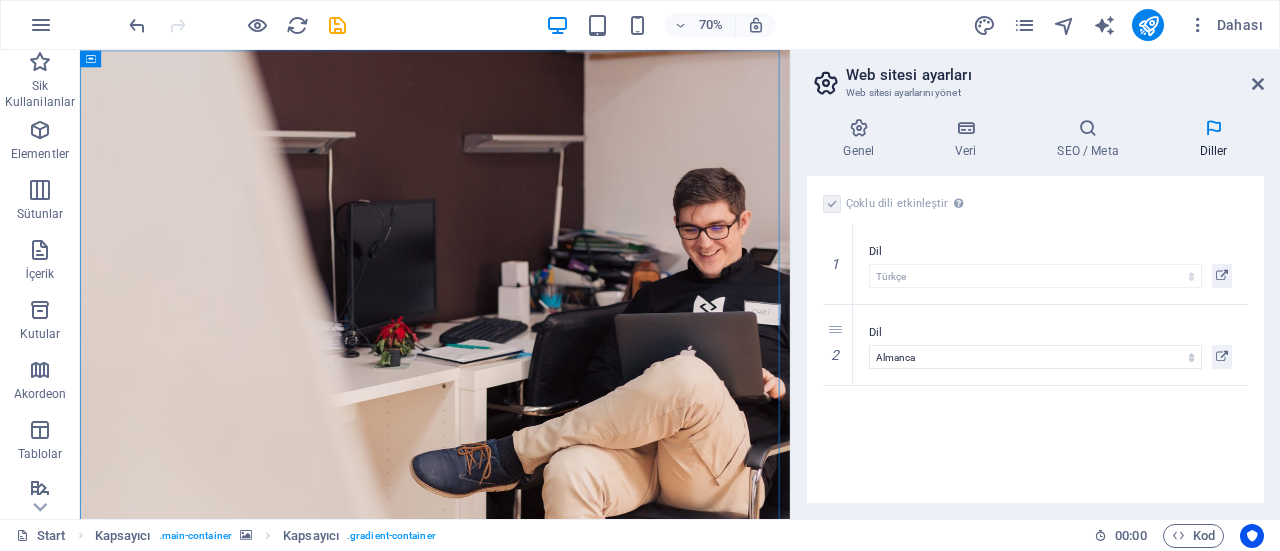 click on "Çoklu dili etkinleştir Çoklu dili silmek için tek bir dil kalana kadar tüm dillerin silinmesi gerekir. Web sitesi Dili Abkhazian Afar Afrikaans Akan Albanian Almanca Amharic Aragonese Arapça Armenian Assamese Avaric Avestan Aymara Azerbaijani Bambara Bashkir Basque Belarusian Bengalce Bihari languages Bislama Bokmål Bosnian Breton Bulgarca Burmese Central Khmer Chamorro Chechen Church Slavic Chuvash Cornish Corsican Cree Çekçe Çince Danca Dzongkha Endonezce Esperanto Estonian Ewe Faroese Farsça Felemenkçe Fijian Fince Fransızca Fulah Gaelic Galician Ganda Georgian Greenlandic Guaraní Gujarati Haitian Creole Hausa Herero Hırvatça Hintçe Hiri Motu Icelandic Ido Igbo Interlingua Interlingue Inuktitut Inupiaq Irish İbranice İngilizce İspanyolca İtalyanca Japonca Javanese Kannada Kanurice Kashmiri Katalanca Kazakh Kikuyu Kinyarwanda Komi Kongo Korece Kurdish Kwanyama Kyrgyz Lao Latin Lehçe Letonca Limburgish Lingala Litvanyaca Luba-Katanga Luxembourgish Macarca Makedonca Malagasy Malay Manx 1" at bounding box center (1035, 339) 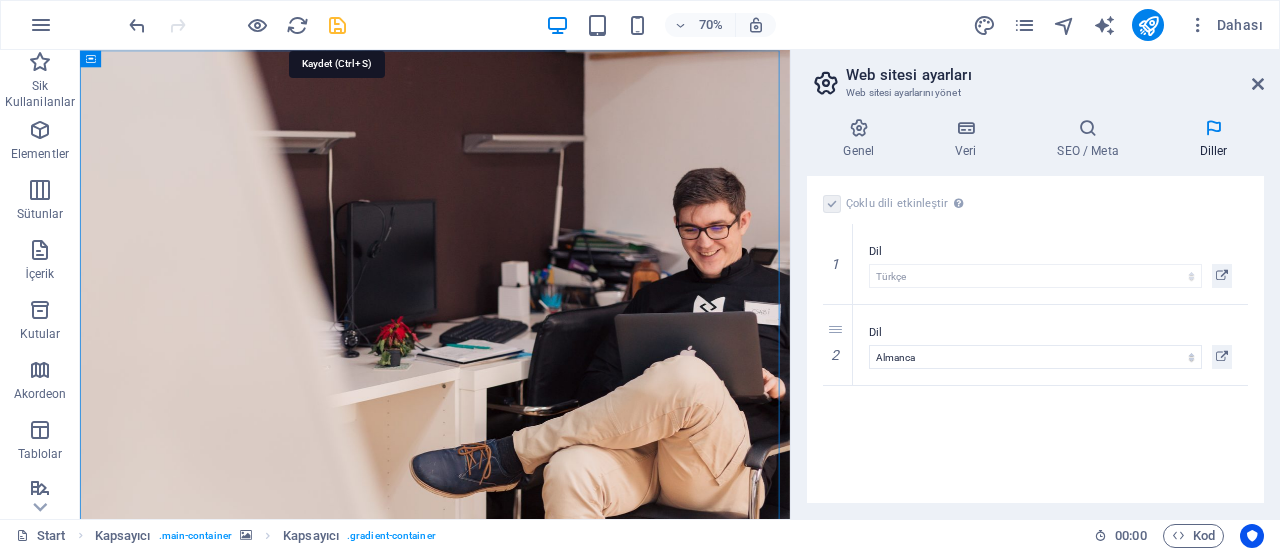 click at bounding box center [337, 25] 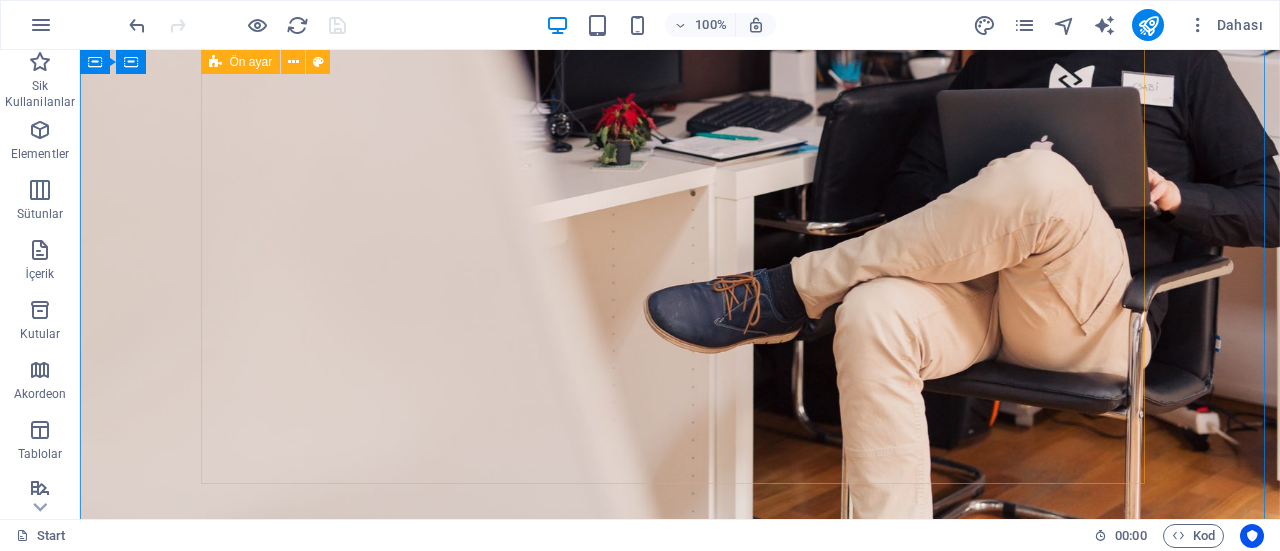scroll, scrollTop: 0, scrollLeft: 0, axis: both 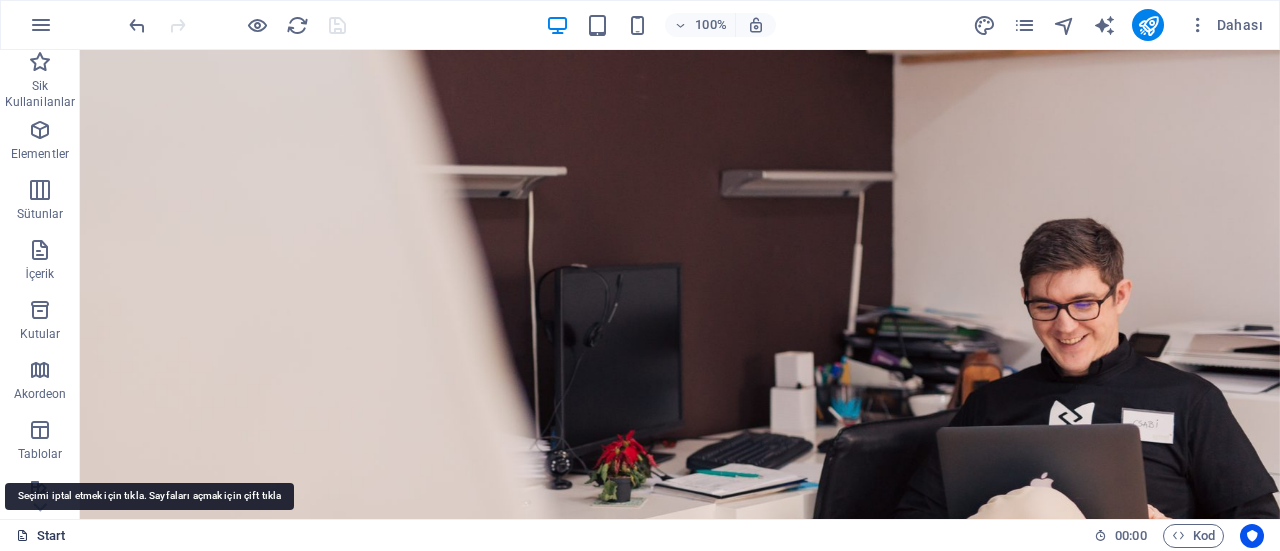 click on "Start" at bounding box center [41, 536] 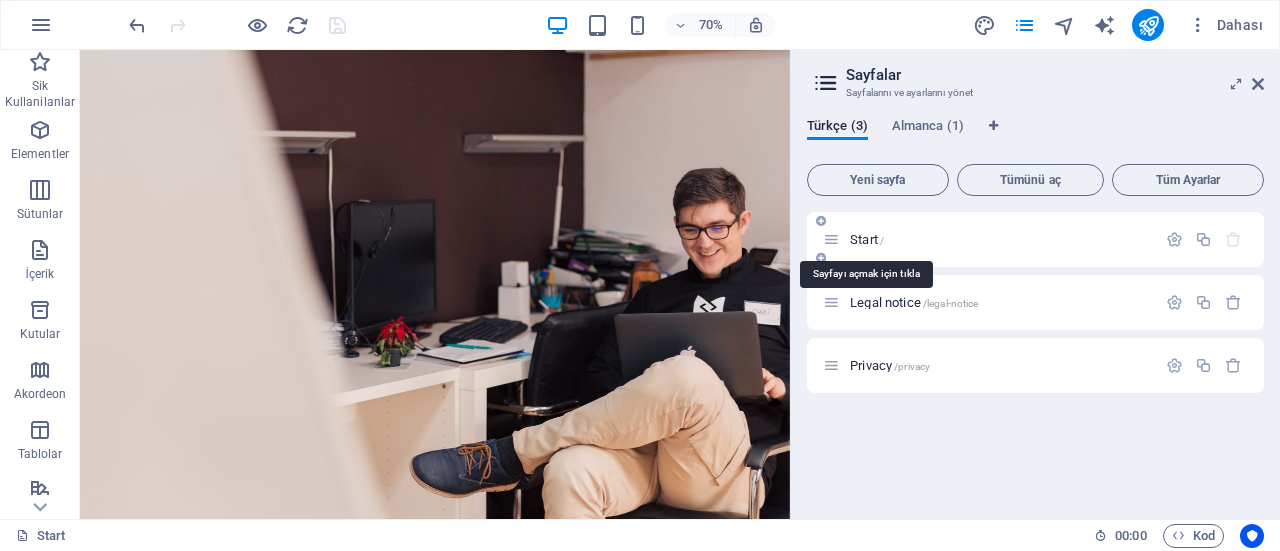 click on "Start /" at bounding box center [867, 239] 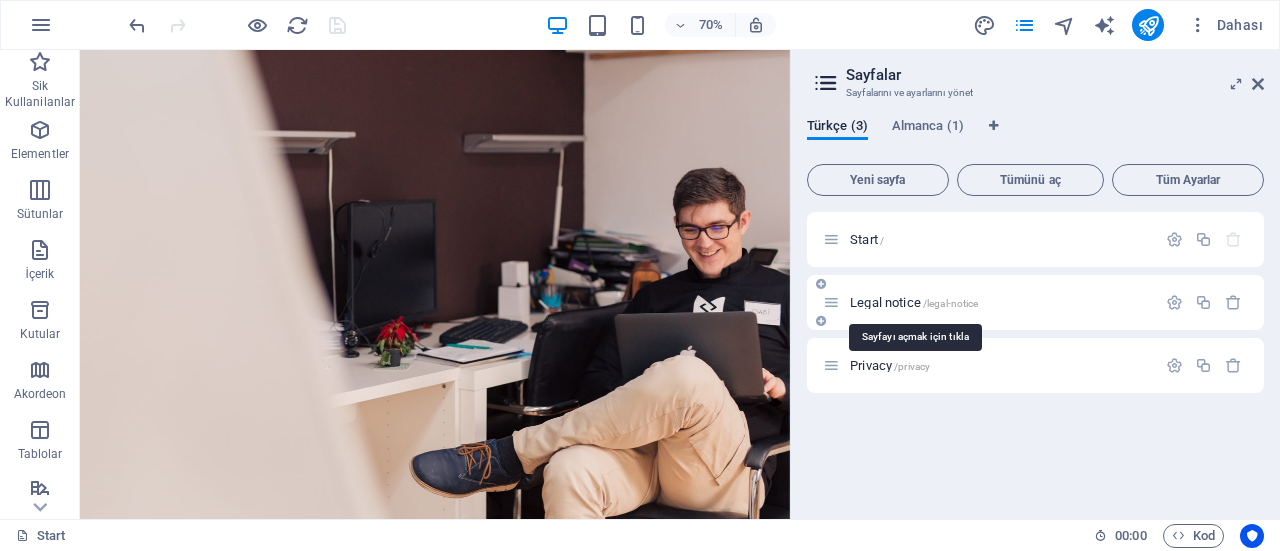 click on "Legal notice /legal-notice" at bounding box center [914, 302] 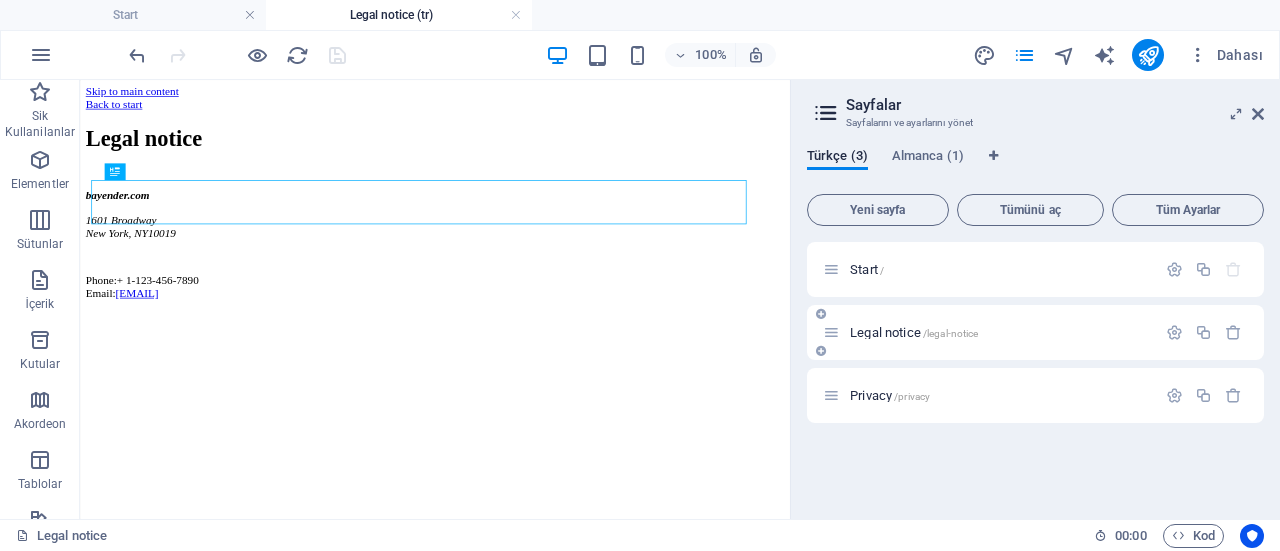 scroll, scrollTop: 0, scrollLeft: 0, axis: both 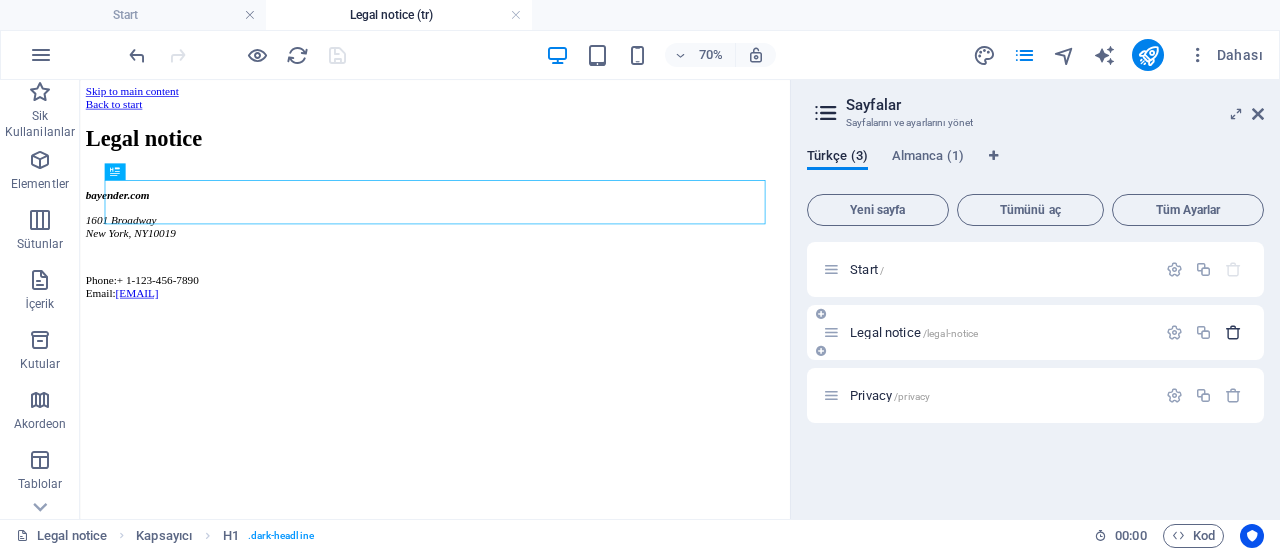 click at bounding box center (1233, 332) 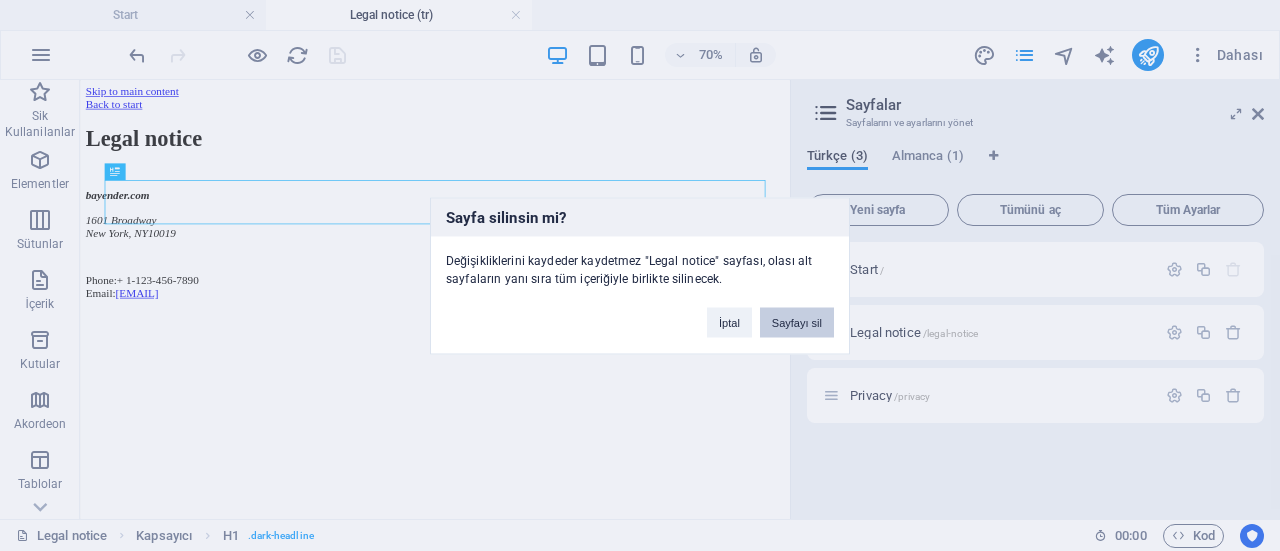 click on "Sayfayı sil" at bounding box center [797, 322] 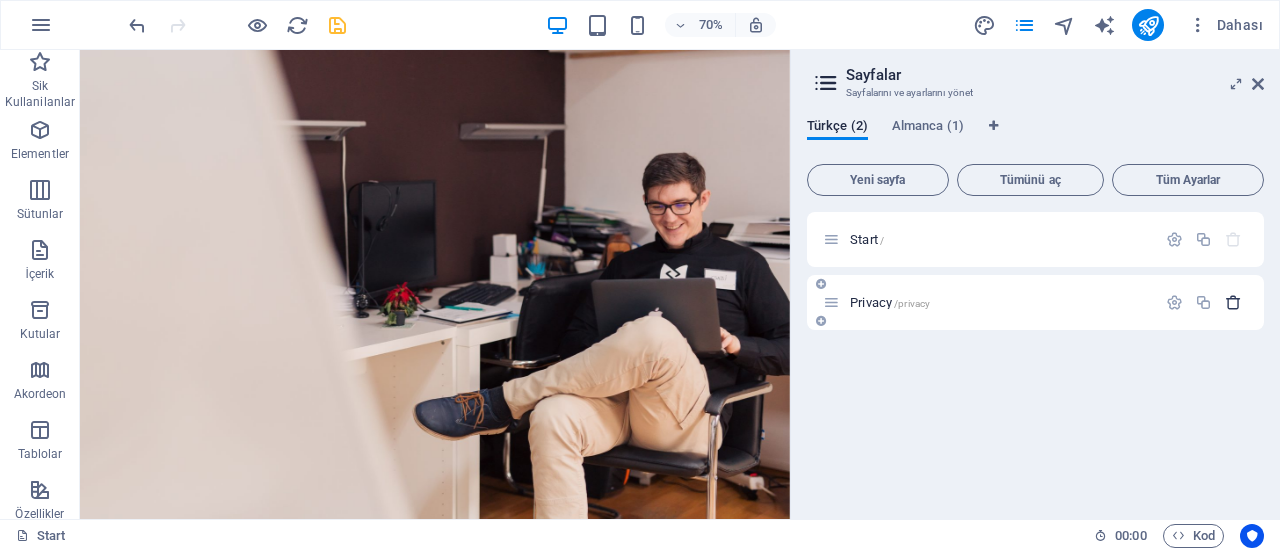 click at bounding box center (1233, 302) 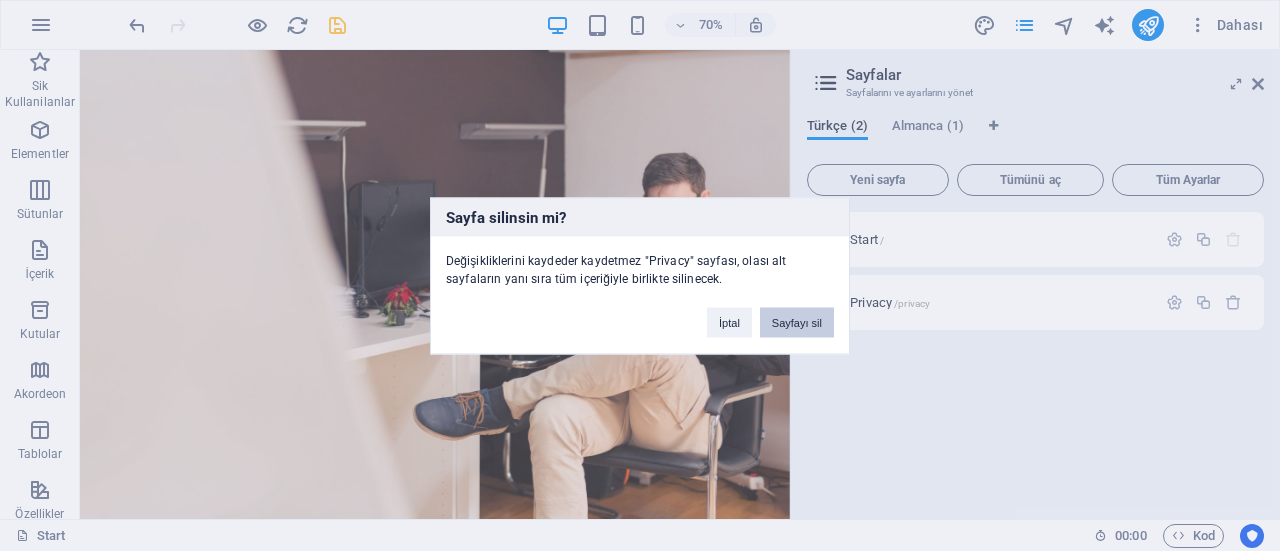 click on "Sayfayı sil" at bounding box center [797, 322] 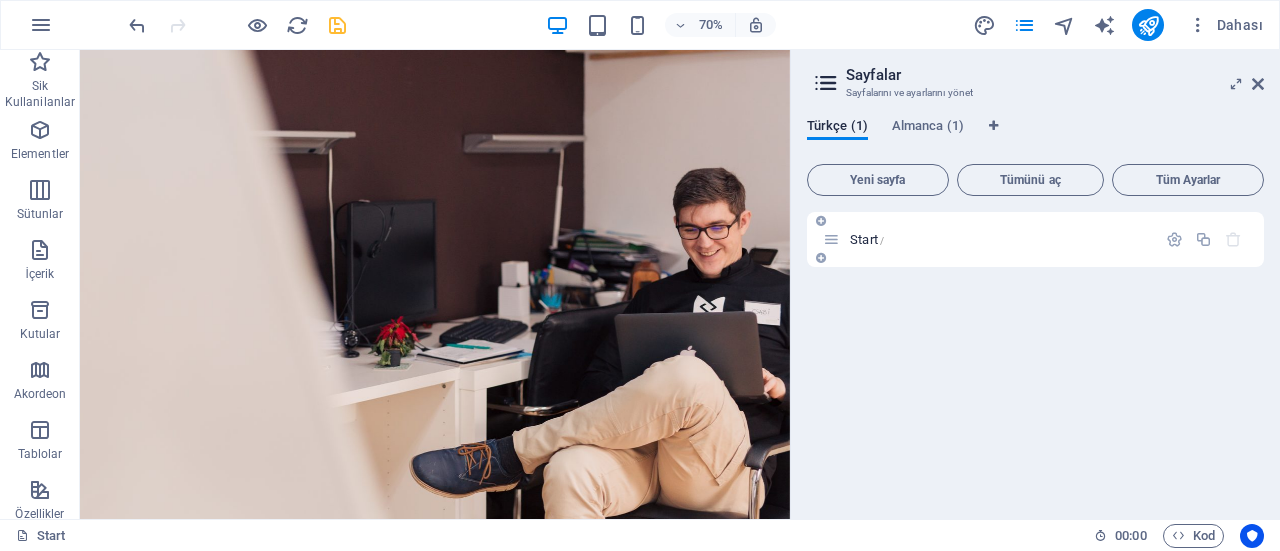 click on "Start /" at bounding box center [867, 239] 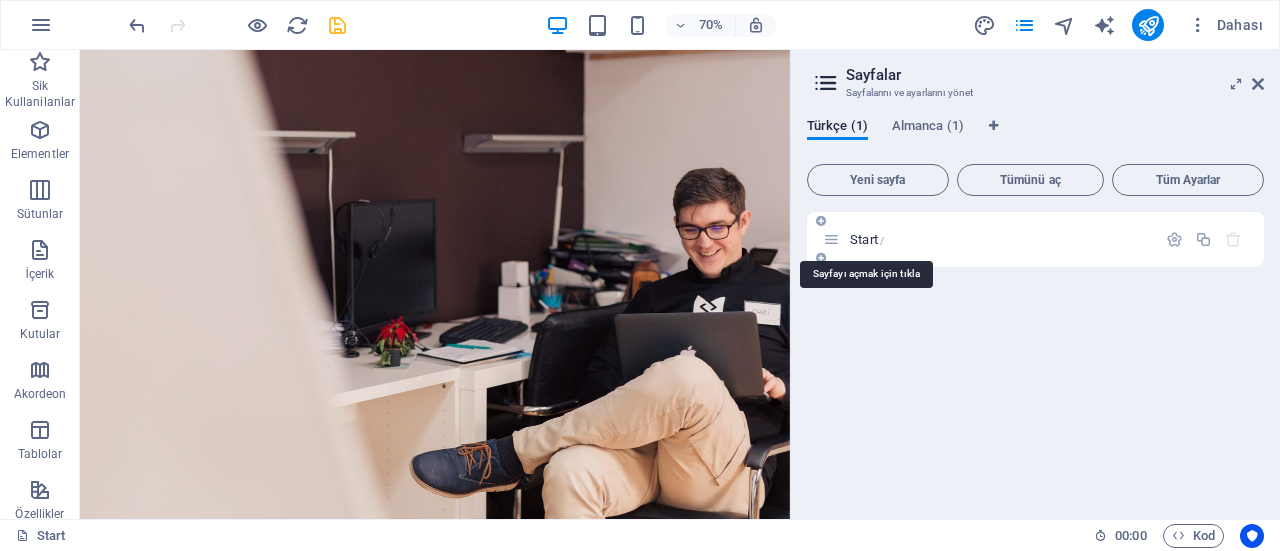 click on "Start /" at bounding box center [867, 239] 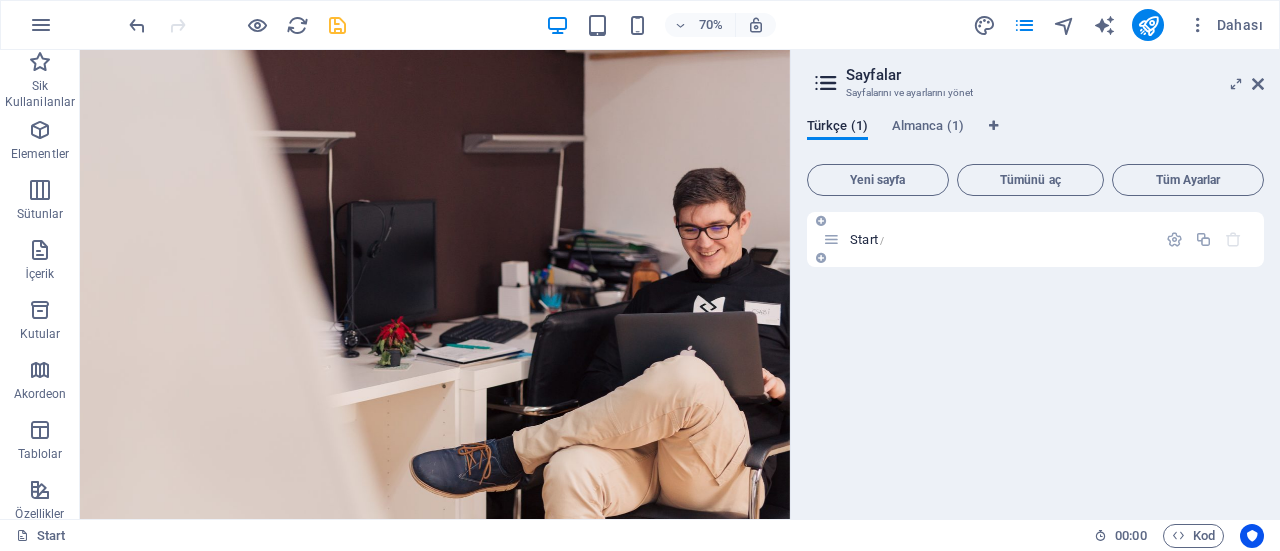 click on "Start /" at bounding box center [989, 239] 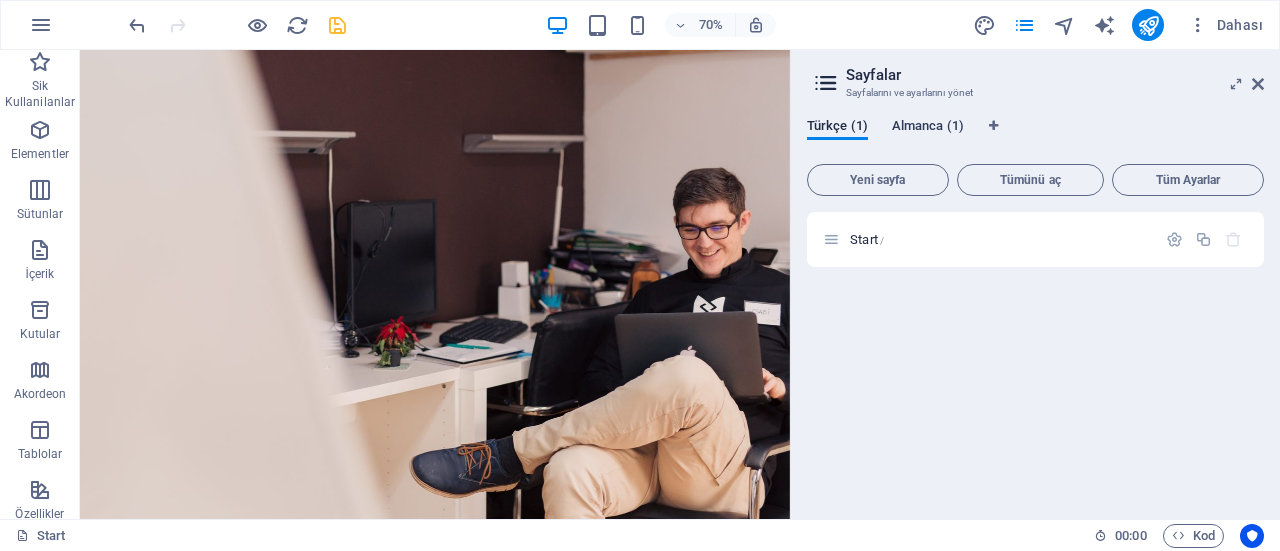 click on "Almanca (1)" at bounding box center (928, 128) 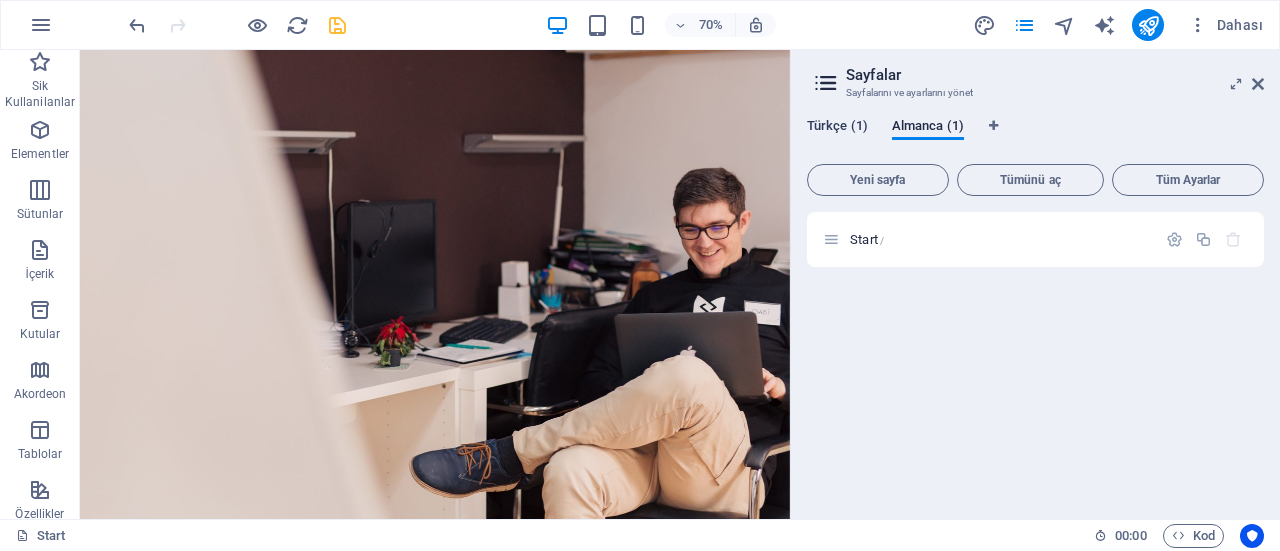click on "Türkçe (1)" at bounding box center [837, 128] 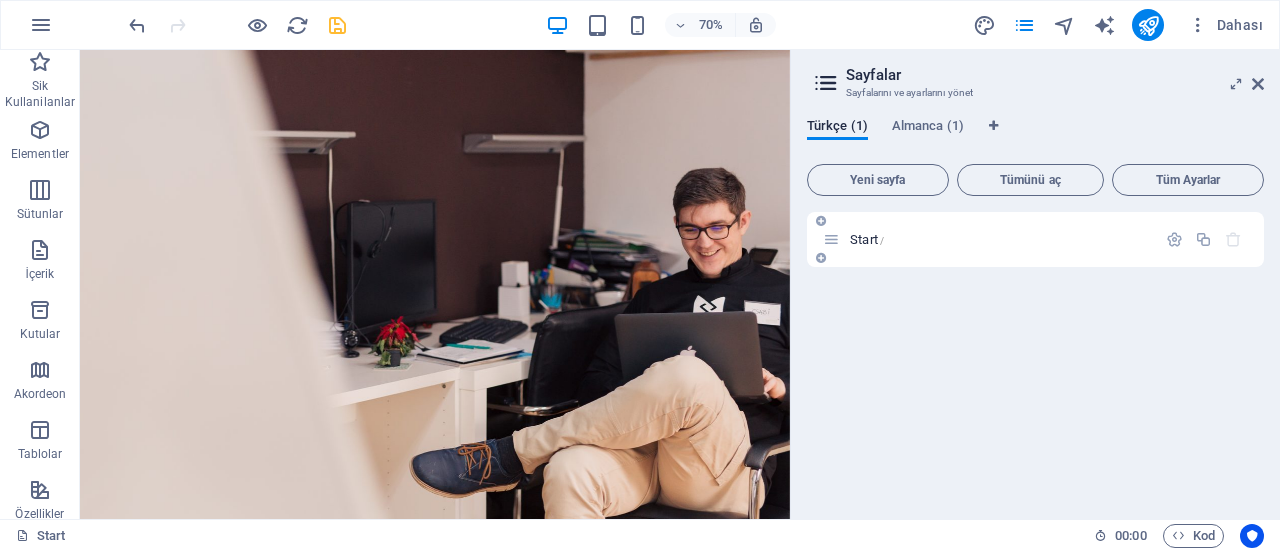 click on "Start /" at bounding box center [867, 239] 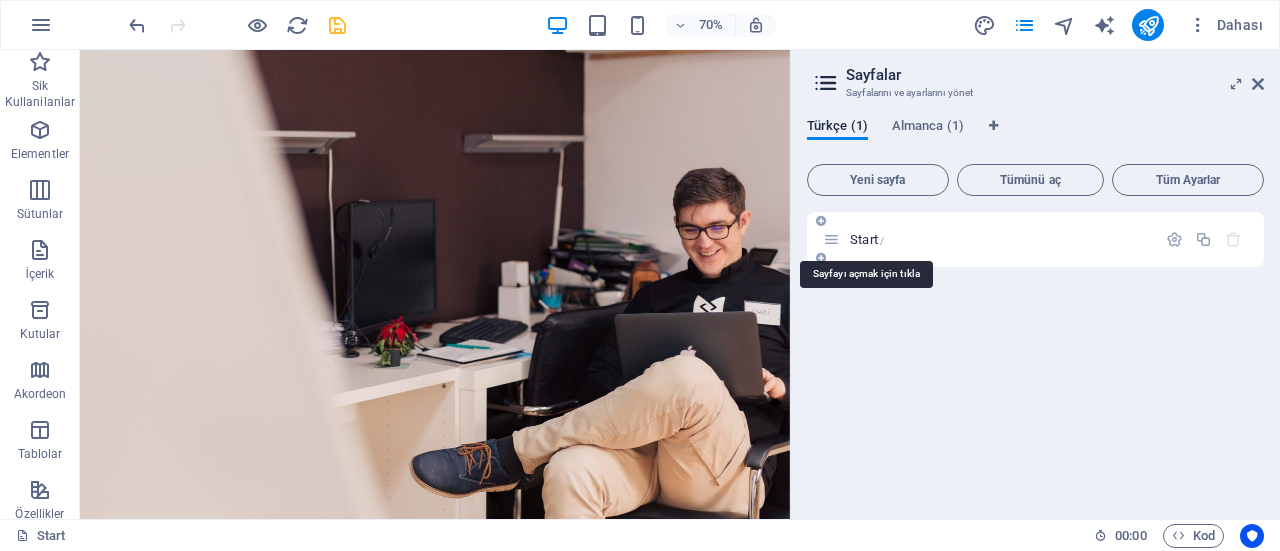 click on "Start /" at bounding box center [867, 239] 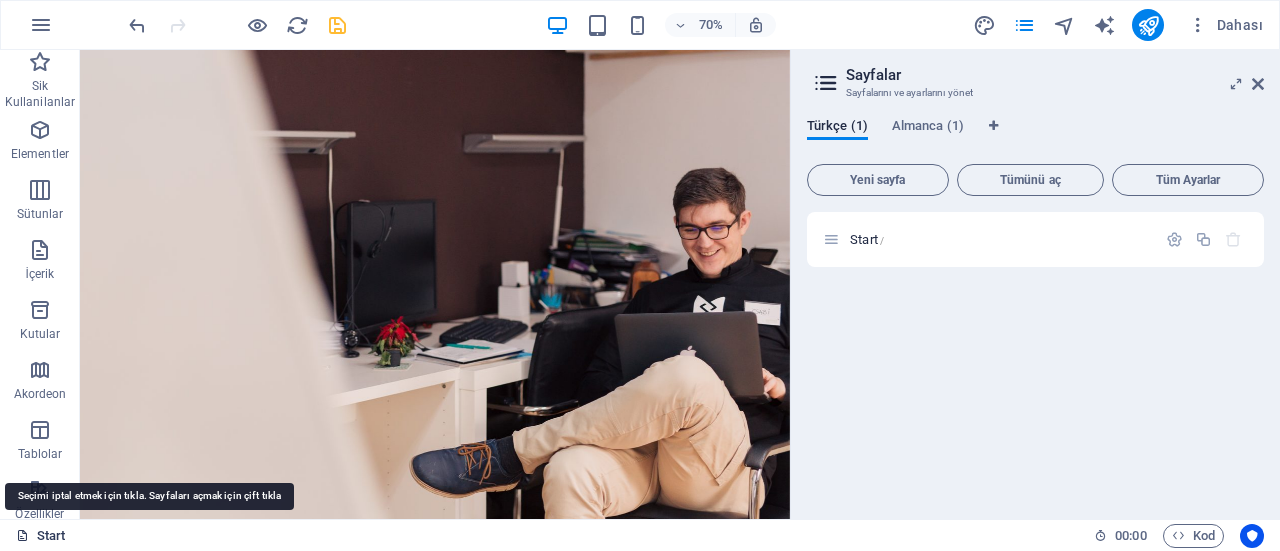 click on "Start" at bounding box center (41, 536) 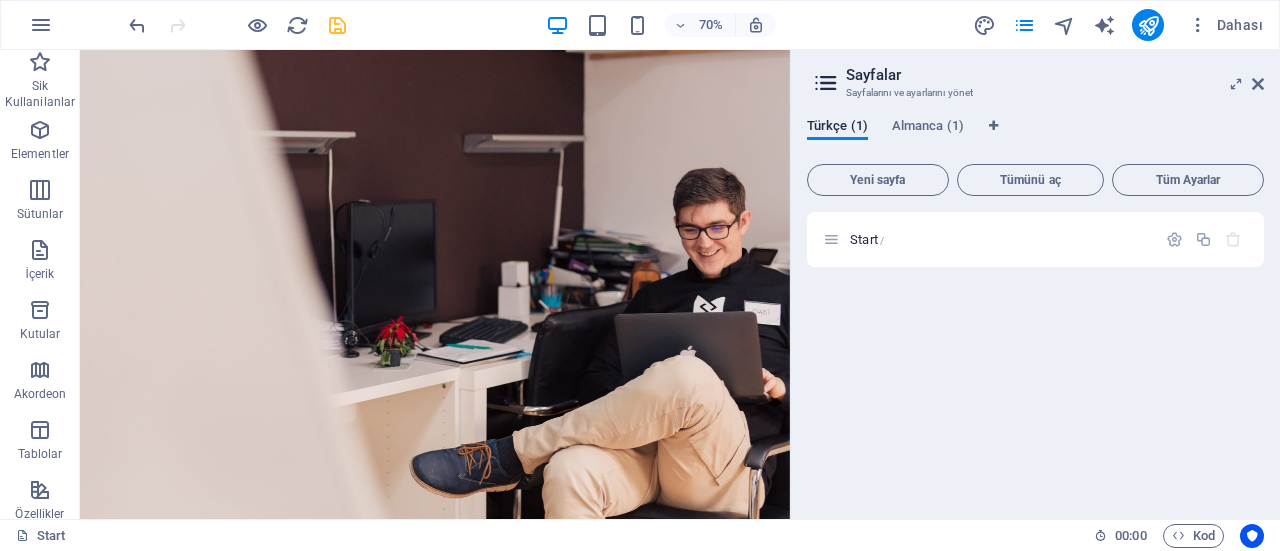 click on "Start /" at bounding box center (1035, 357) 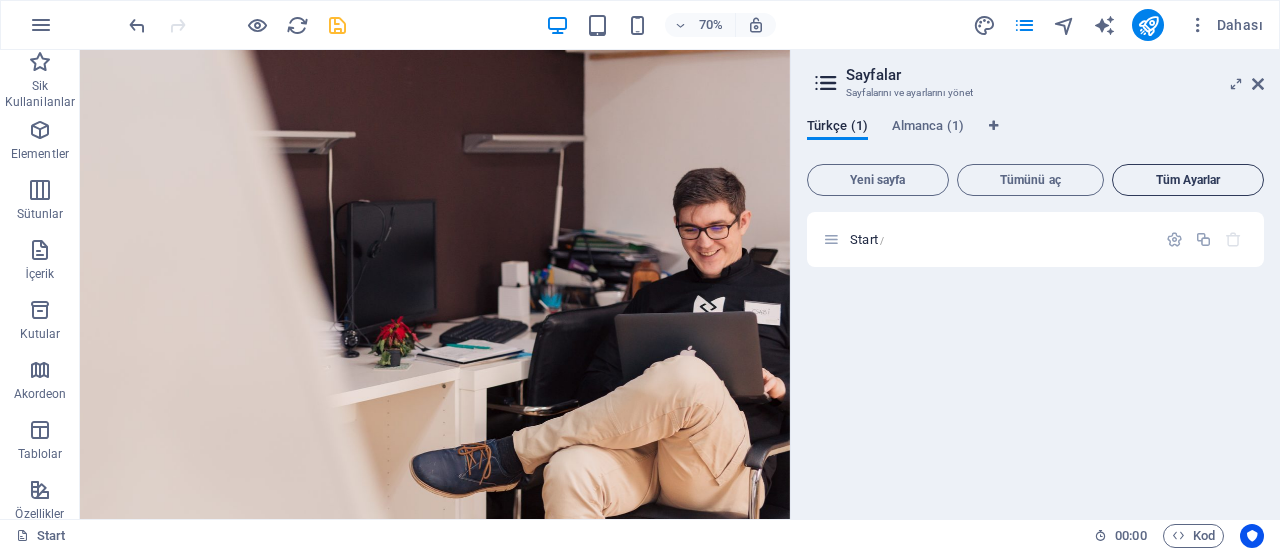 click on "Tüm Ayarlar" at bounding box center (1188, 180) 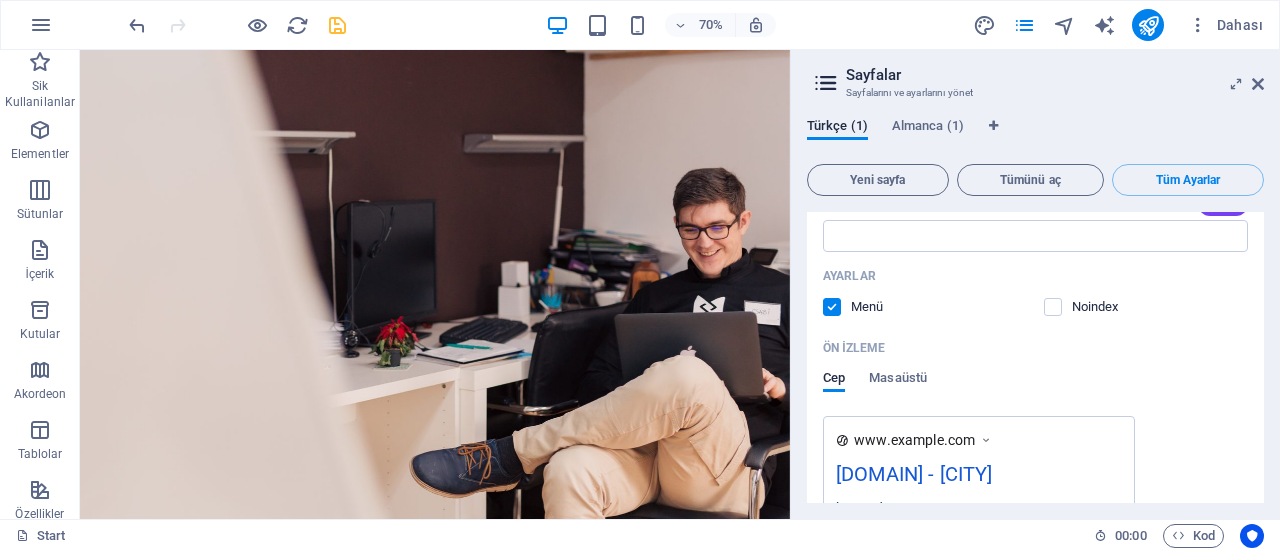 scroll, scrollTop: 500, scrollLeft: 0, axis: vertical 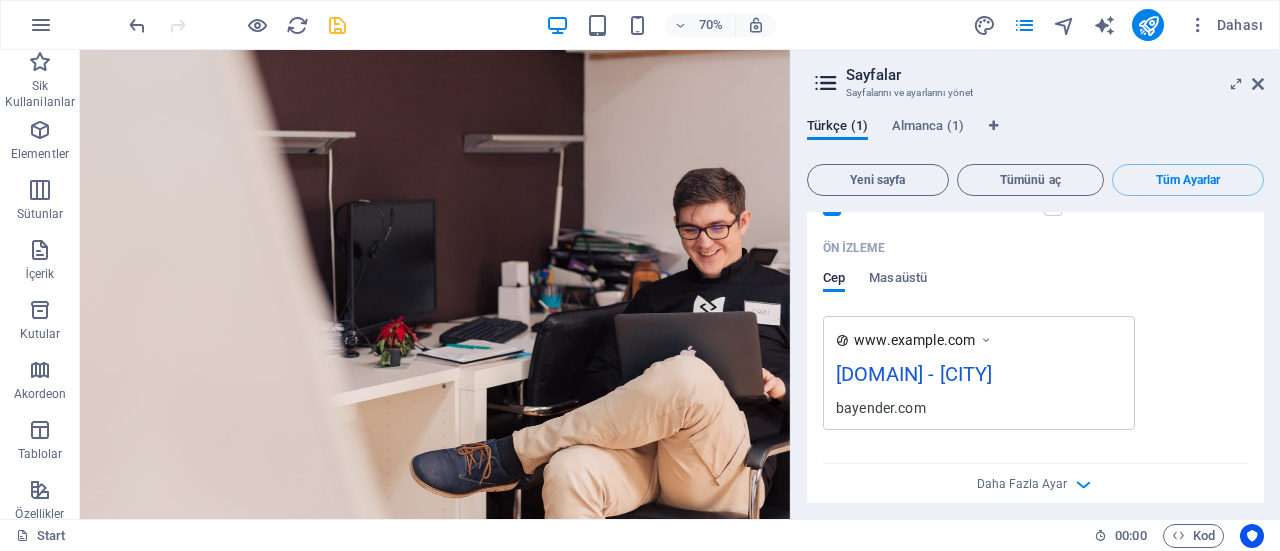 click on "[DOMAIN] - [CITY]" at bounding box center (979, 378) 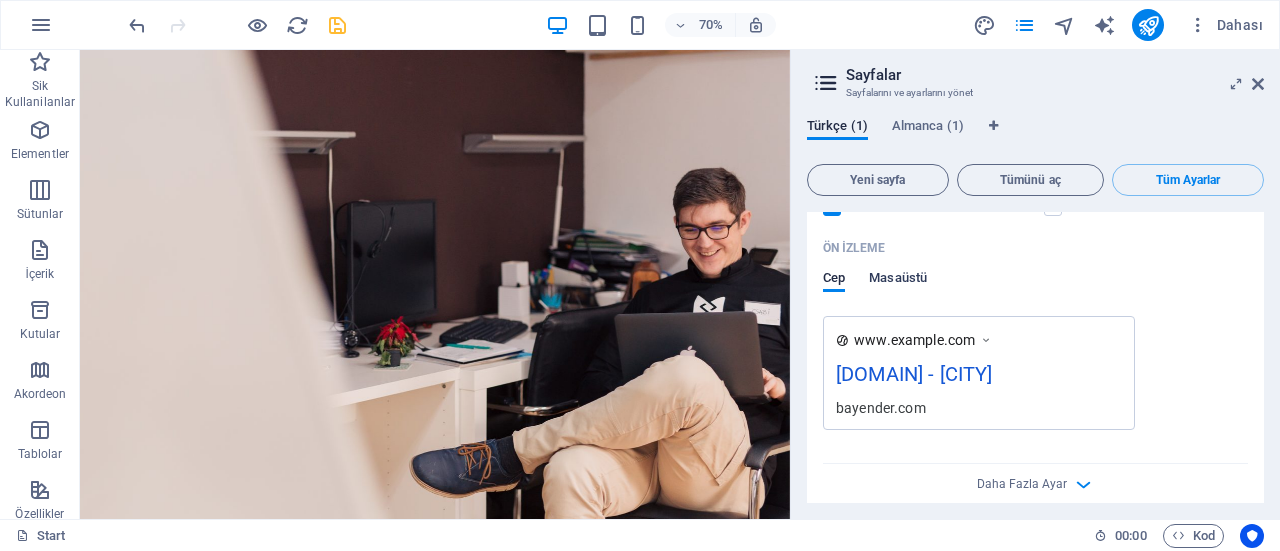 click on "Masaüstü" at bounding box center [898, 280] 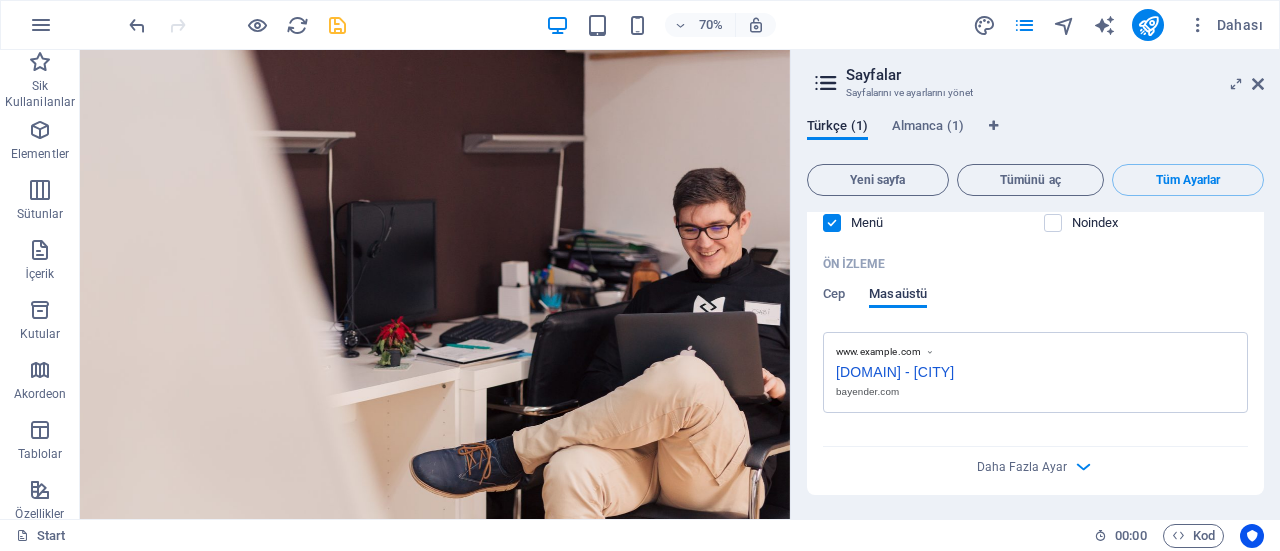 scroll, scrollTop: 481, scrollLeft: 0, axis: vertical 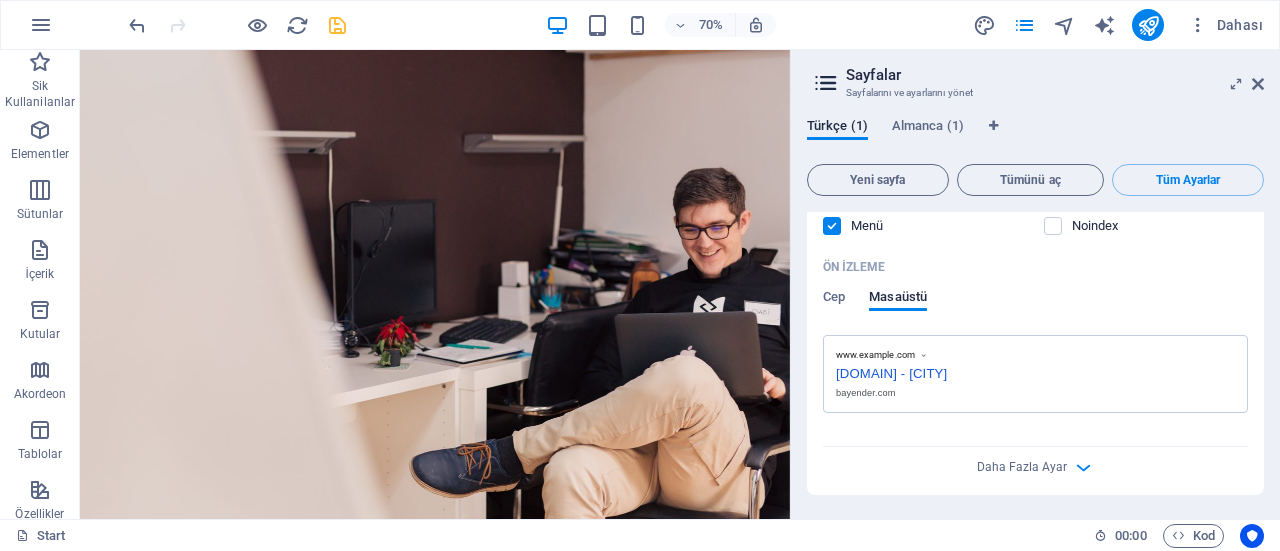 click on "[DOMAIN] - [CITY]" at bounding box center (1035, 371) 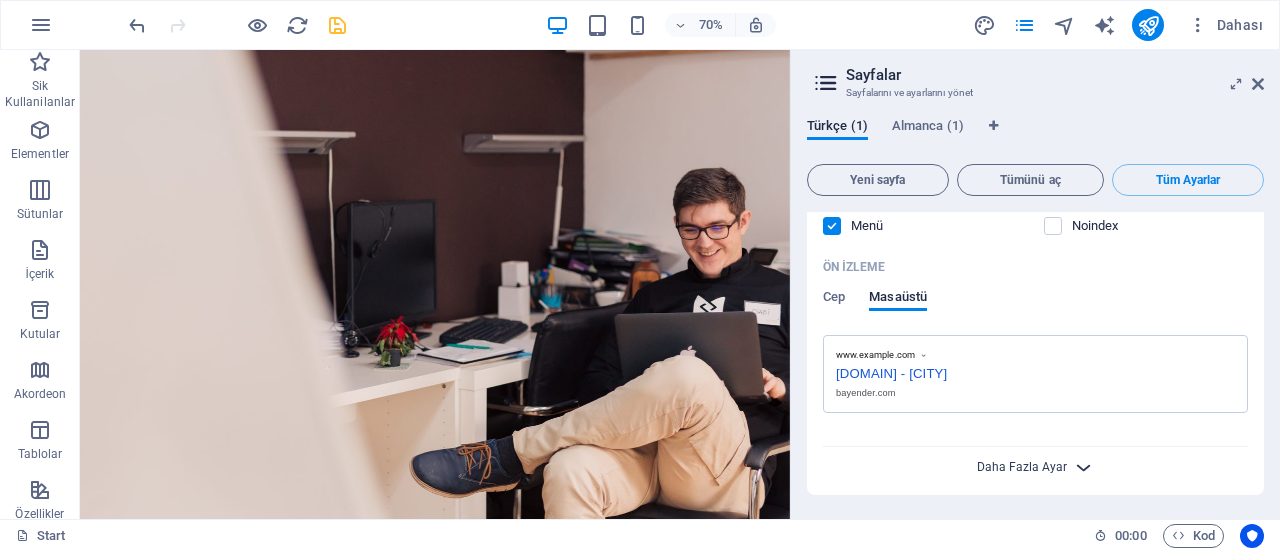 click on "Daha Fazla Ayar" at bounding box center [1022, 467] 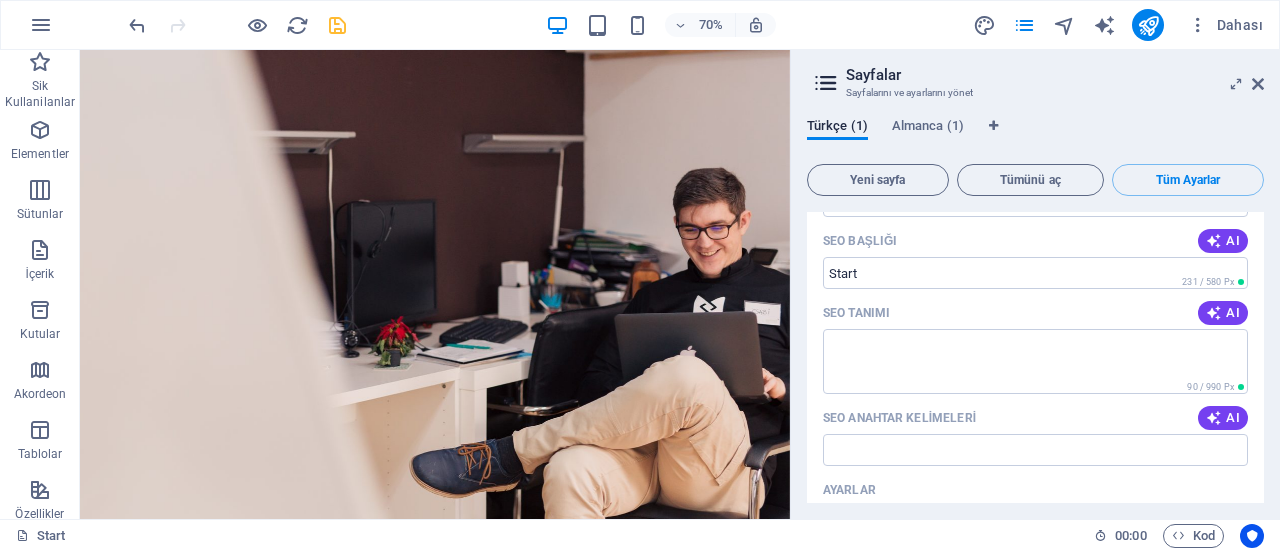 scroll, scrollTop: 0, scrollLeft: 0, axis: both 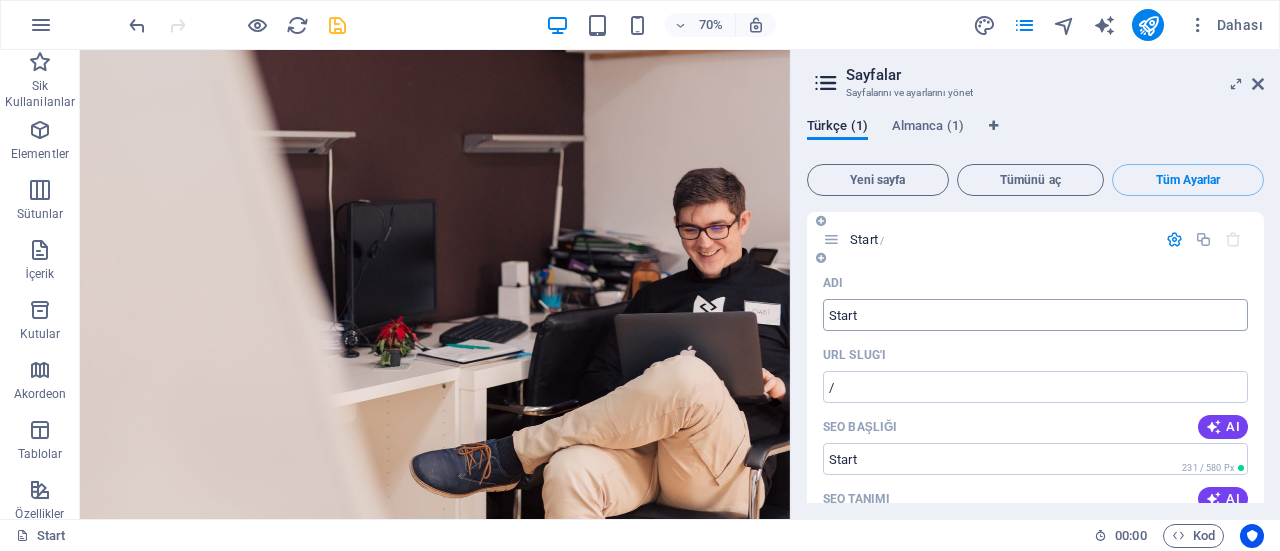 click on "Start" at bounding box center [1035, 315] 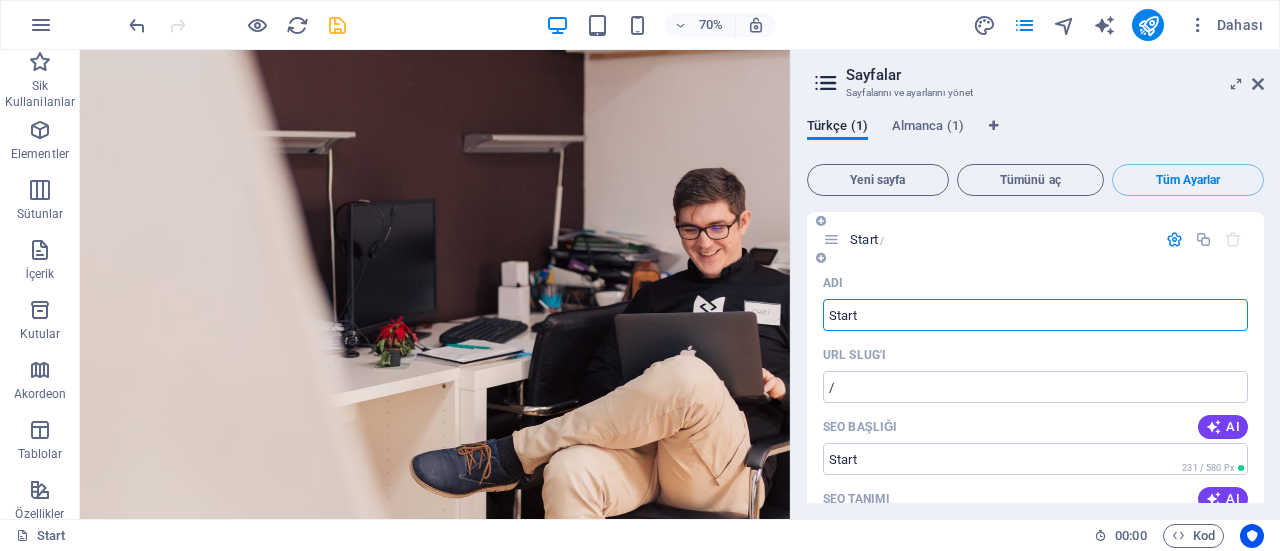 click on "Start" at bounding box center [1035, 315] 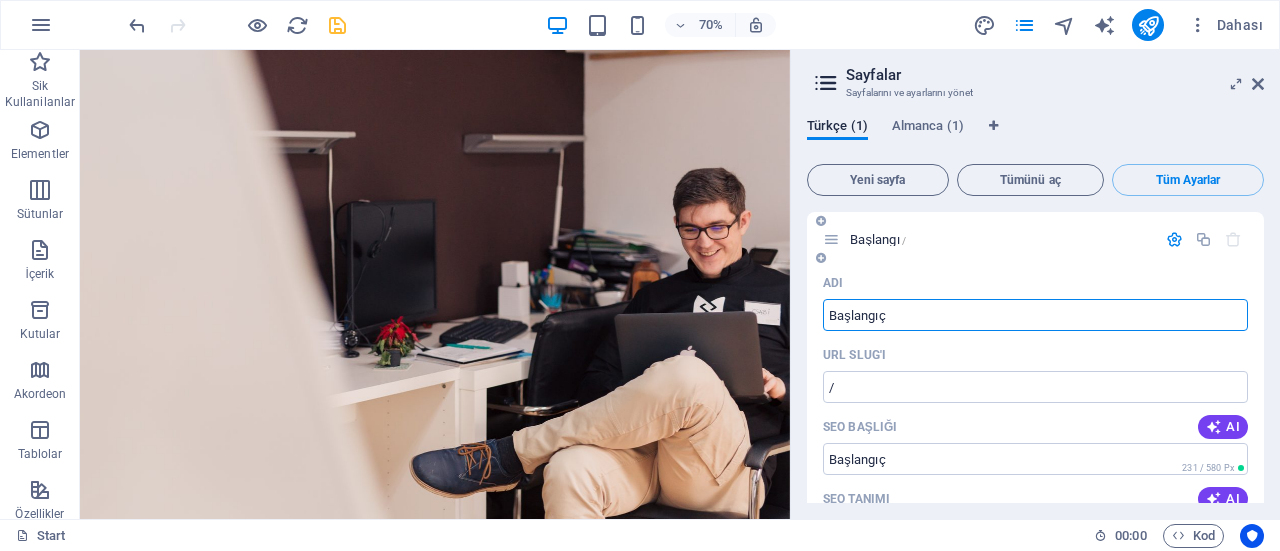 type on "Başlangıç" 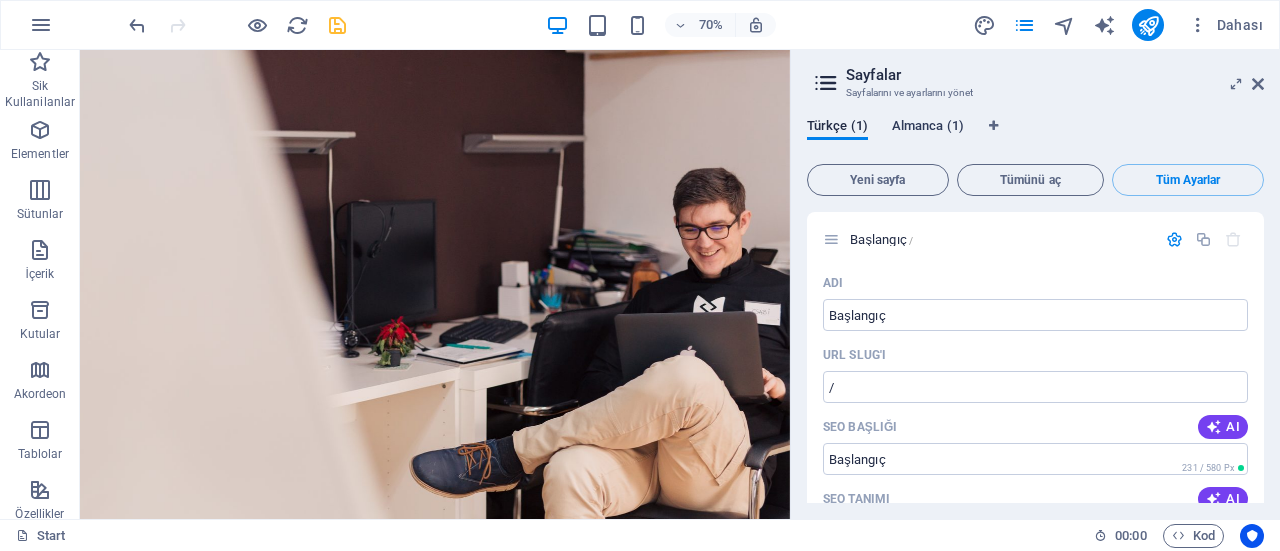 click on "Almanca (1)" at bounding box center [928, 128] 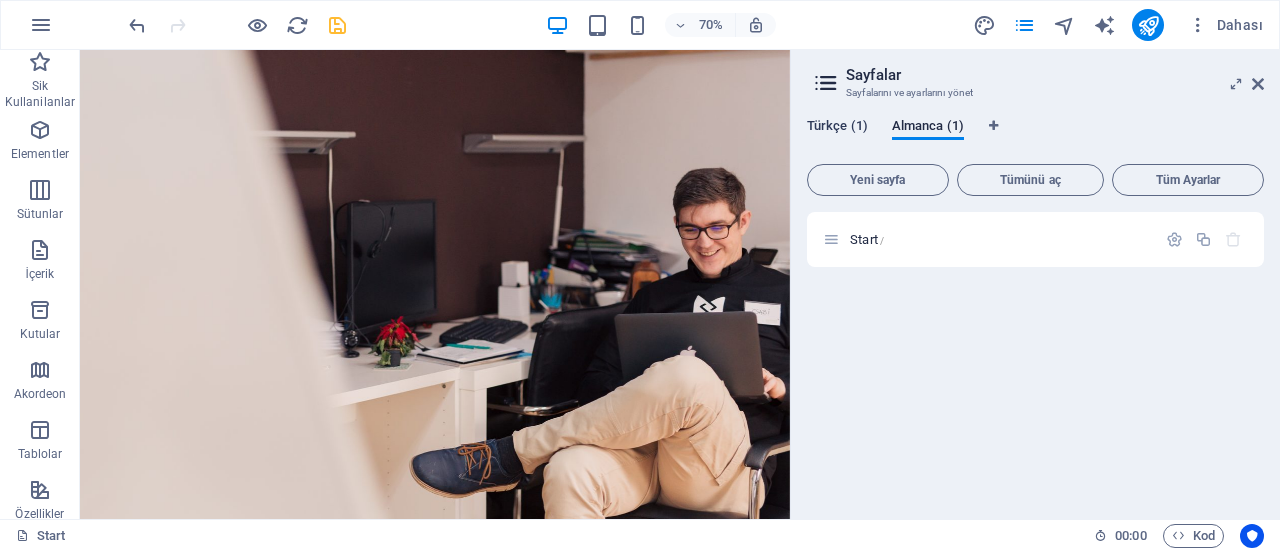 click on "Türkçe (1)" at bounding box center (837, 128) 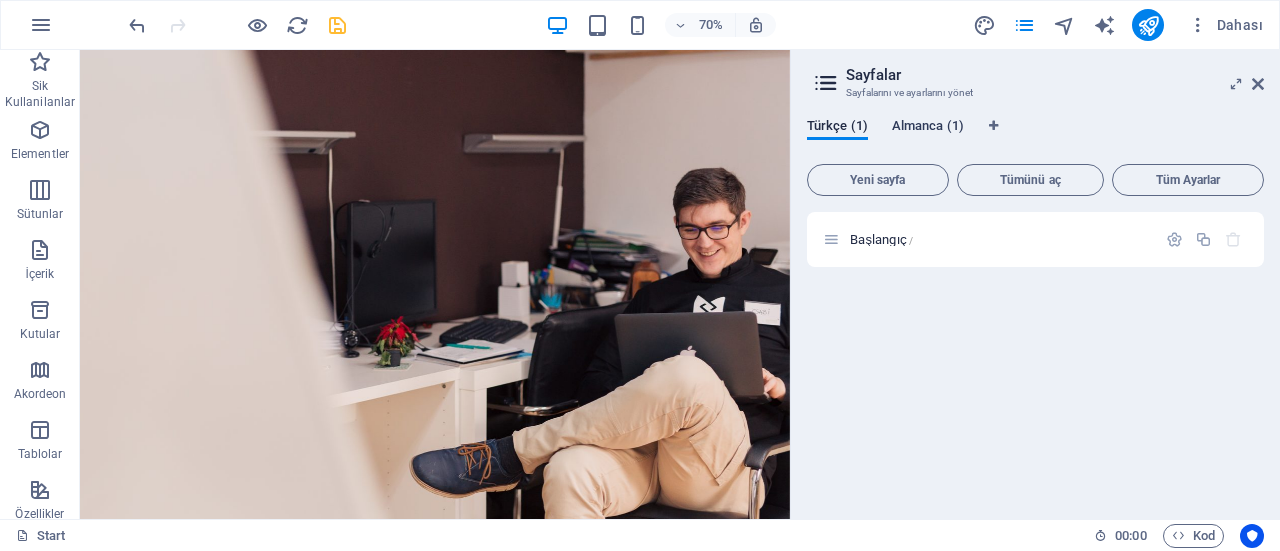 click on "Almanca (1)" at bounding box center [928, 128] 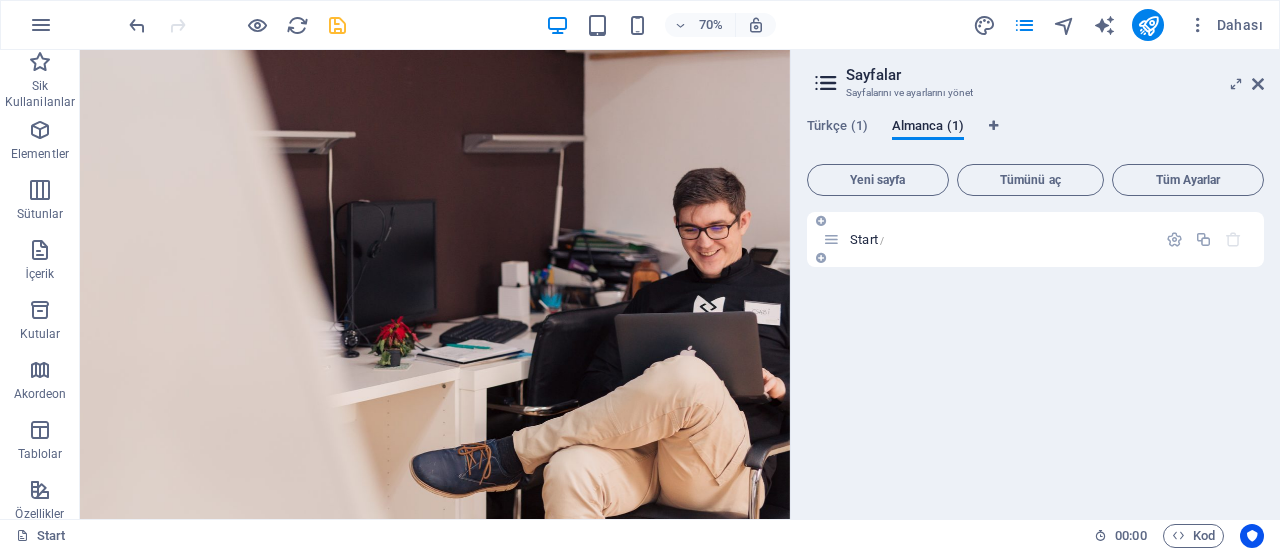 click on "Start /" at bounding box center (867, 239) 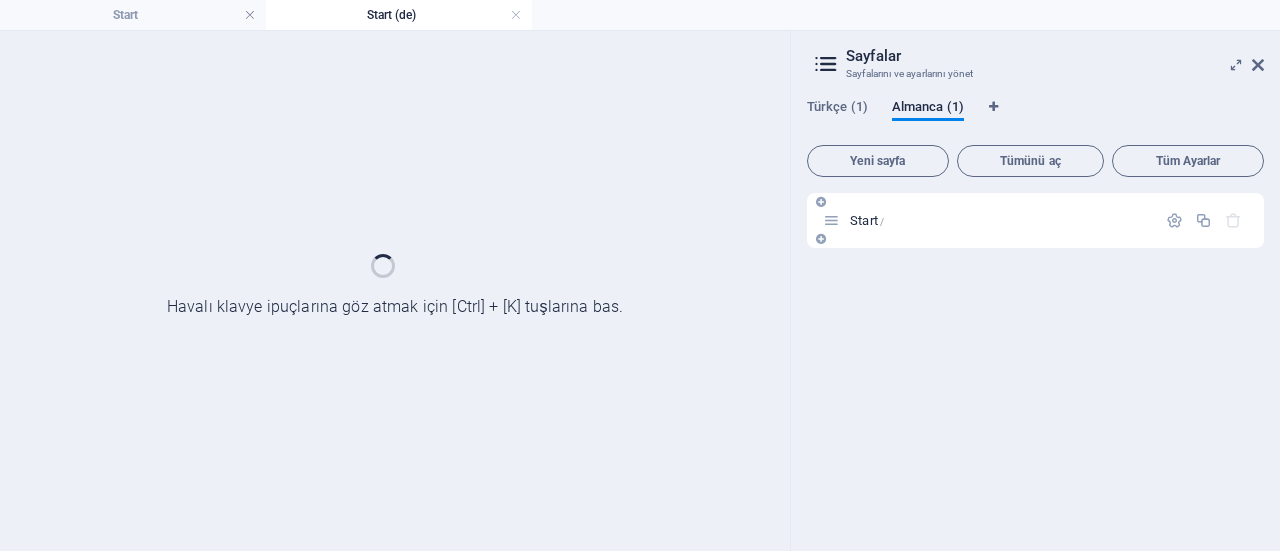 click on "Start /" at bounding box center (1035, 220) 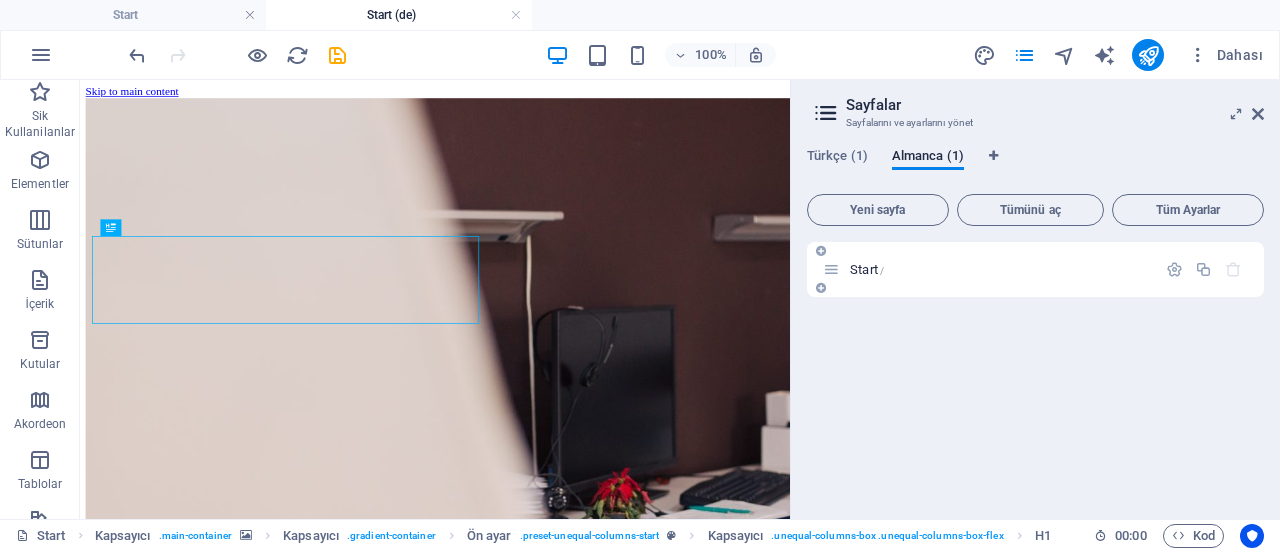 scroll, scrollTop: 0, scrollLeft: 0, axis: both 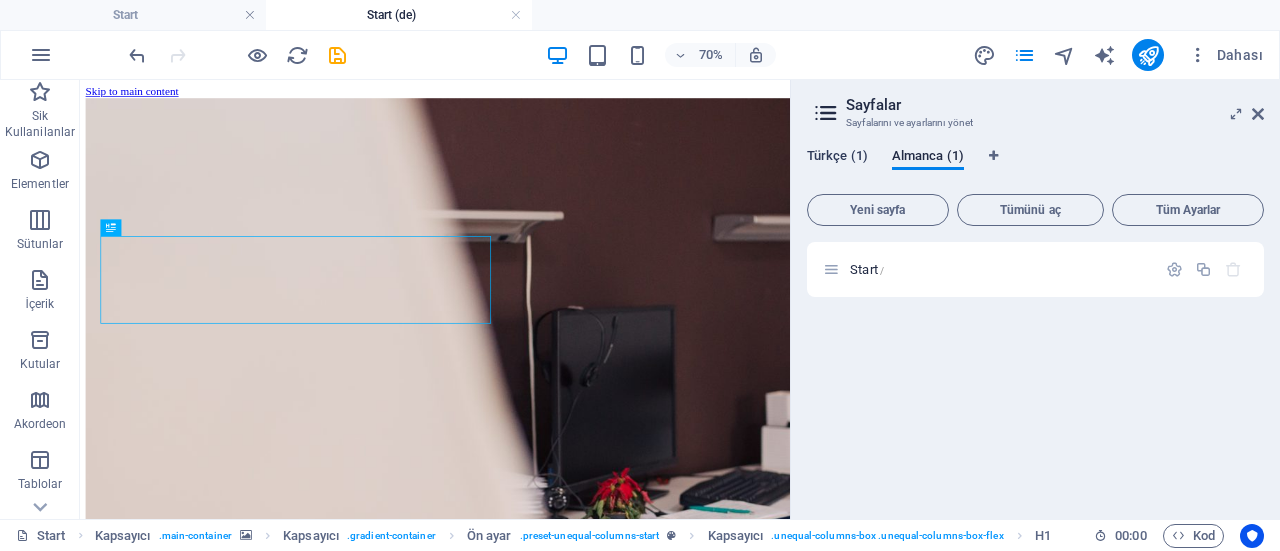 click on "Türkçe (1)" at bounding box center (837, 158) 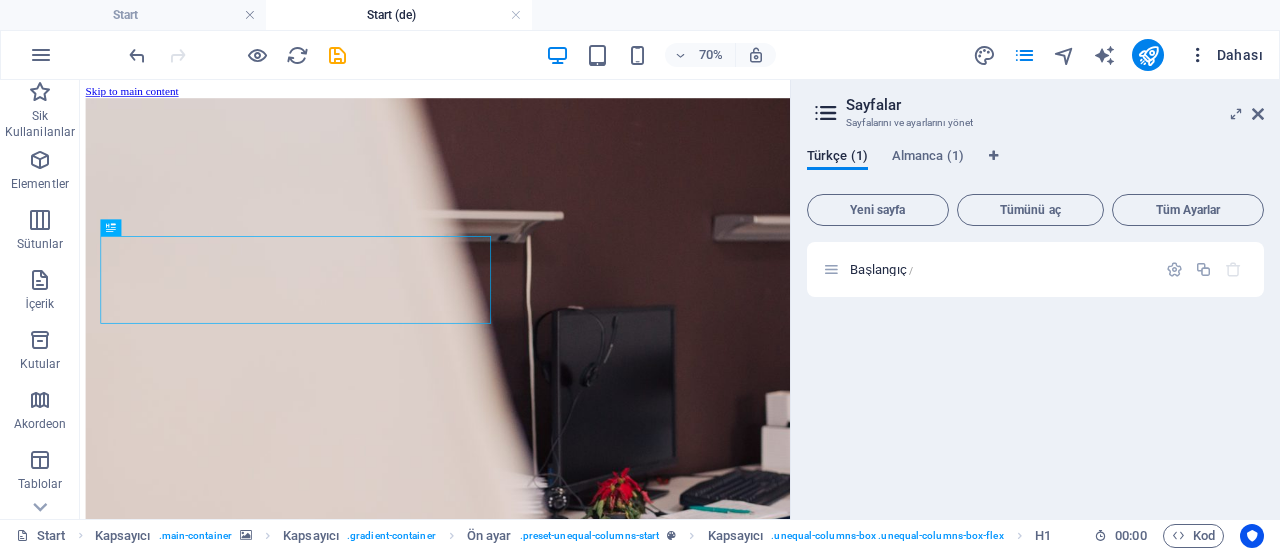 click at bounding box center (1198, 55) 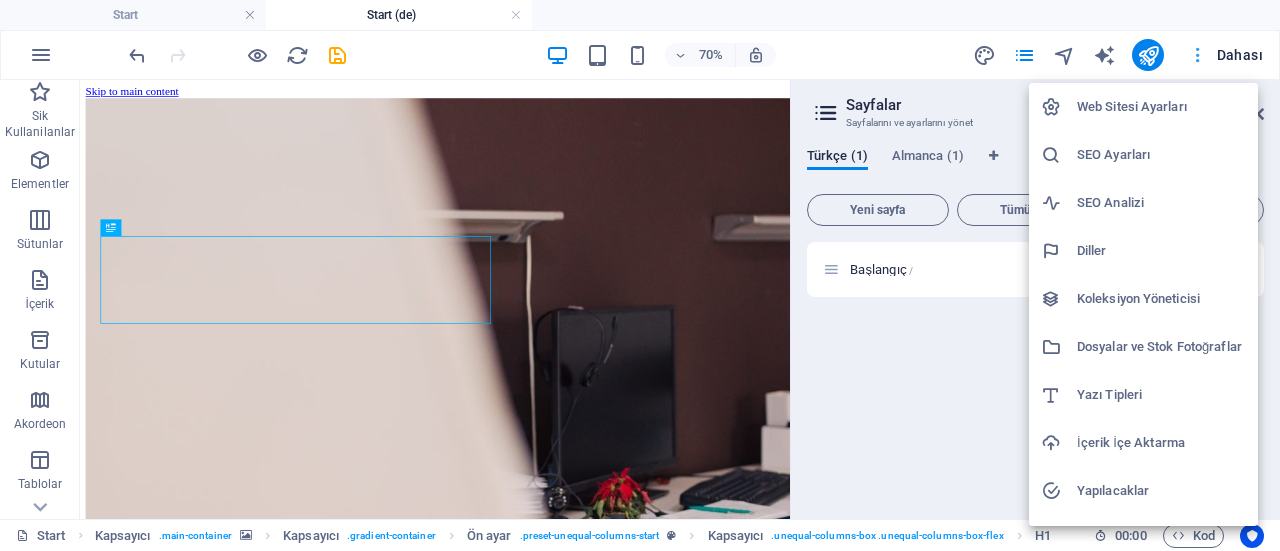 click at bounding box center (640, 275) 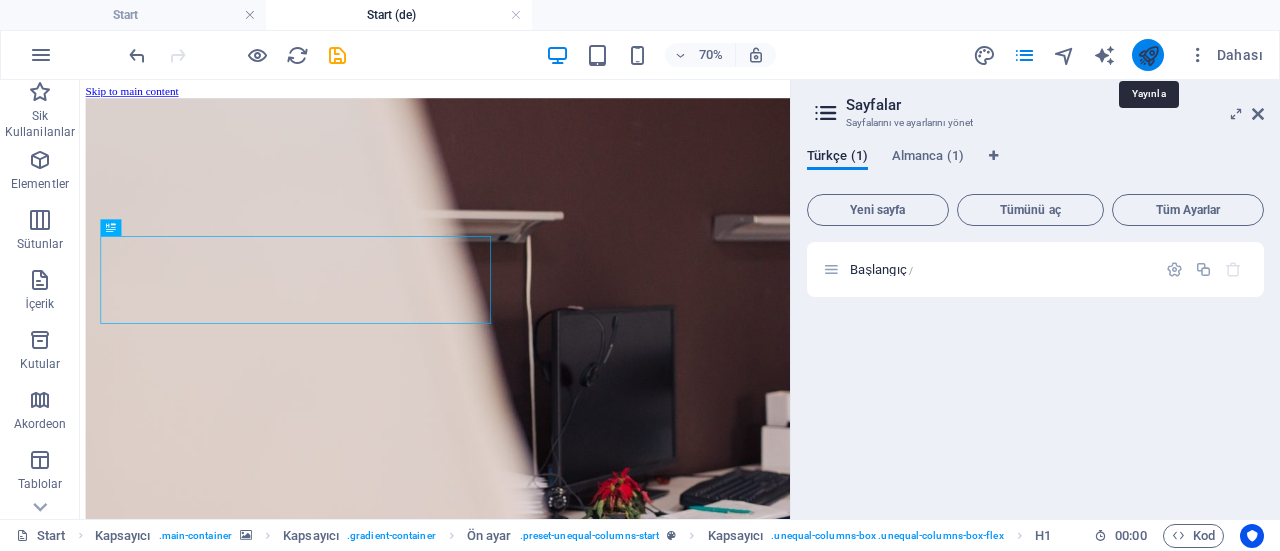 click at bounding box center [1148, 55] 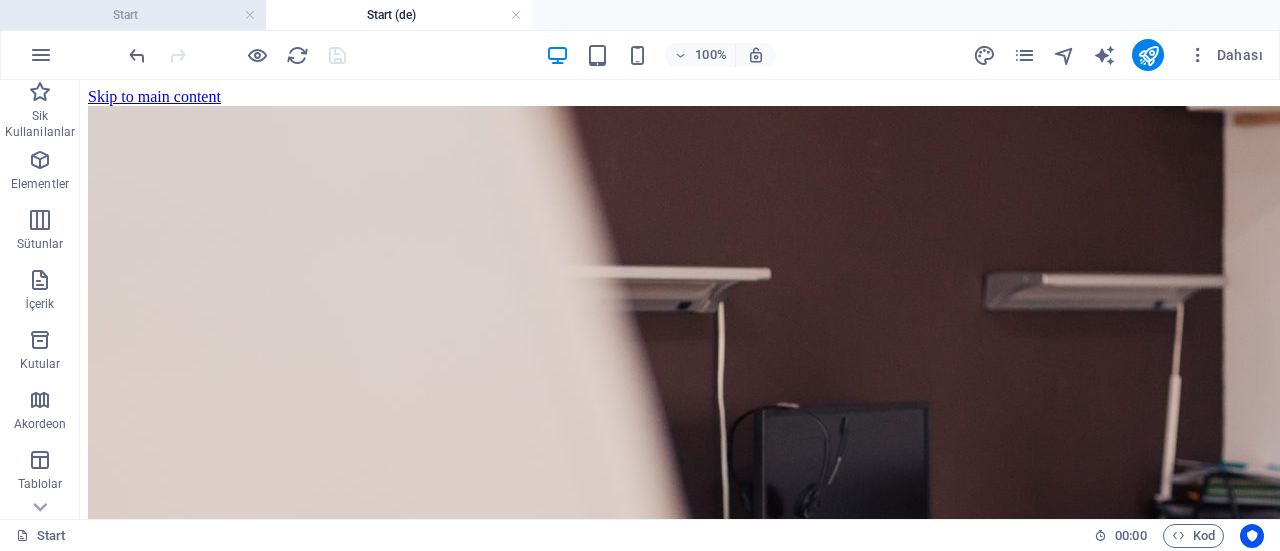 click on "Start" at bounding box center (133, 15) 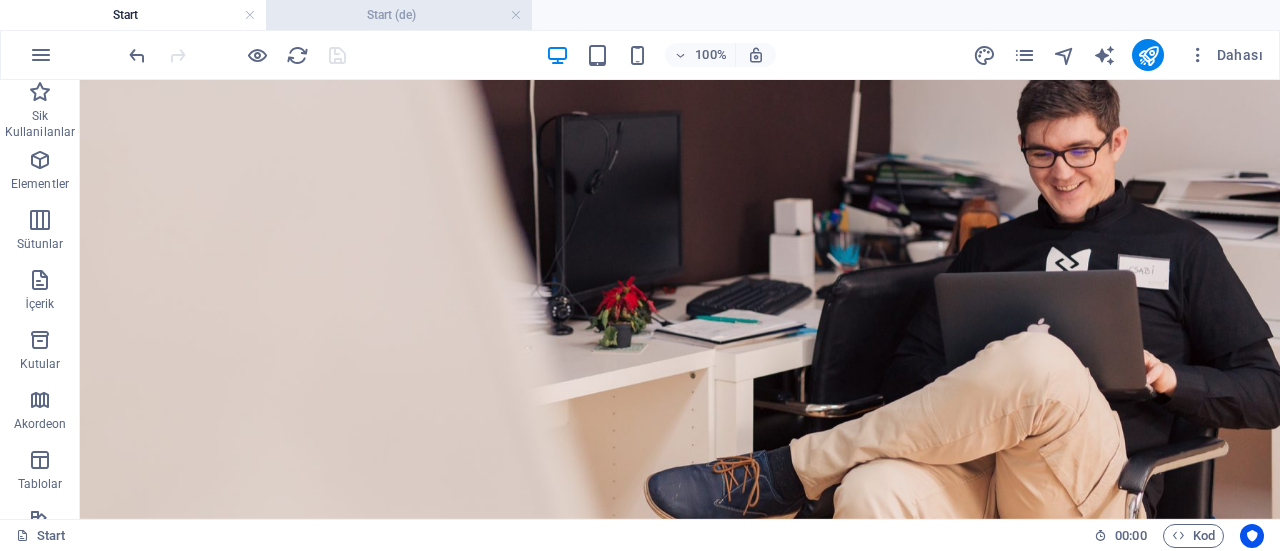 click on "Start (de)" at bounding box center [399, 15] 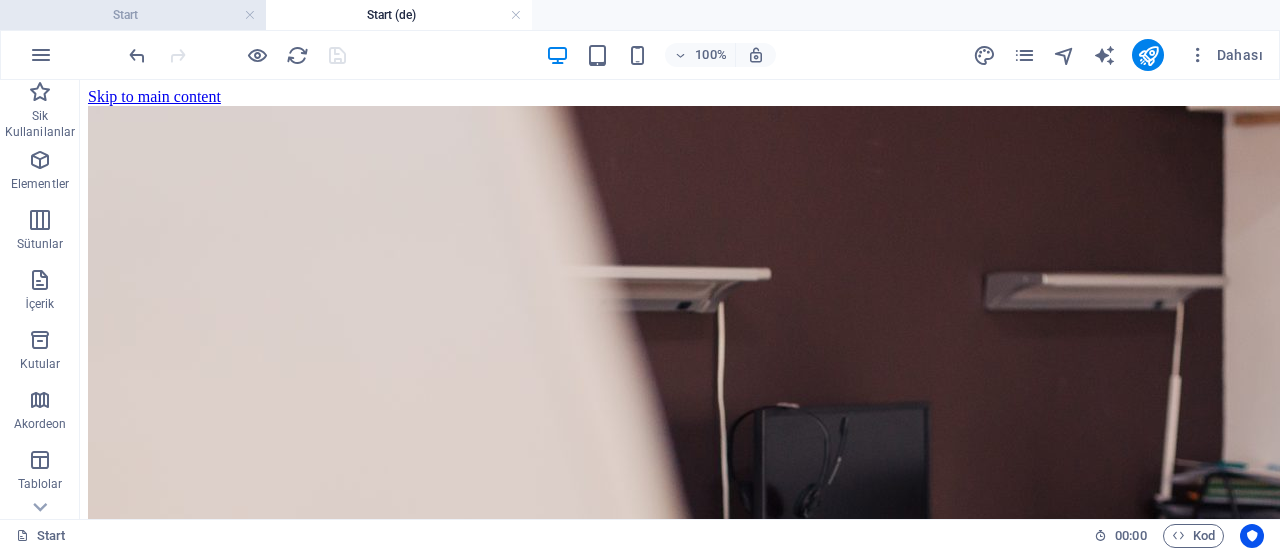 click on "Start" at bounding box center (133, 15) 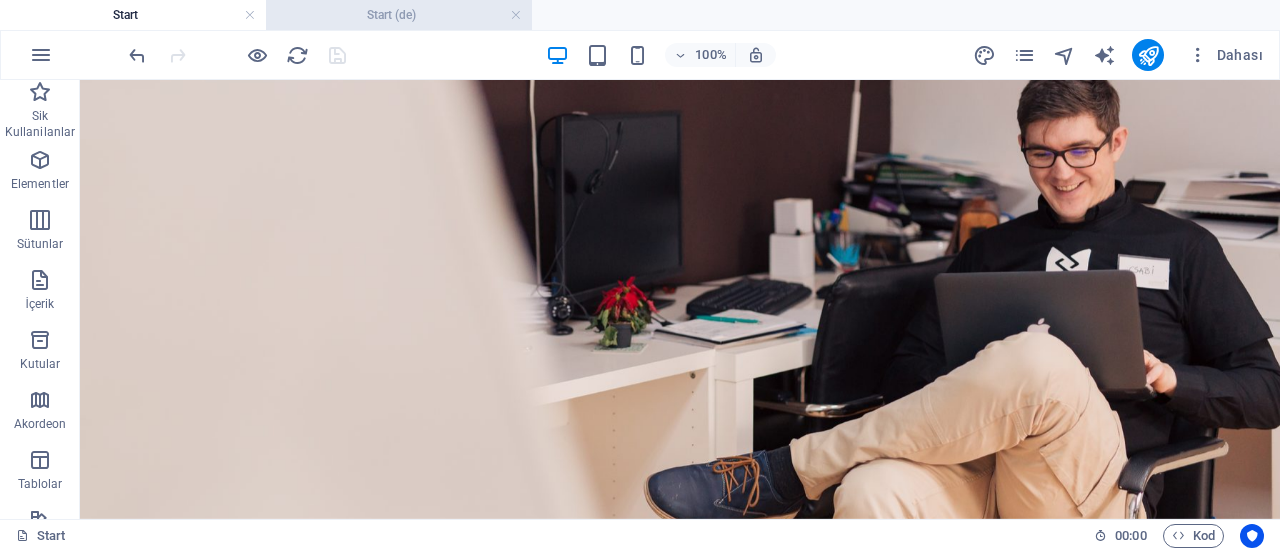 click on "Start (de)" at bounding box center (399, 15) 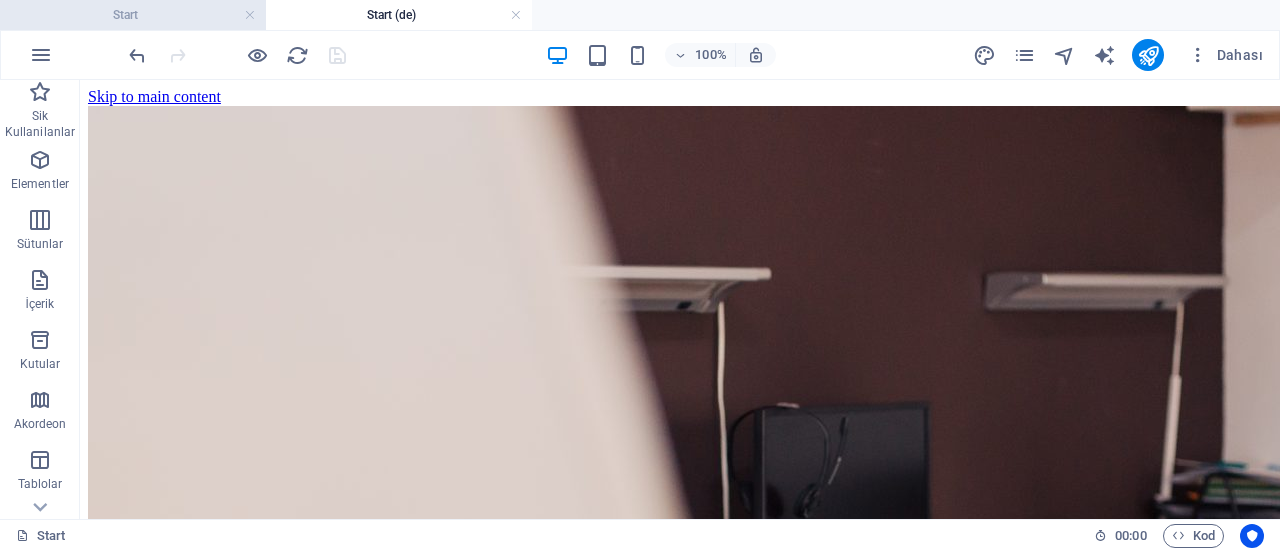 click on "Start" at bounding box center [133, 15] 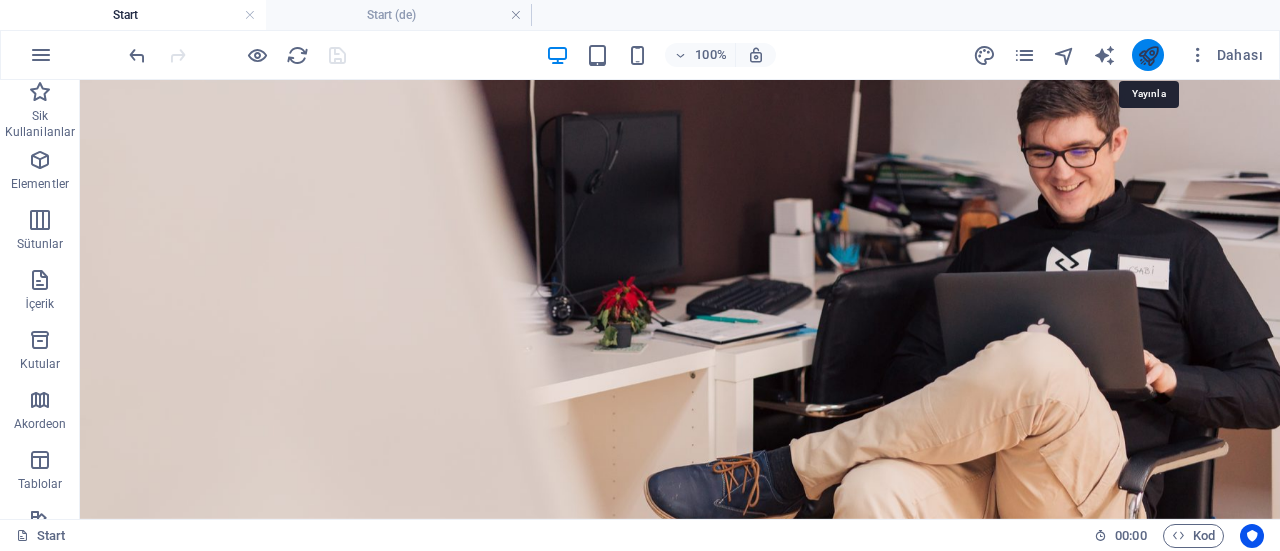 click at bounding box center (1148, 55) 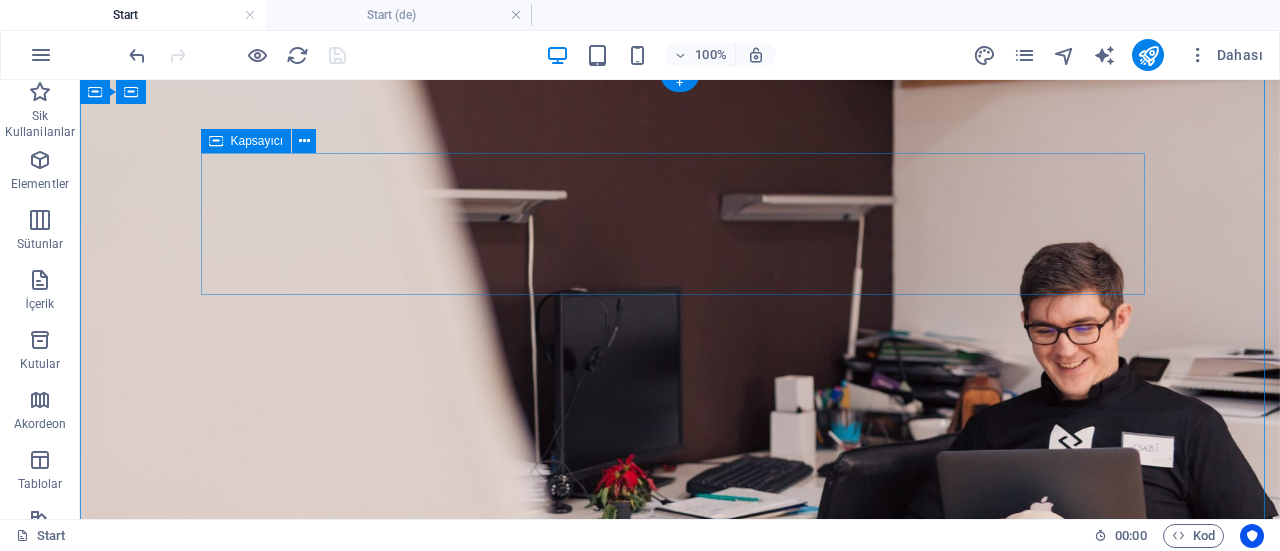 scroll, scrollTop: 0, scrollLeft: 0, axis: both 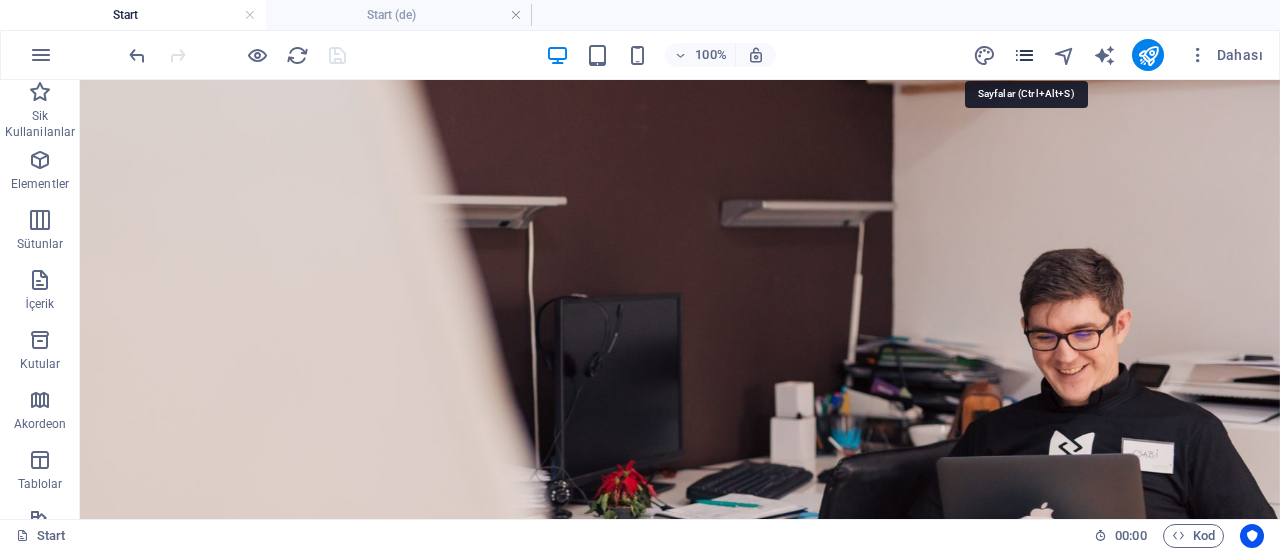 click at bounding box center (1024, 55) 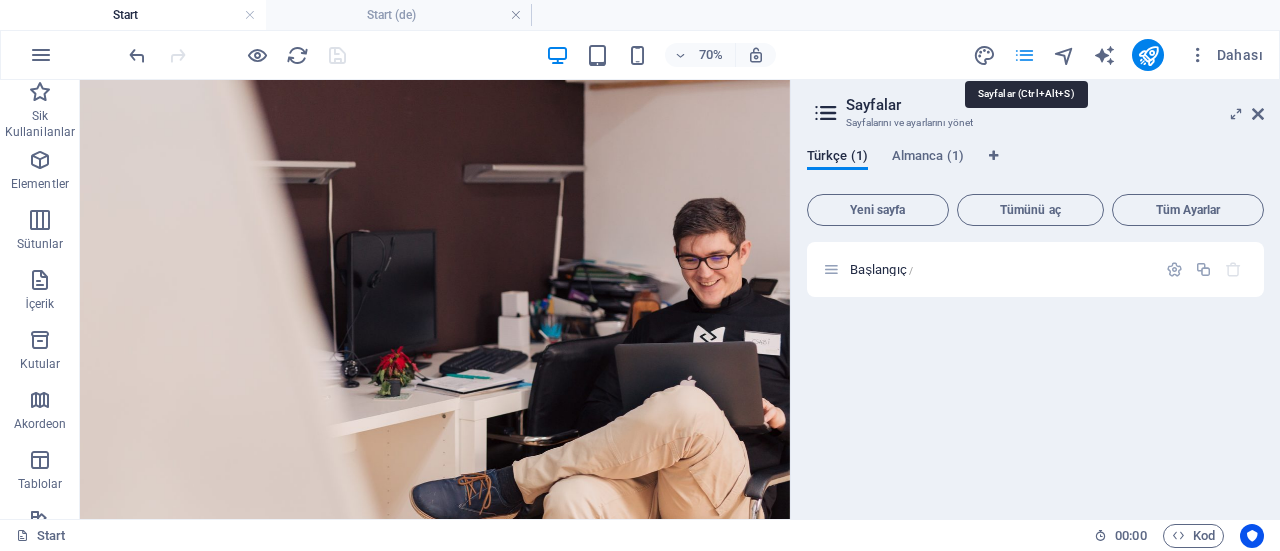 click at bounding box center [1024, 55] 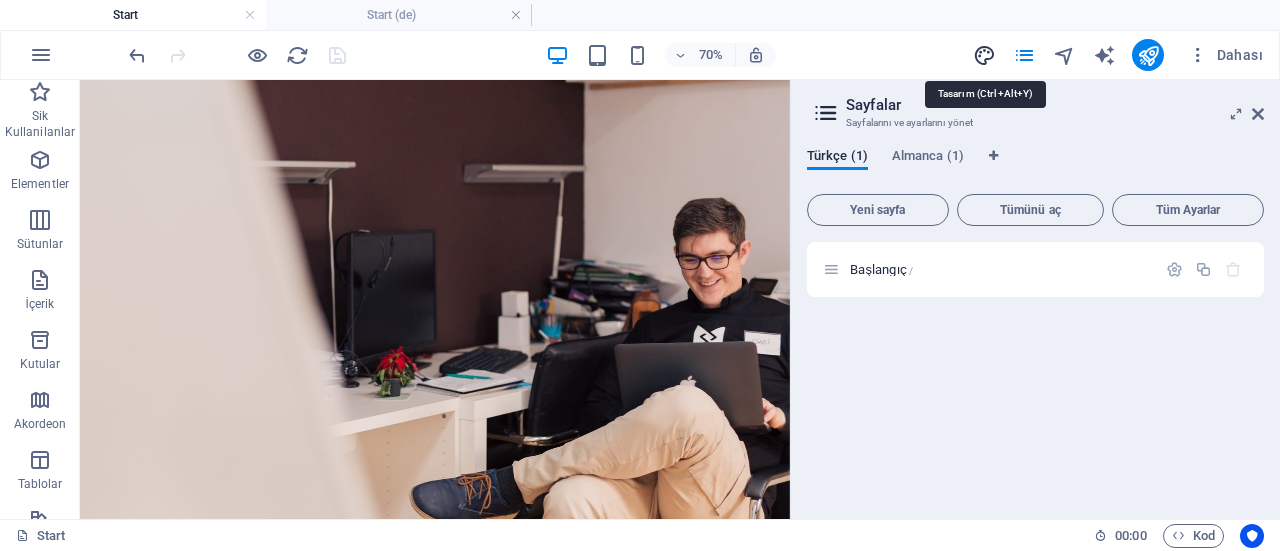 click at bounding box center [984, 55] 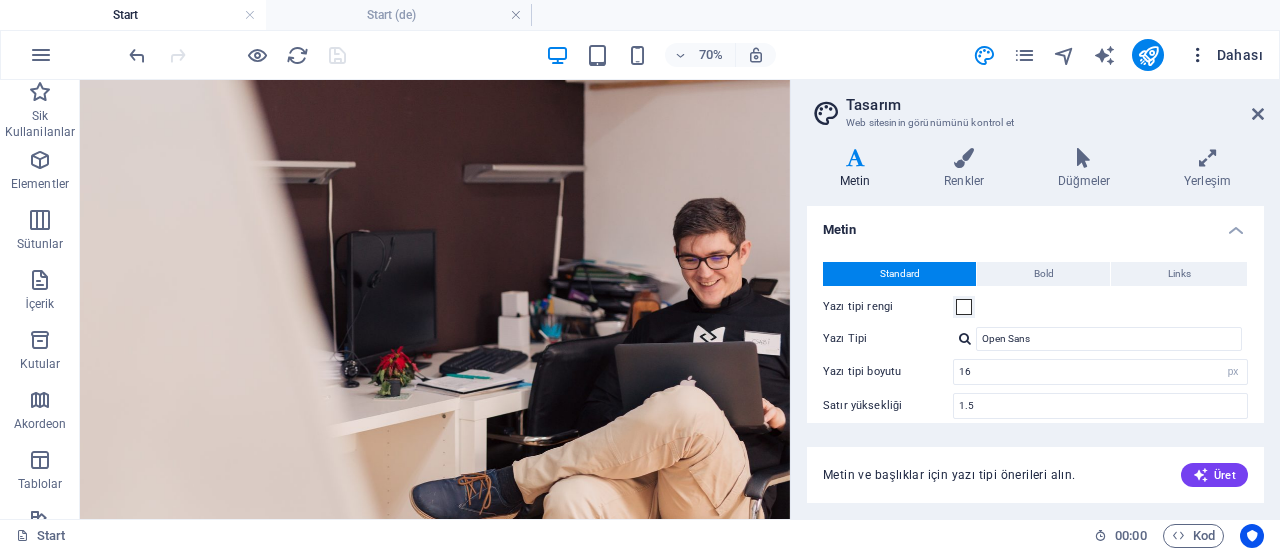 click at bounding box center [1198, 55] 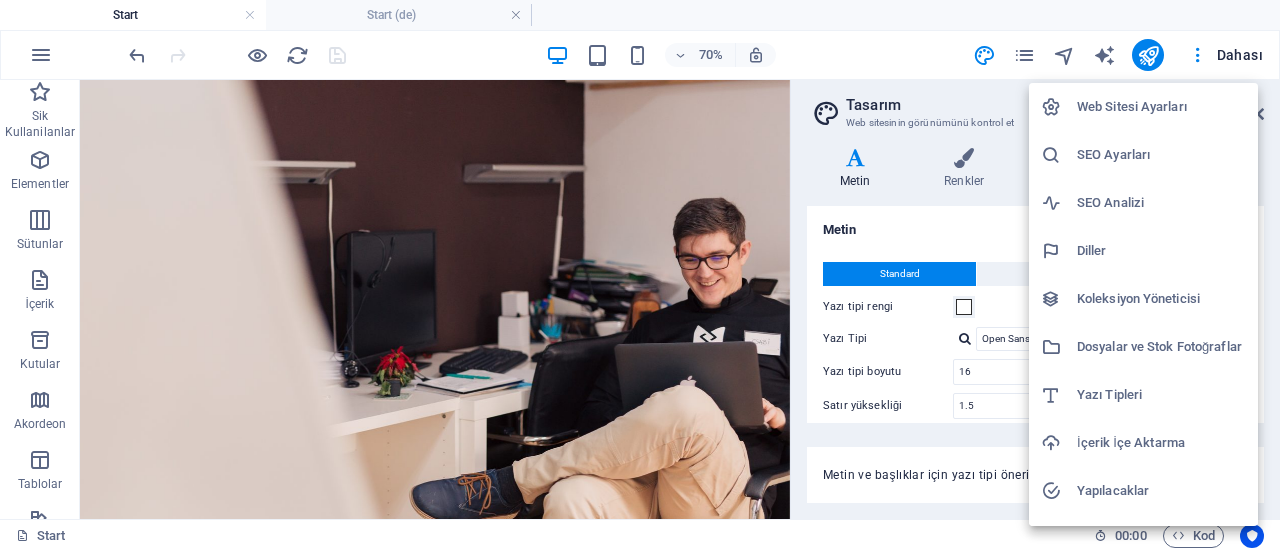 click at bounding box center [640, 275] 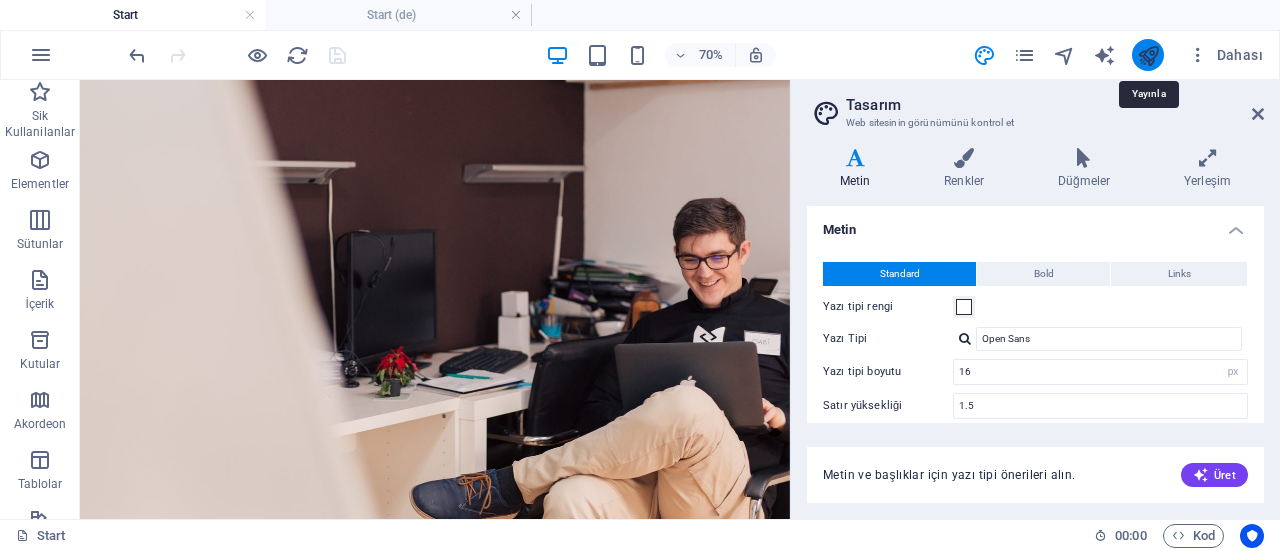 click at bounding box center [1148, 55] 